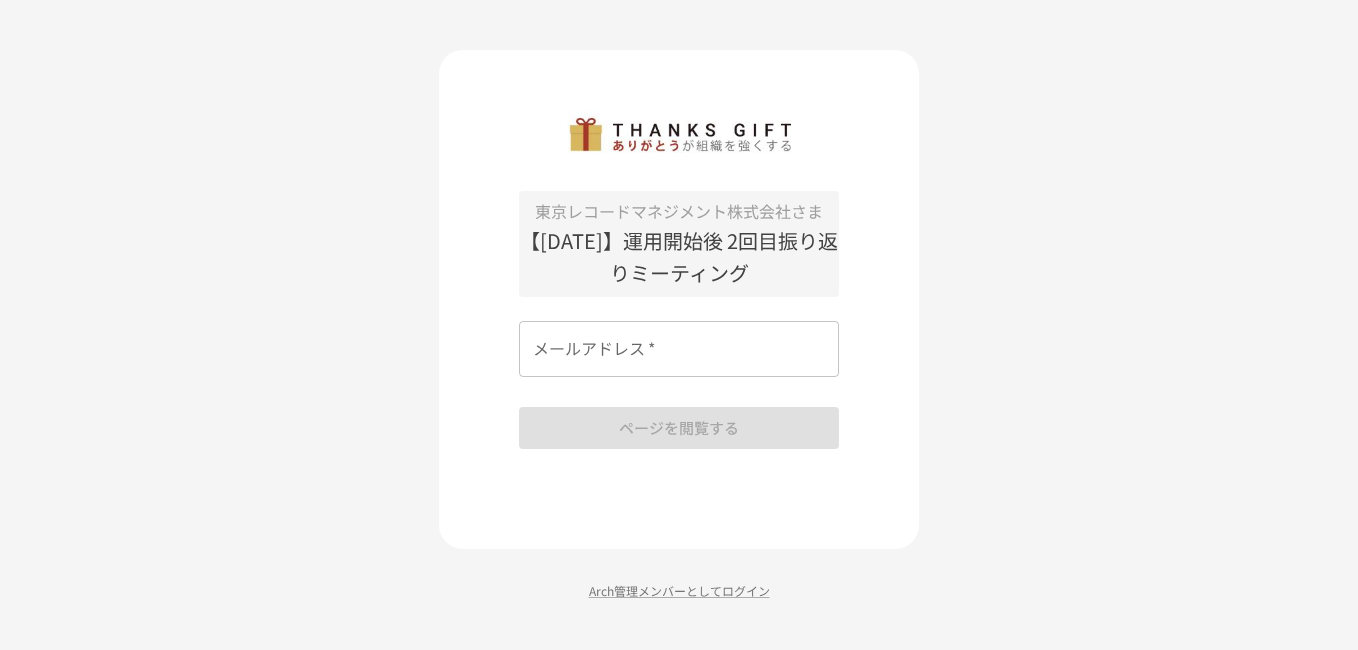 scroll, scrollTop: 0, scrollLeft: 0, axis: both 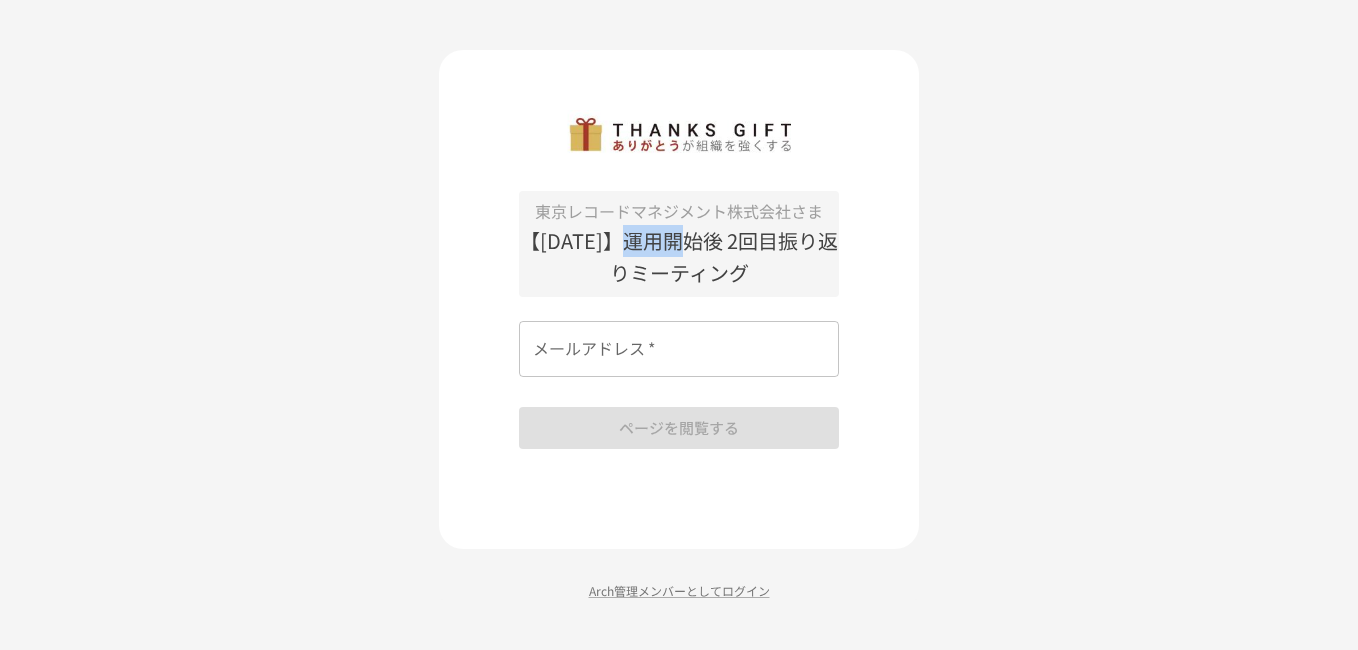 drag, startPoint x: 628, startPoint y: 241, endPoint x: 675, endPoint y: 240, distance: 47.010635 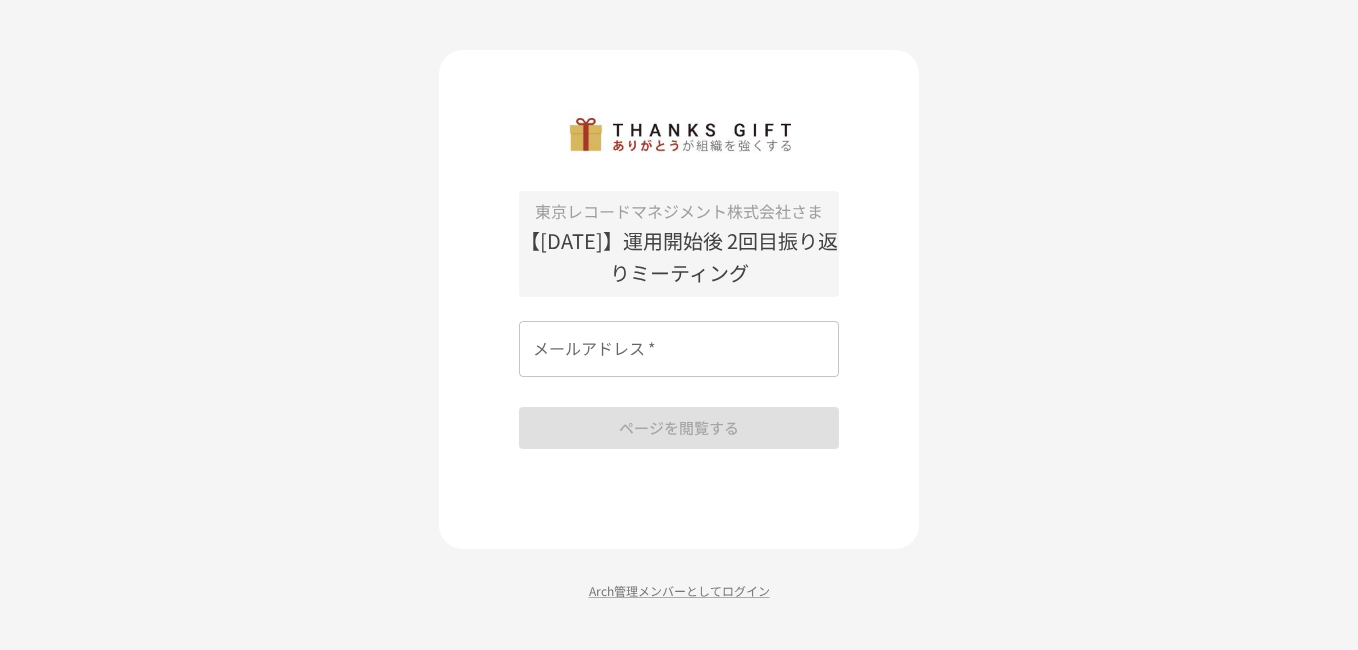 drag, startPoint x: 675, startPoint y: 240, endPoint x: 696, endPoint y: 270, distance: 36.619667 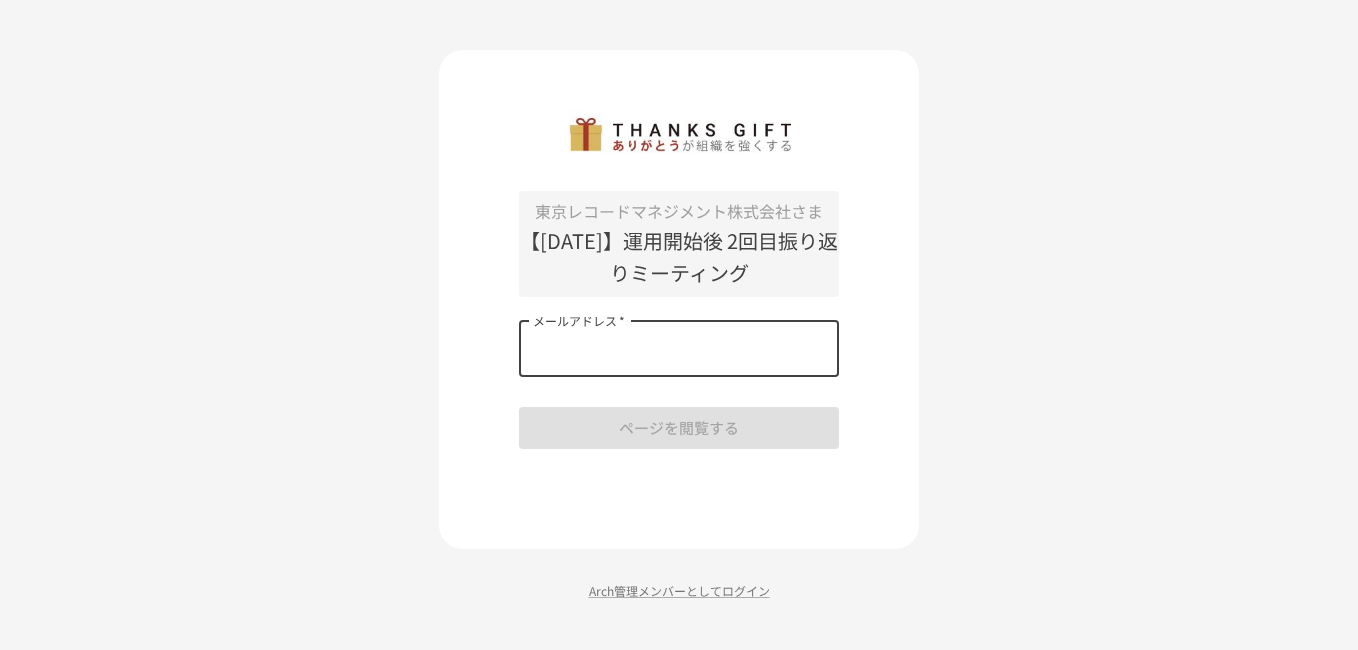 drag, startPoint x: 643, startPoint y: 339, endPoint x: 670, endPoint y: 358, distance: 33.01515 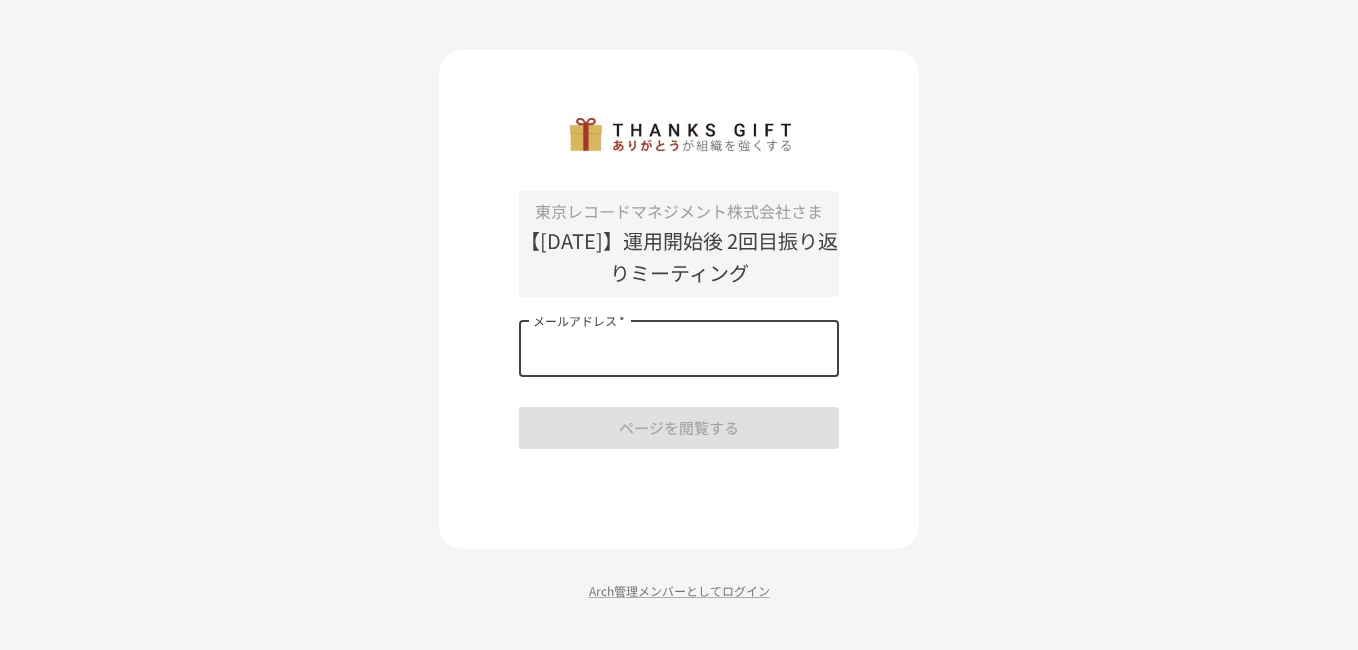 type on "**********" 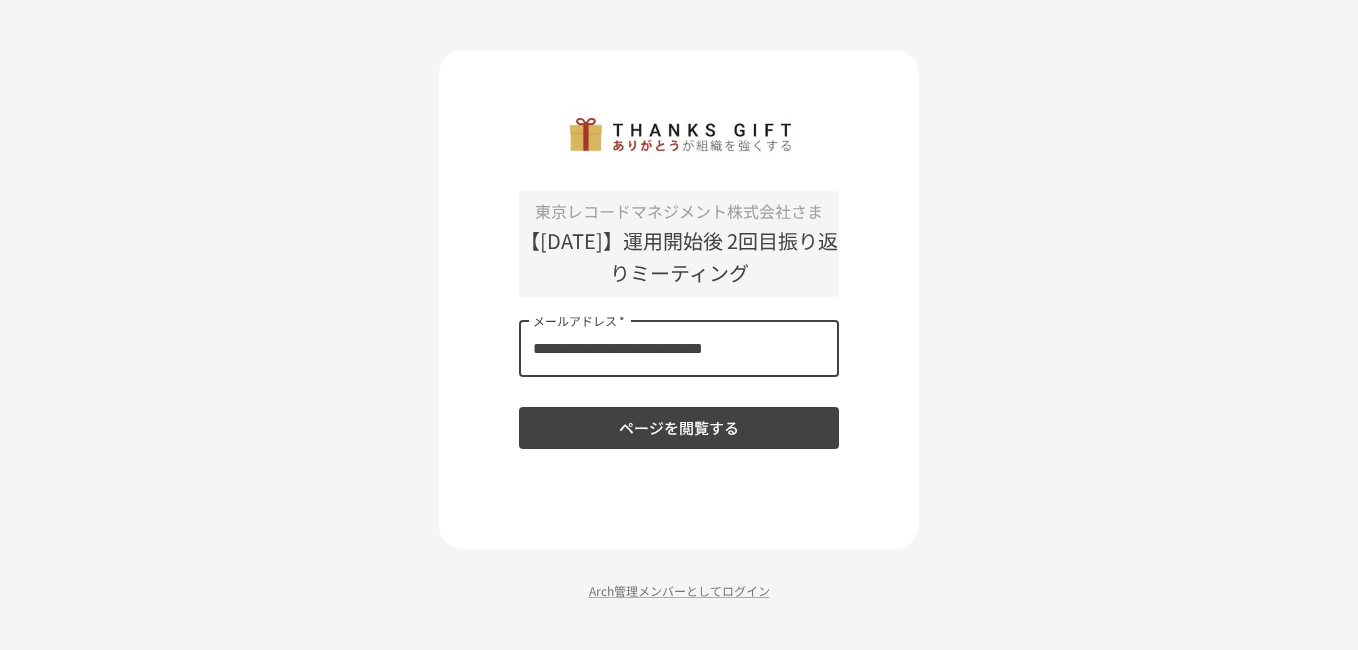 click on "ページを閲覧する" at bounding box center [679, 428] 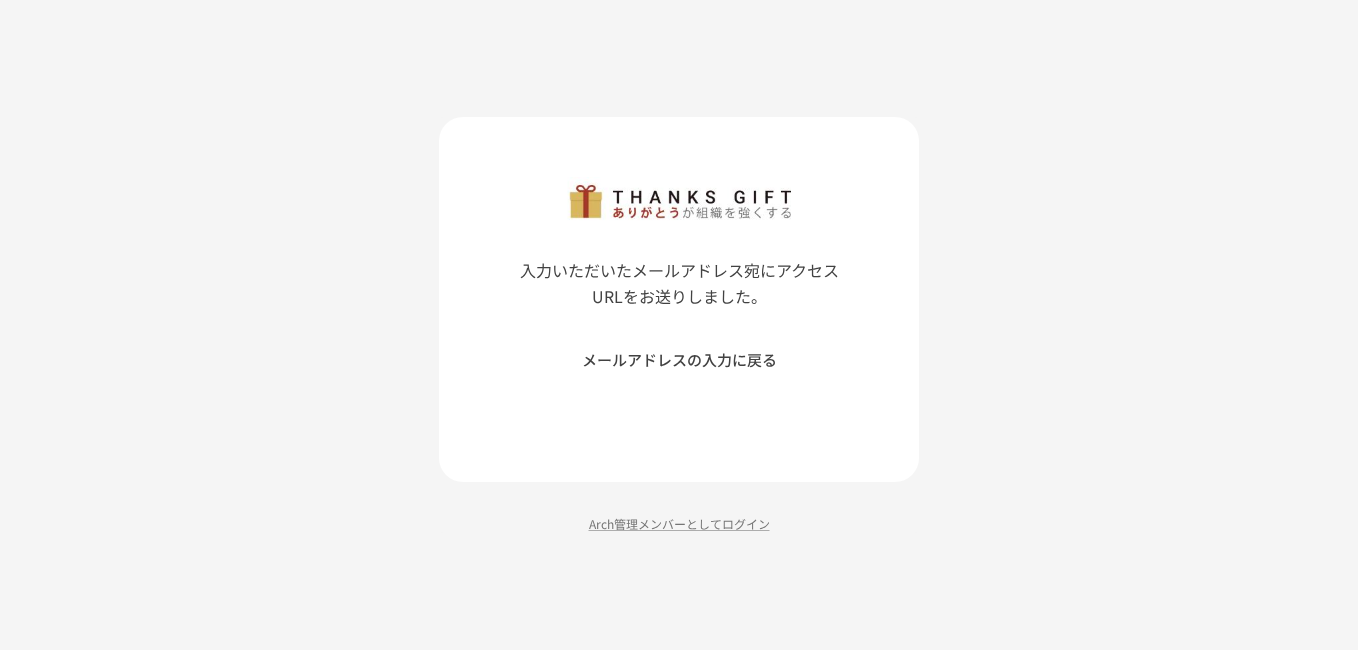 click on "入力いただいたメールアドレス宛にアクセスURLをお送りしました。" at bounding box center (679, 283) 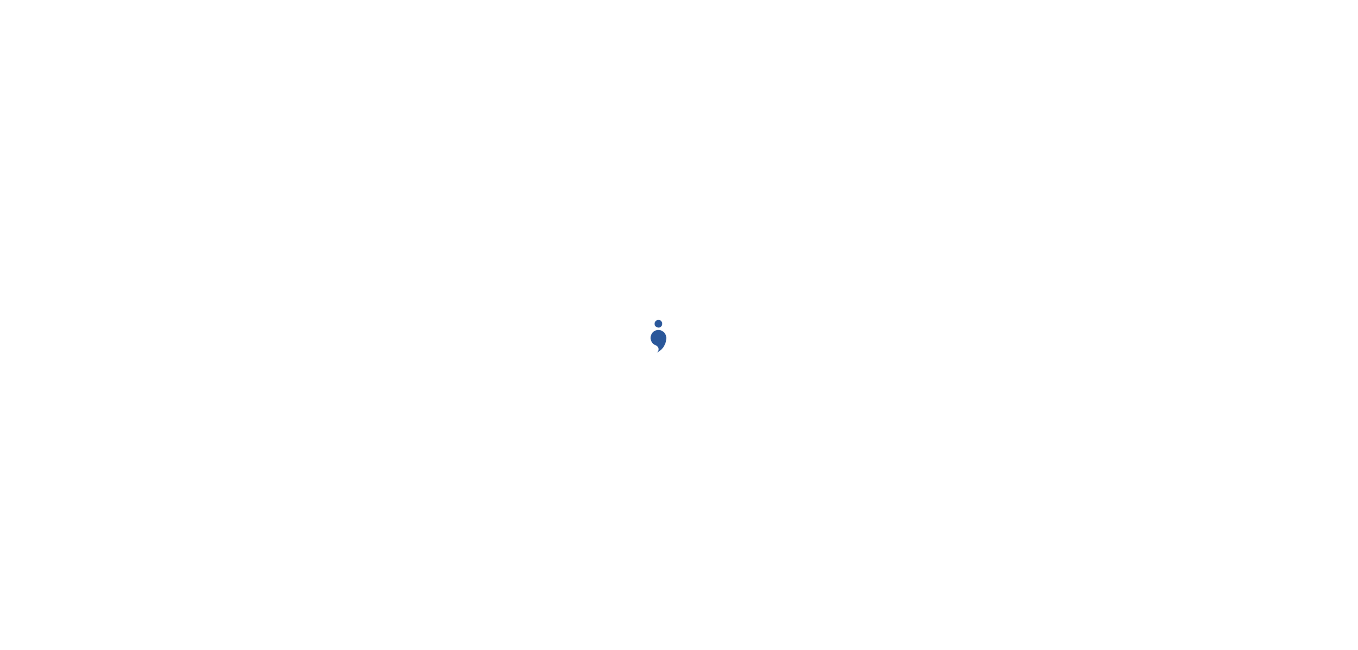 scroll, scrollTop: 0, scrollLeft: 0, axis: both 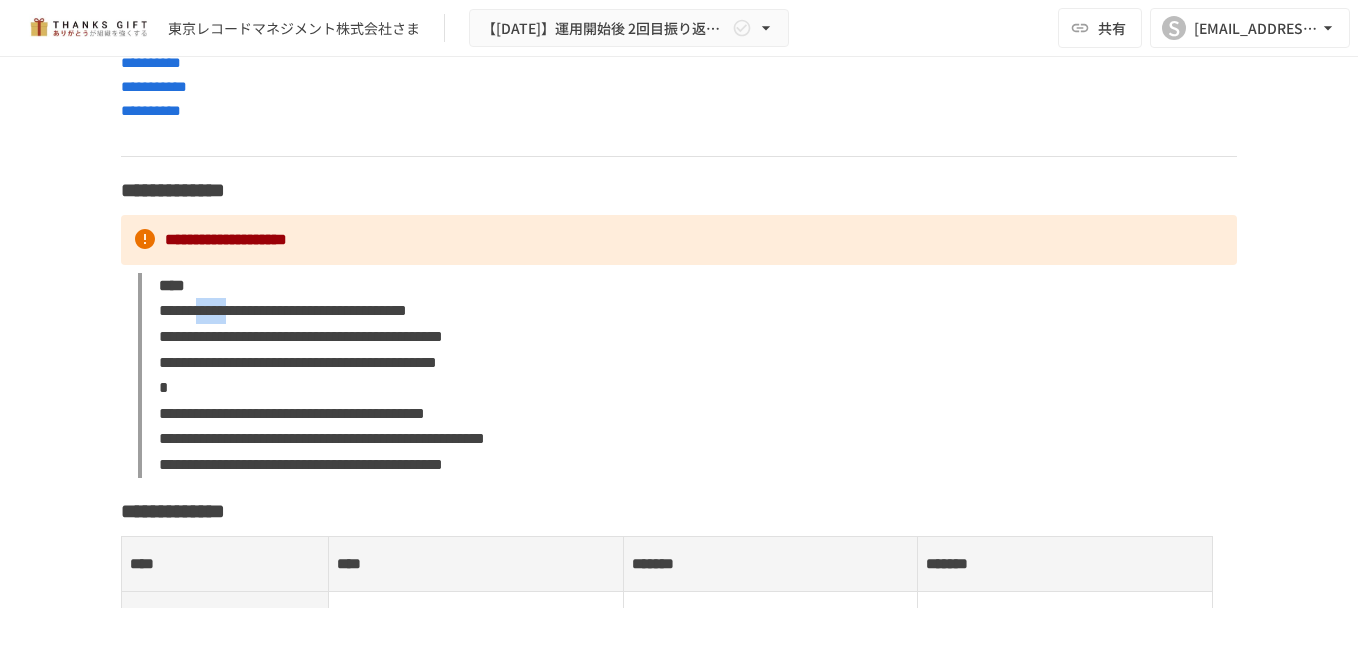 drag, startPoint x: 242, startPoint y: 310, endPoint x: 330, endPoint y: 309, distance: 88.005684 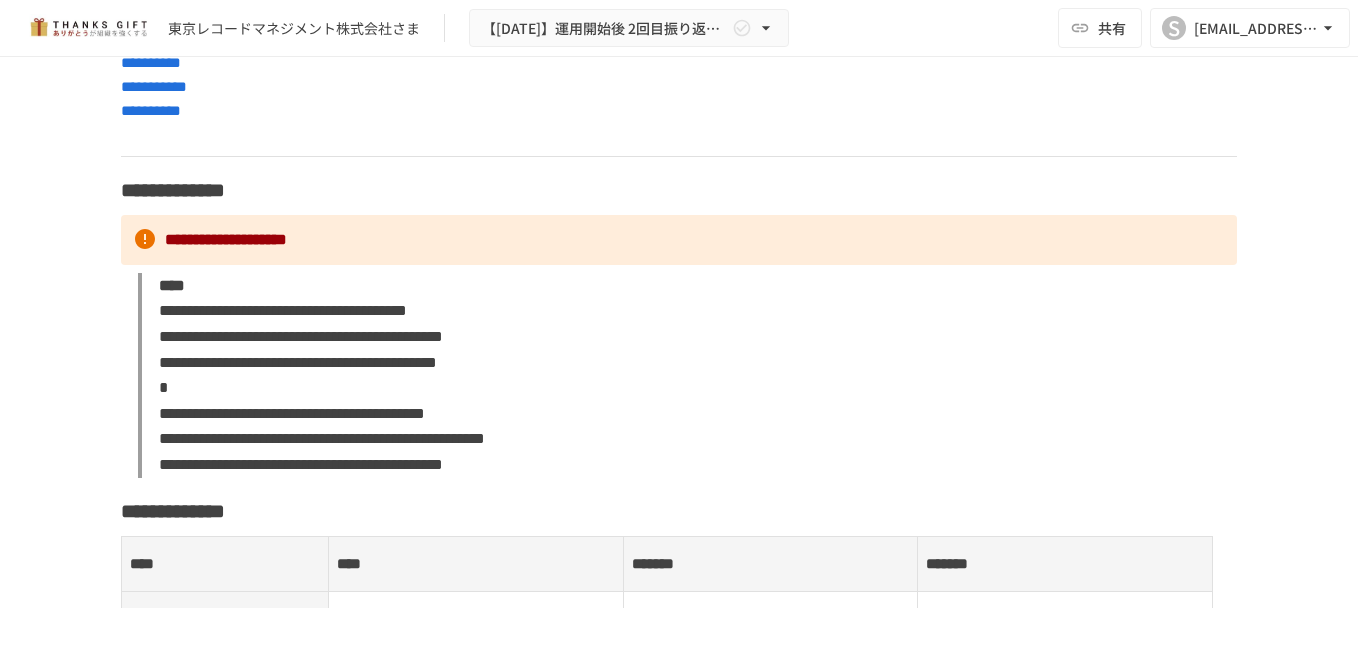 drag, startPoint x: 330, startPoint y: 309, endPoint x: 425, endPoint y: 307, distance: 95.02105 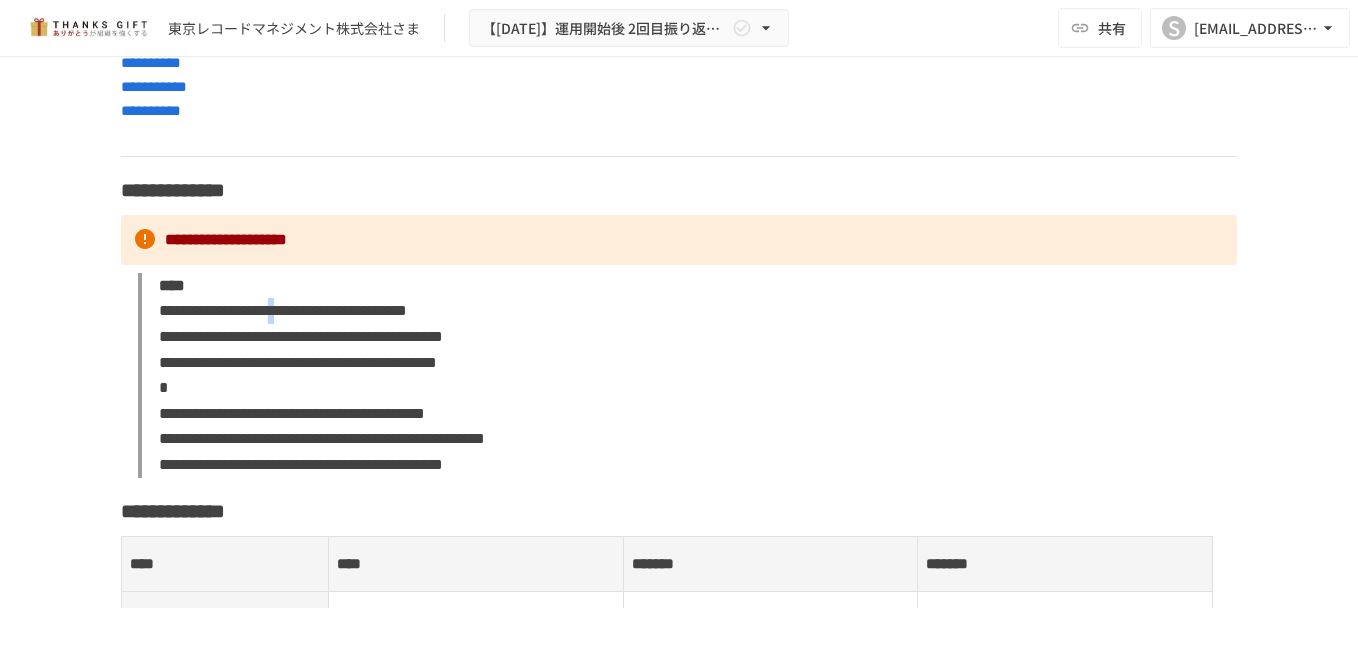 drag, startPoint x: 444, startPoint y: 310, endPoint x: 462, endPoint y: 310, distance: 18 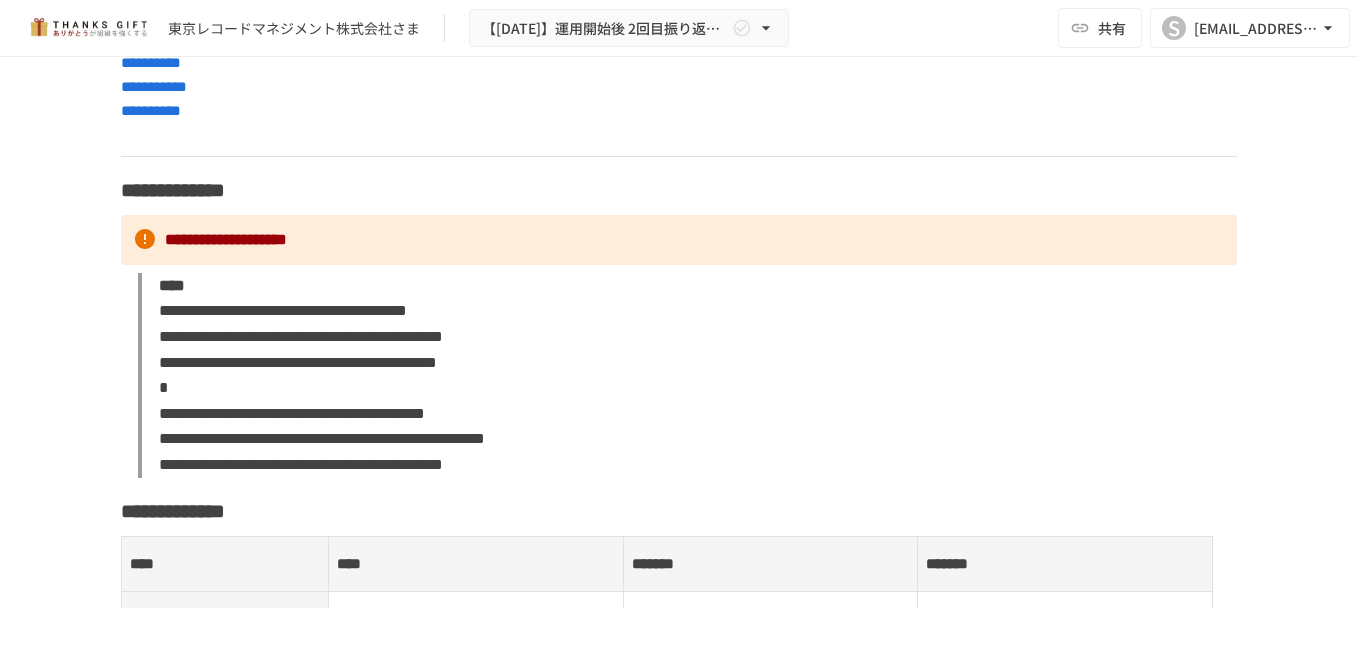 drag, startPoint x: 462, startPoint y: 310, endPoint x: 581, endPoint y: 310, distance: 119 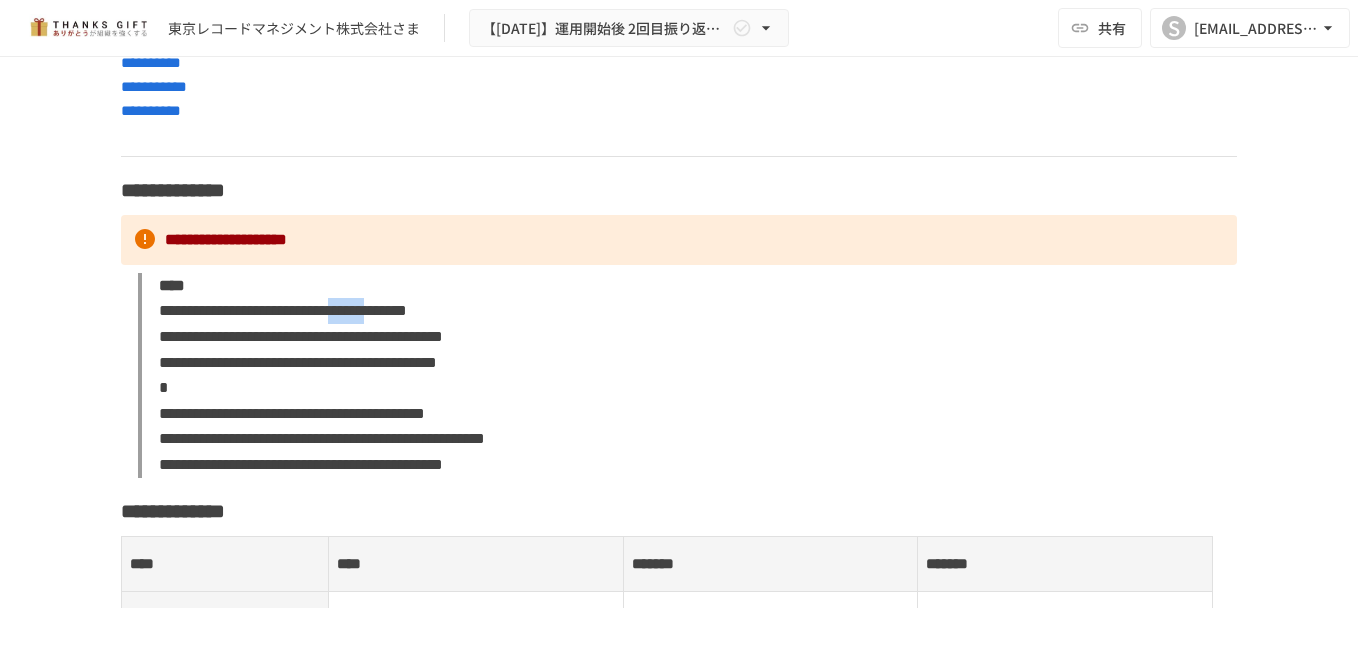 drag, startPoint x: 596, startPoint y: 309, endPoint x: 696, endPoint y: 309, distance: 100 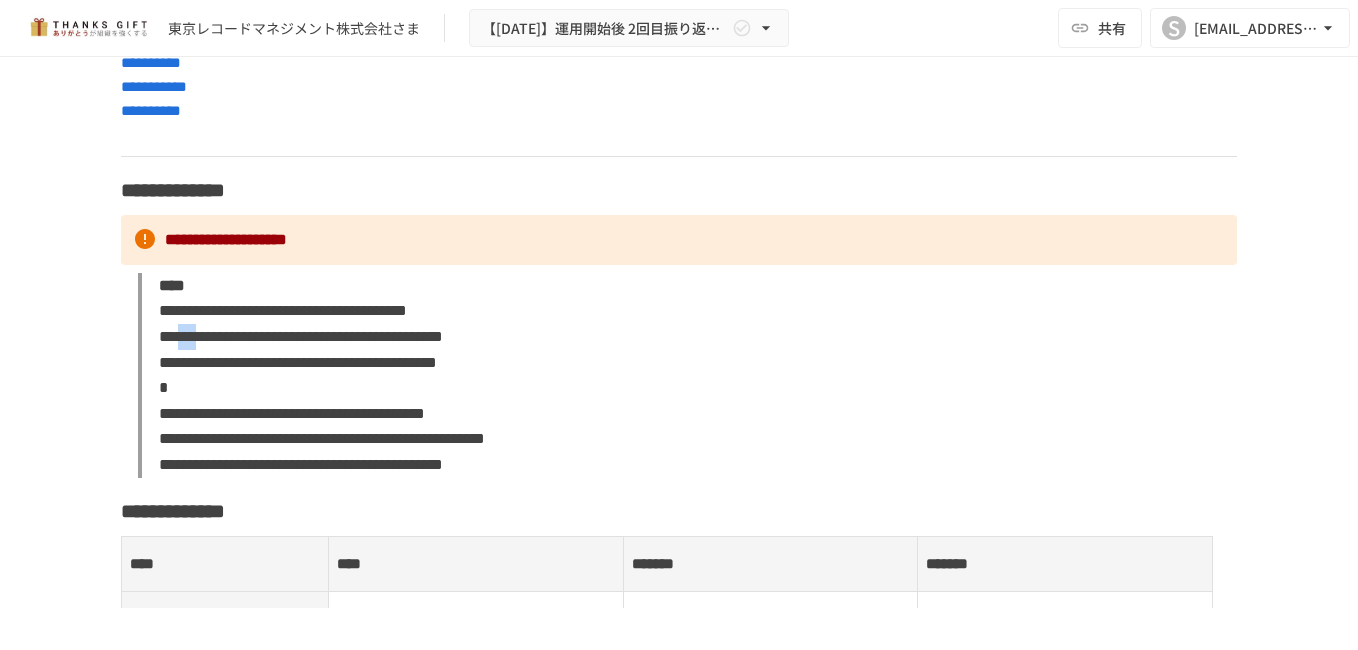 drag, startPoint x: 204, startPoint y: 342, endPoint x: 254, endPoint y: 342, distance: 50 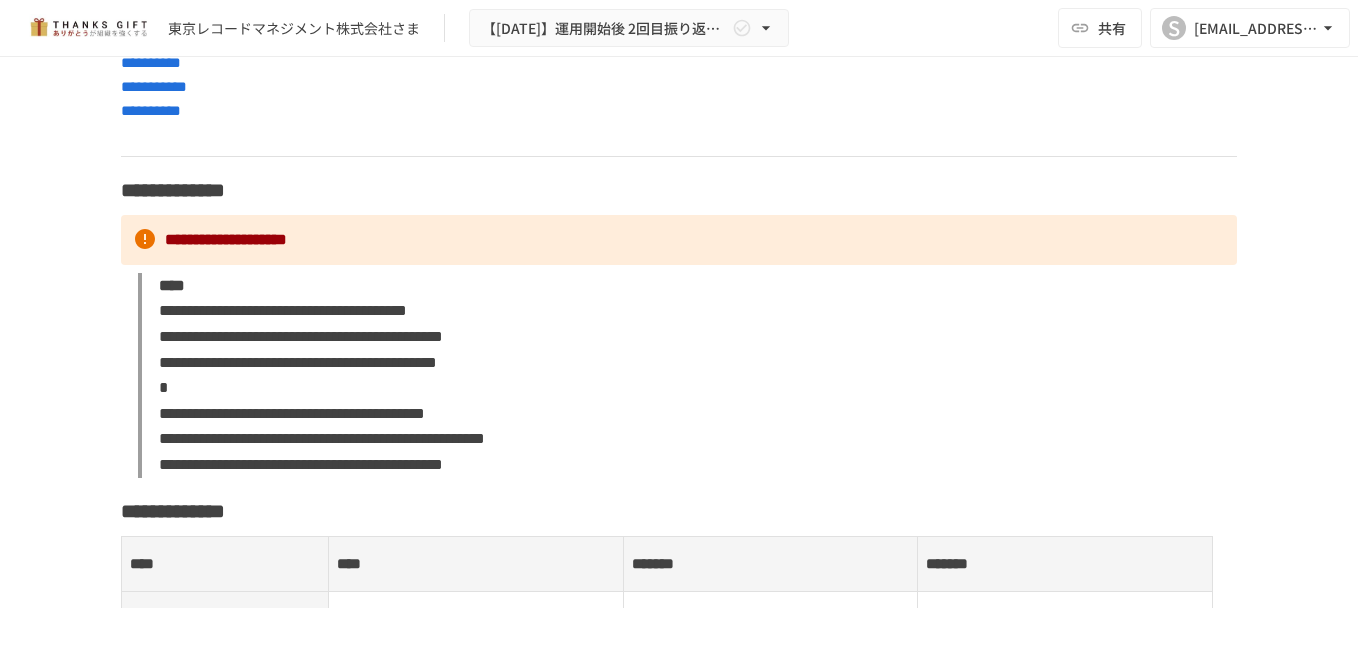 drag, startPoint x: 254, startPoint y: 342, endPoint x: 326, endPoint y: 342, distance: 72 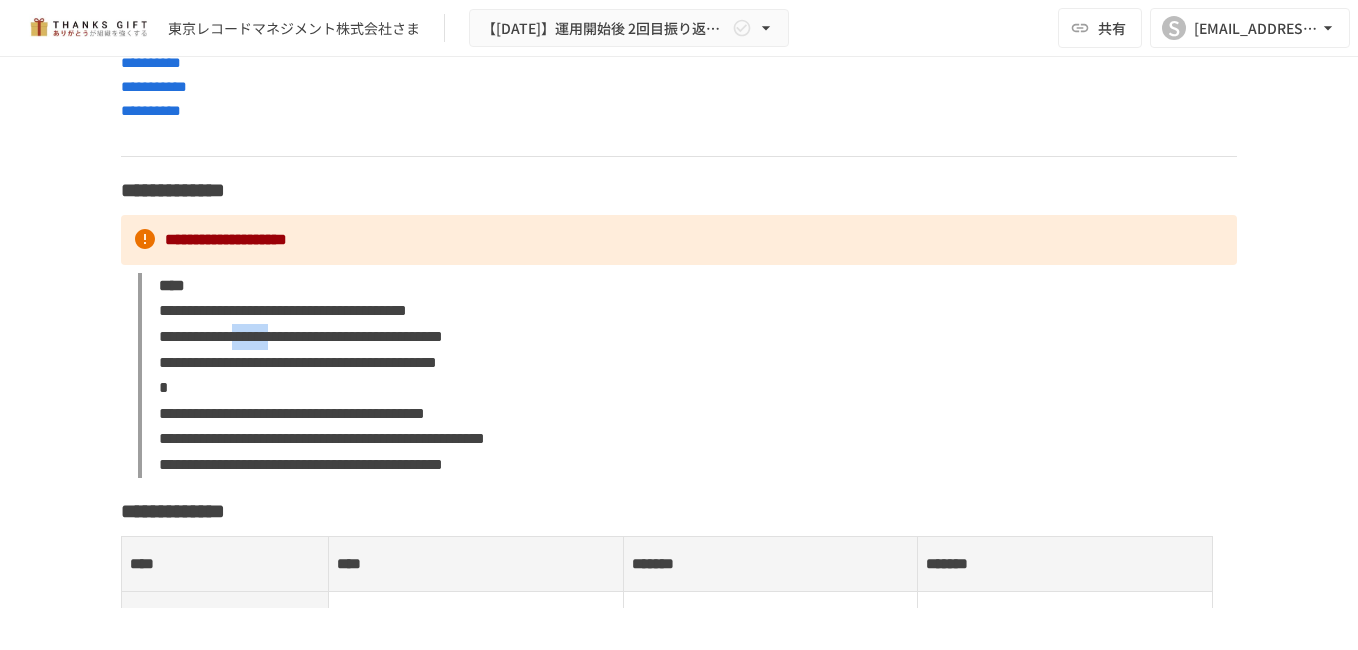 drag, startPoint x: 348, startPoint y: 342, endPoint x: 442, endPoint y: 346, distance: 94.08507 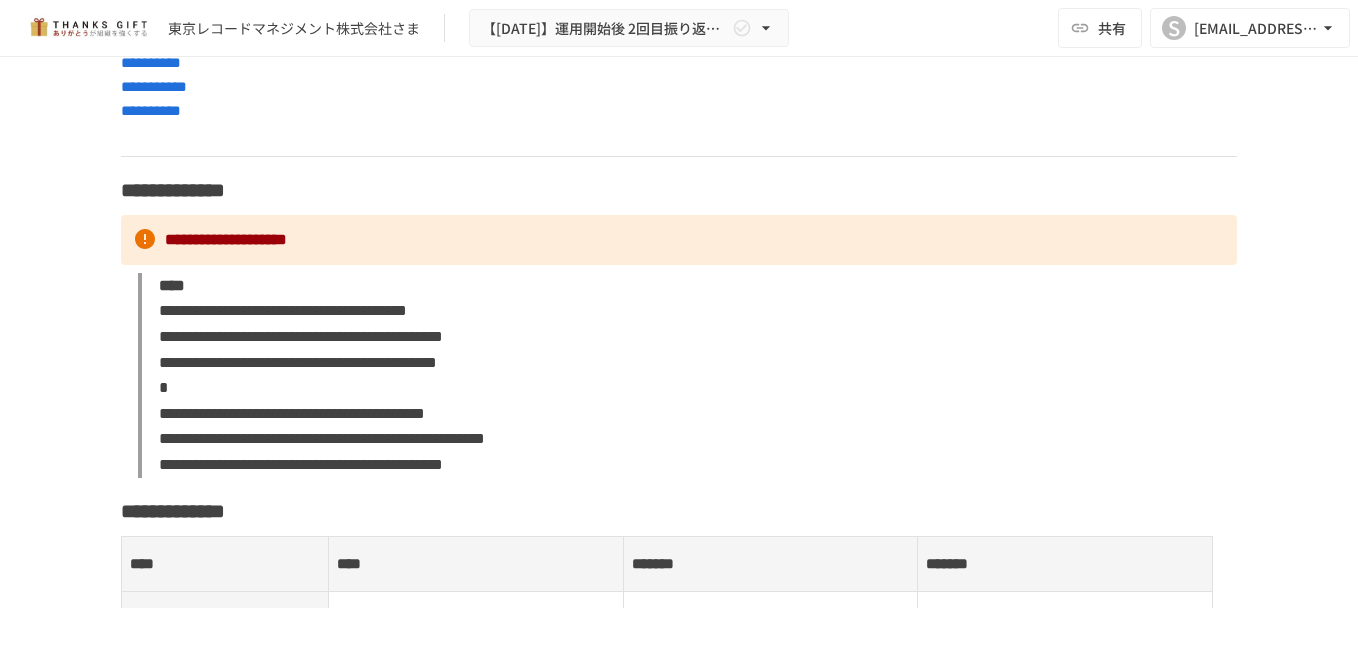 drag, startPoint x: 442, startPoint y: 346, endPoint x: 485, endPoint y: 345, distance: 43.011627 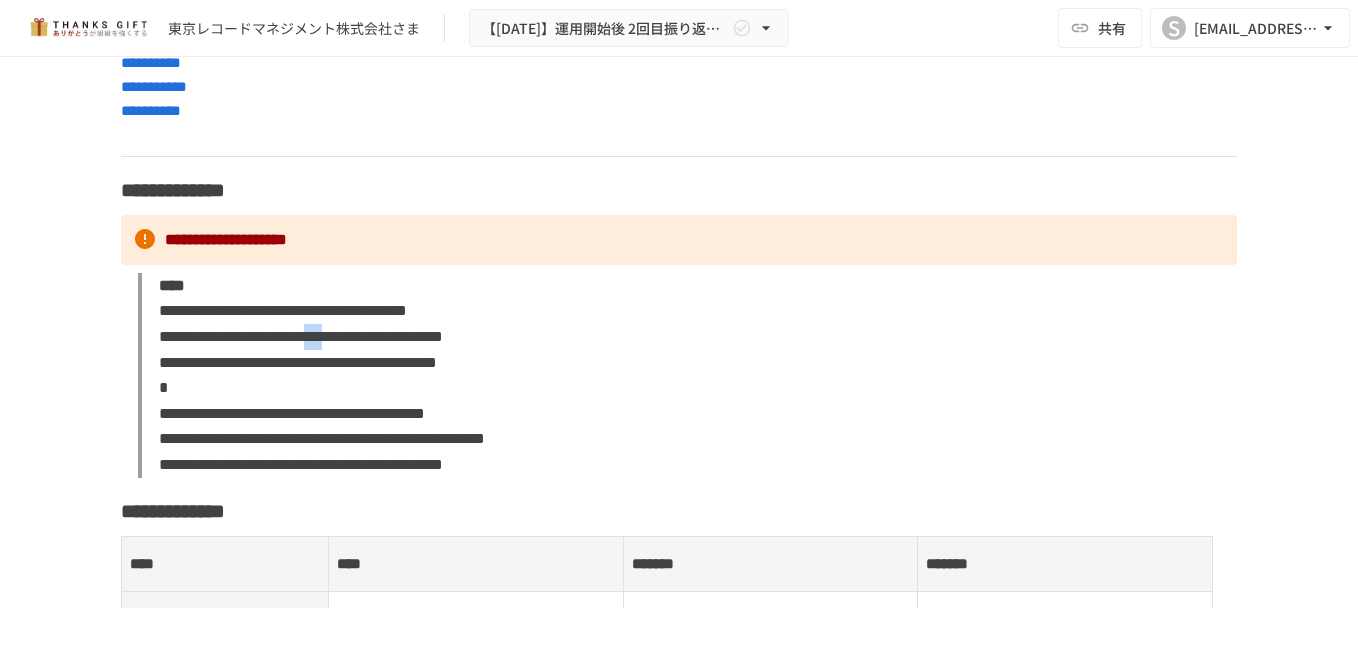 drag, startPoint x: 543, startPoint y: 345, endPoint x: 577, endPoint y: 341, distance: 34.234486 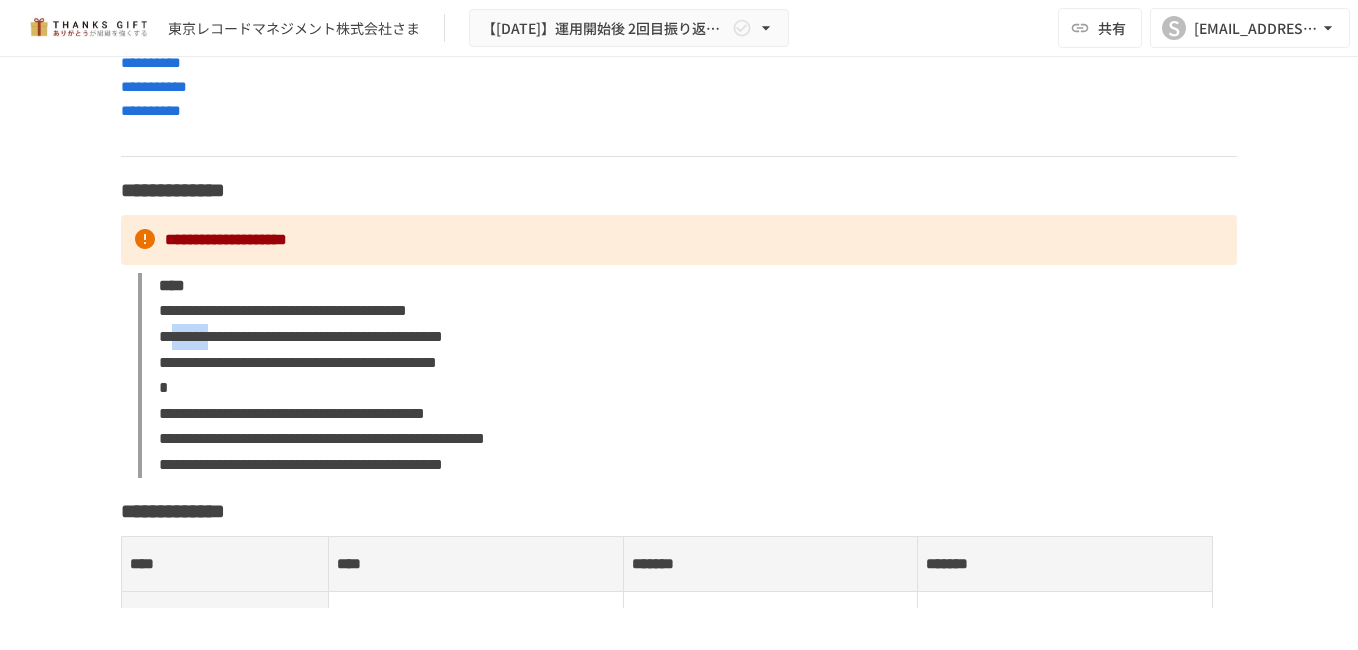 drag, startPoint x: 191, startPoint y: 337, endPoint x: 280, endPoint y: 340, distance: 89.050545 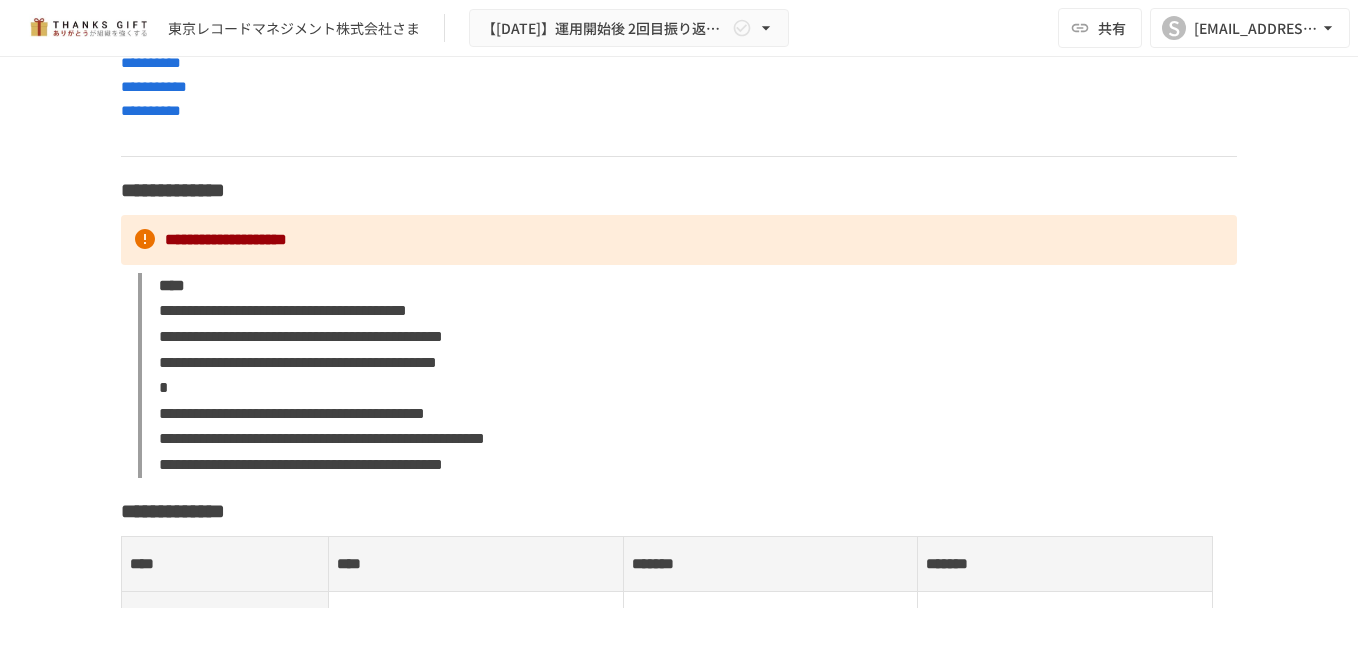 drag, startPoint x: 280, startPoint y: 340, endPoint x: 389, endPoint y: 337, distance: 109.041275 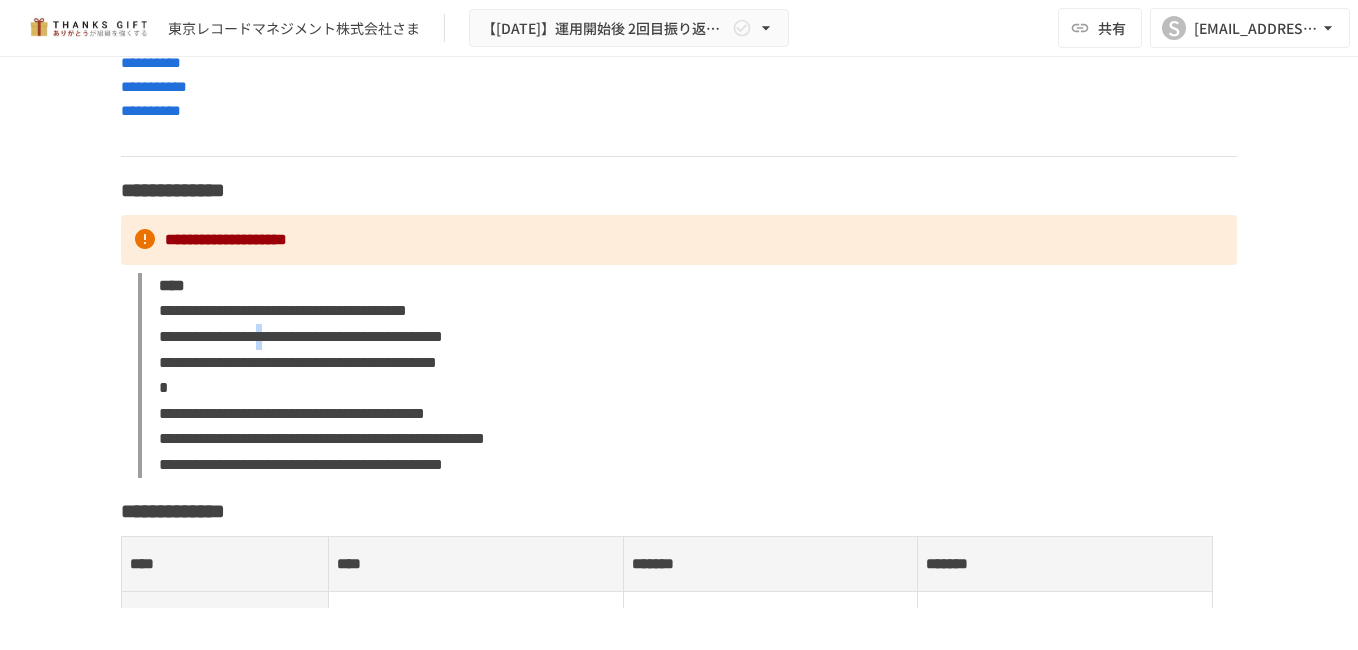 drag, startPoint x: 406, startPoint y: 336, endPoint x: 427, endPoint y: 336, distance: 21 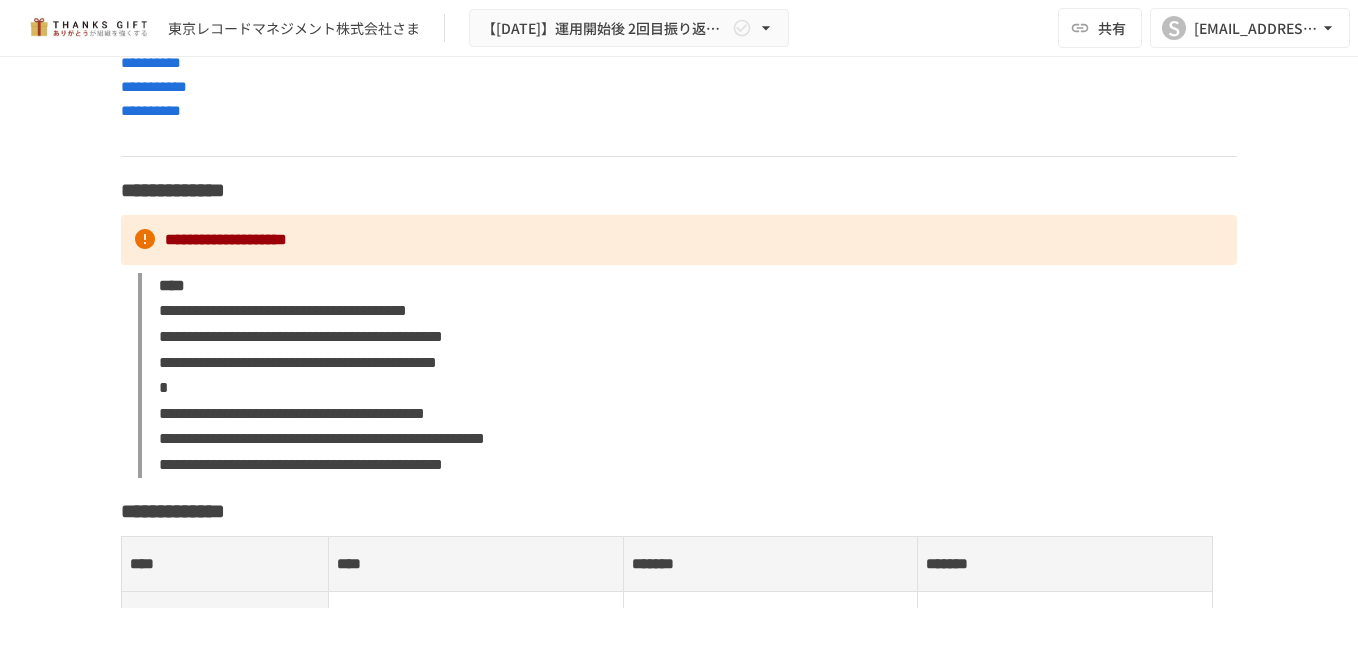 drag, startPoint x: 427, startPoint y: 336, endPoint x: 459, endPoint y: 338, distance: 32.06244 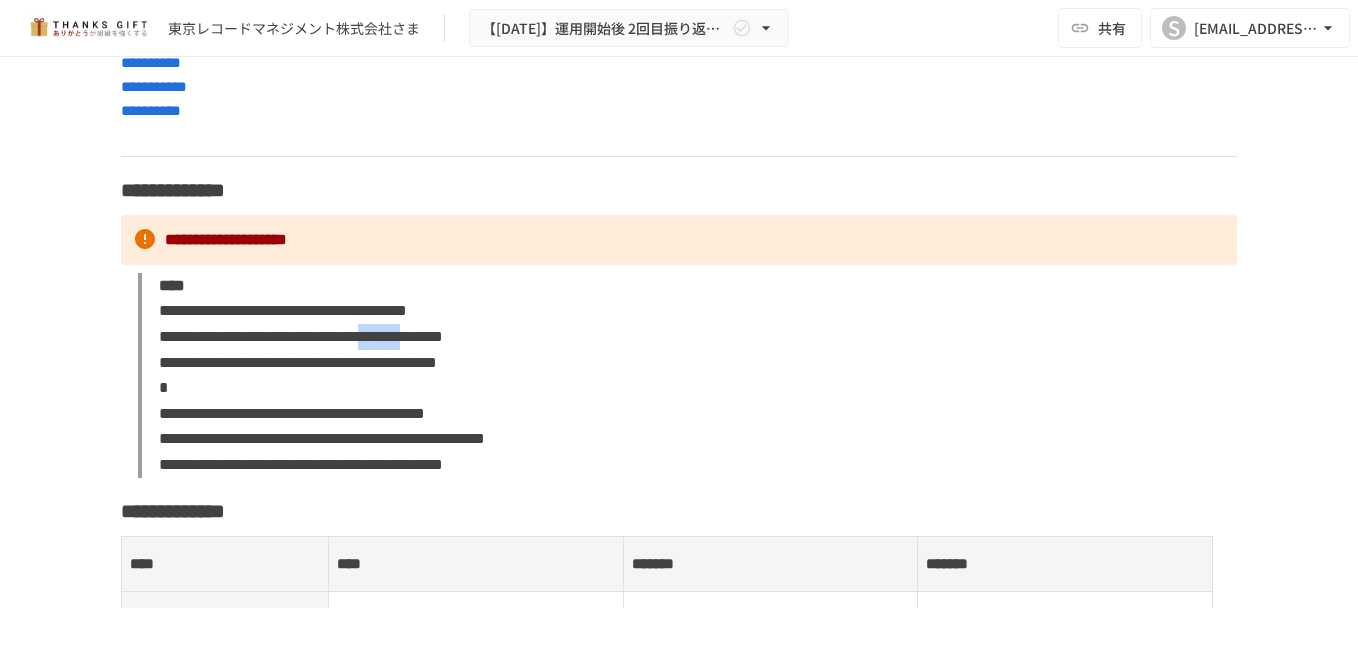 drag, startPoint x: 676, startPoint y: 336, endPoint x: 797, endPoint y: 338, distance: 121.016525 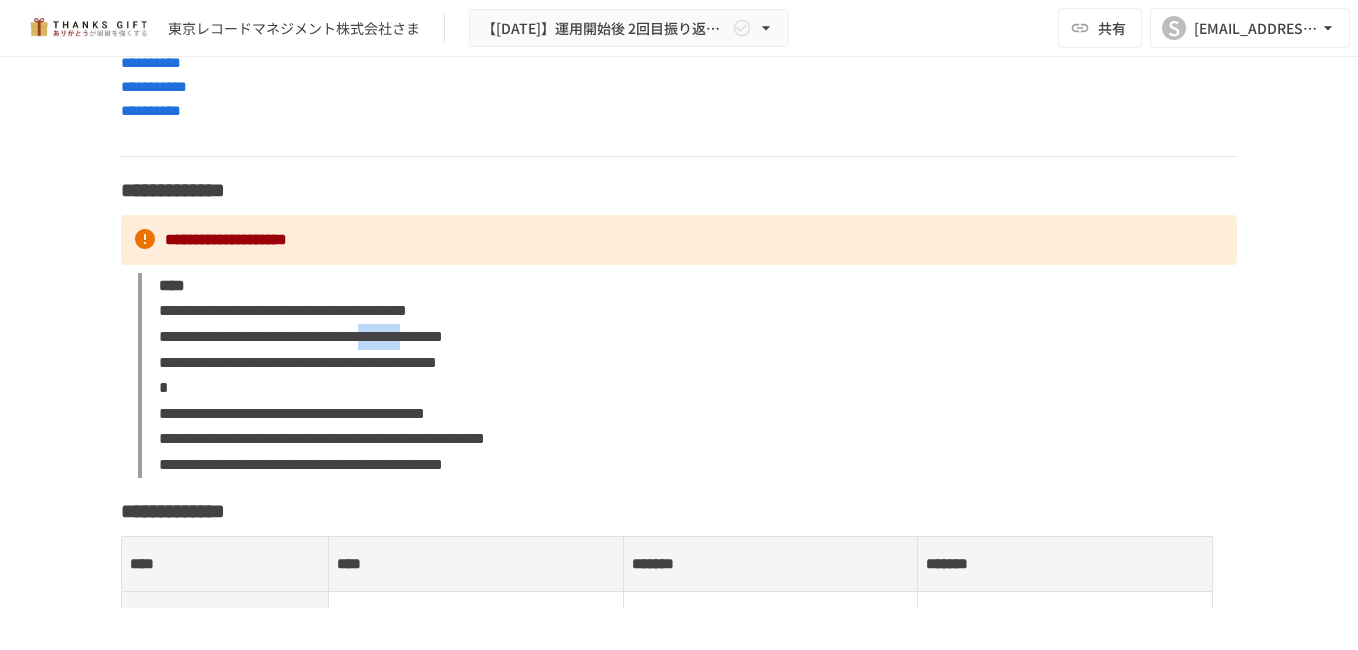 click on "**********" at bounding box center (301, 336) 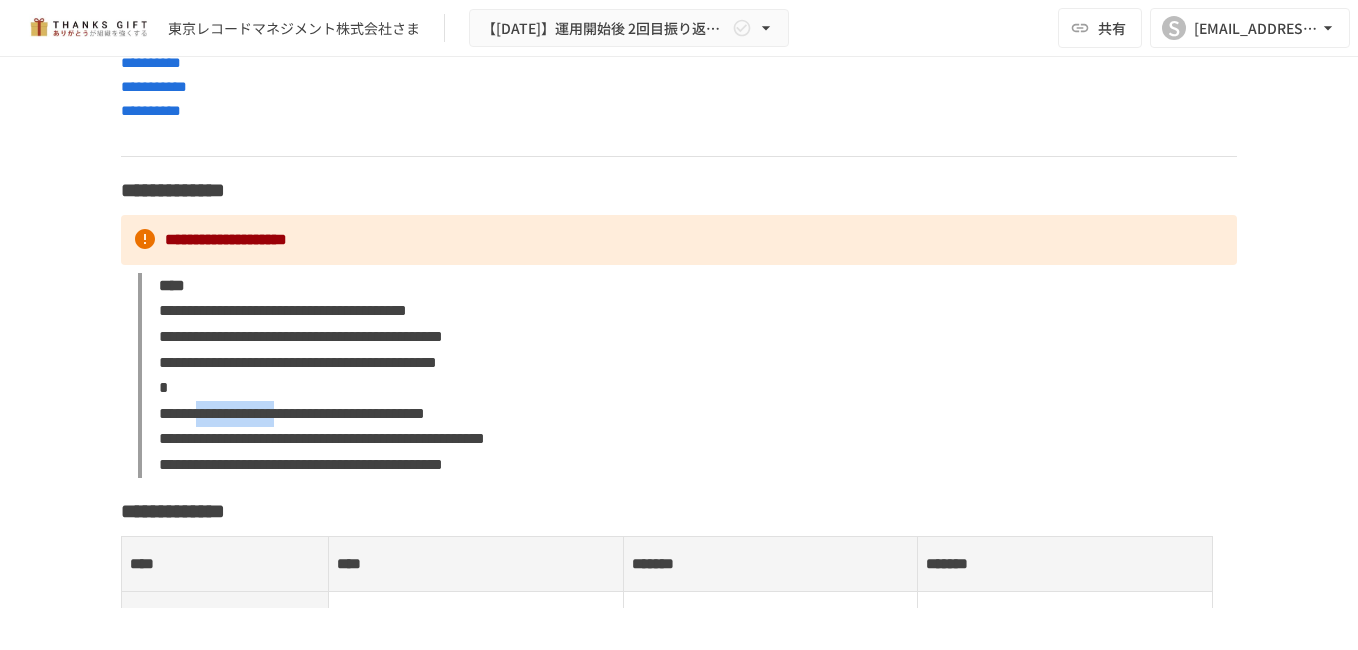 drag, startPoint x: 243, startPoint y: 419, endPoint x: 461, endPoint y: 419, distance: 218 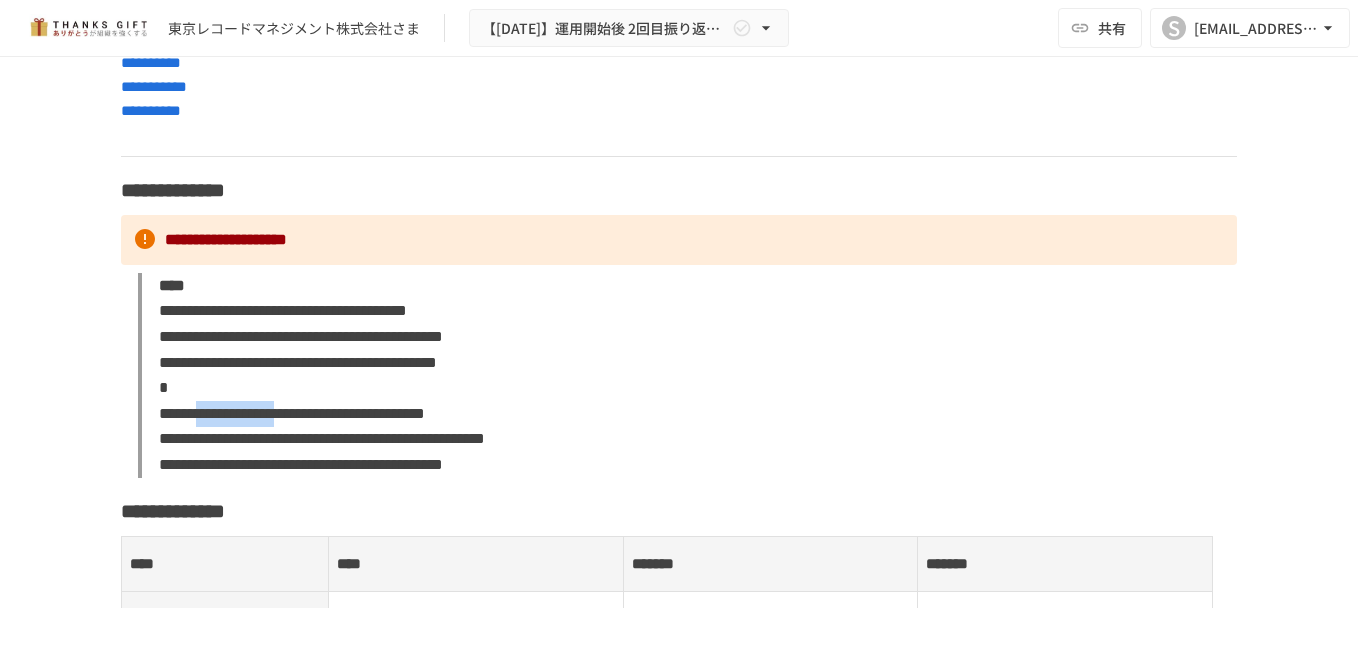 click on "**********" at bounding box center [292, 413] 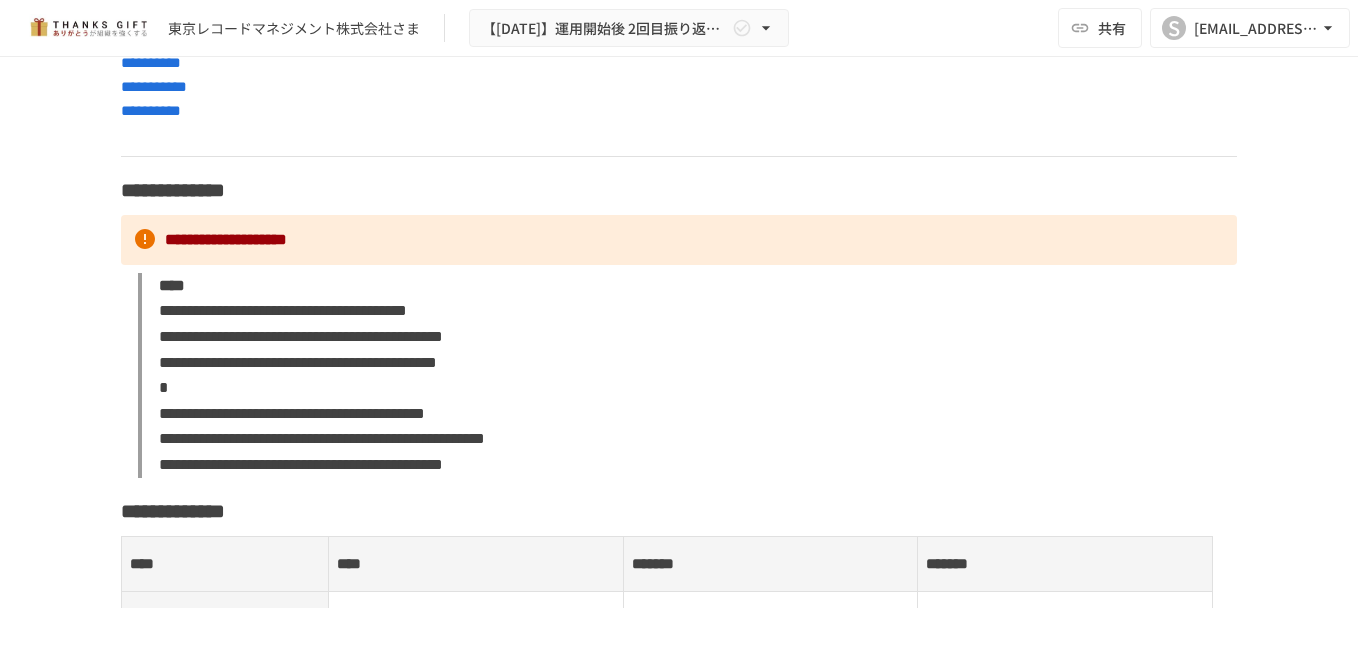 drag, startPoint x: 461, startPoint y: 419, endPoint x: 558, endPoint y: 417, distance: 97.020615 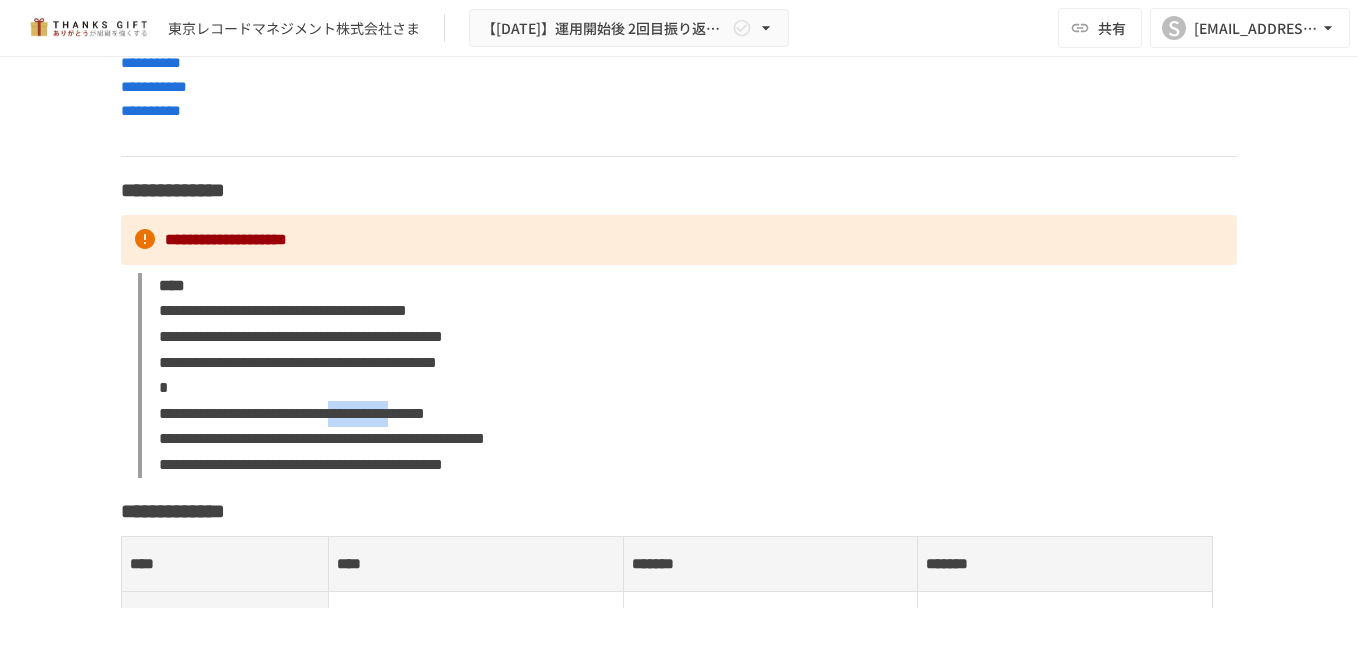 drag, startPoint x: 605, startPoint y: 419, endPoint x: 749, endPoint y: 424, distance: 144.08678 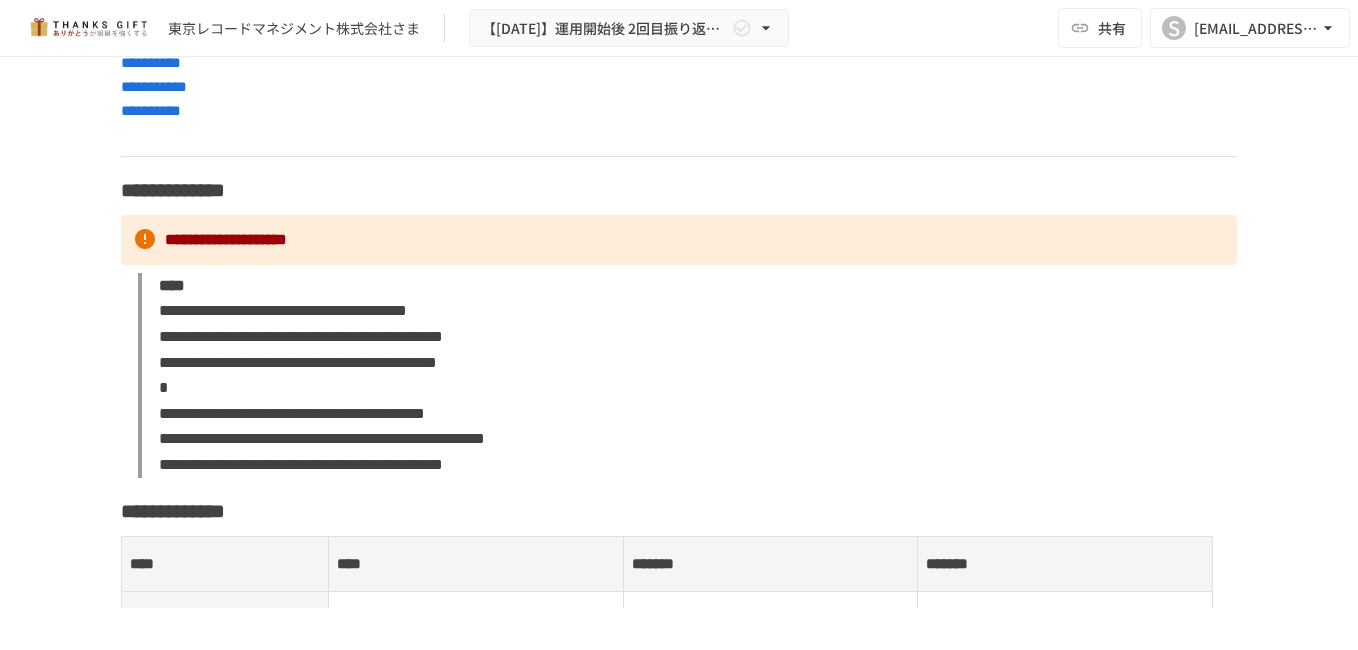 click on "**********" at bounding box center [322, 438] 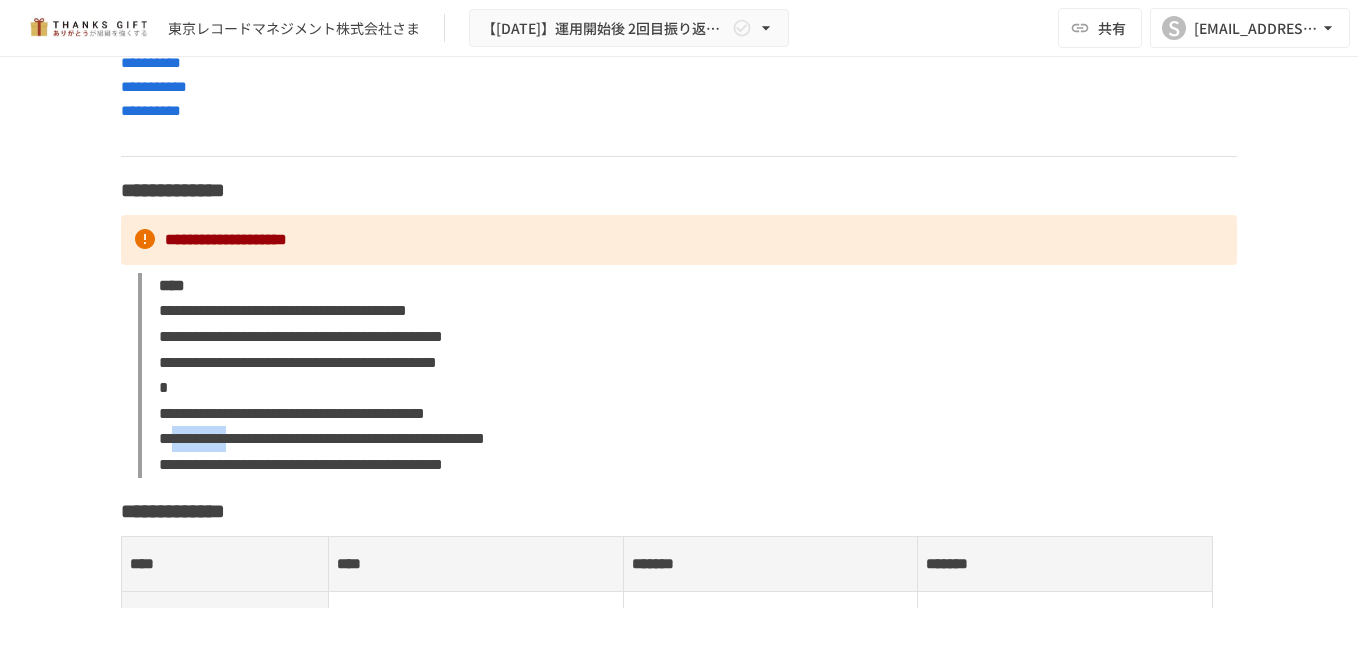 drag, startPoint x: 190, startPoint y: 437, endPoint x: 329, endPoint y: 436, distance: 139.0036 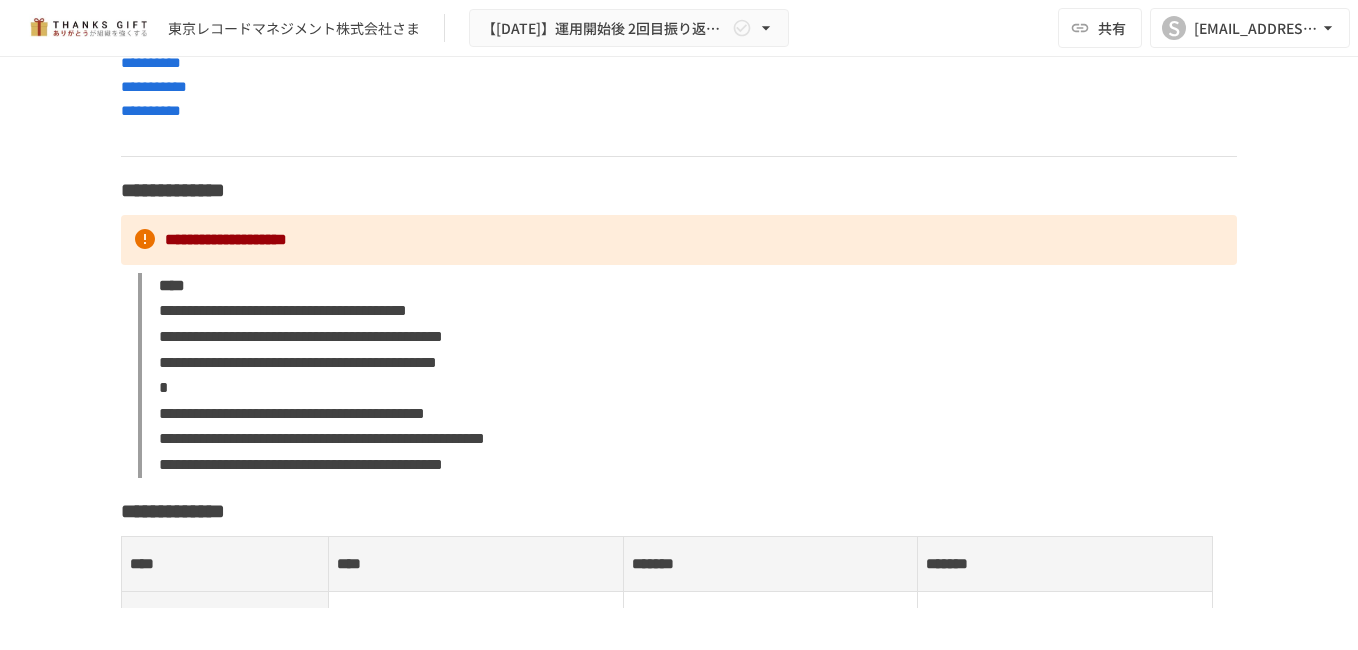 drag, startPoint x: 329, startPoint y: 436, endPoint x: 454, endPoint y: 435, distance: 125.004 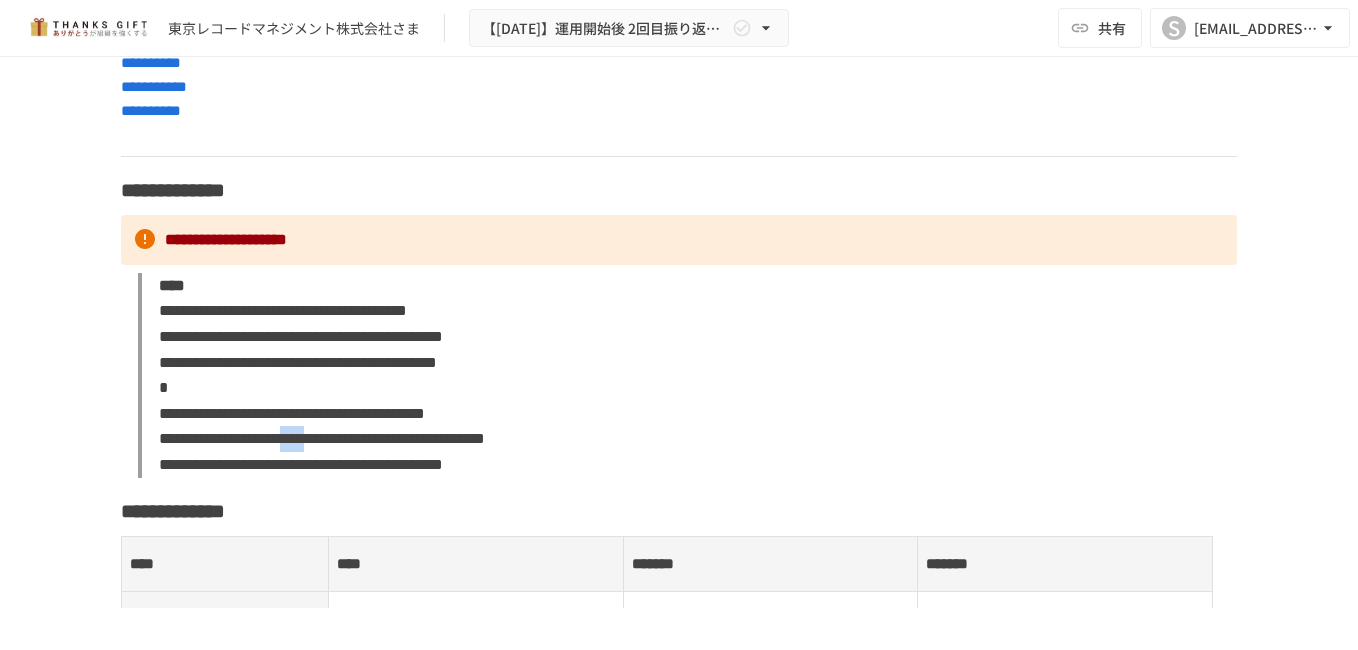 drag, startPoint x: 467, startPoint y: 435, endPoint x: 541, endPoint y: 435, distance: 74 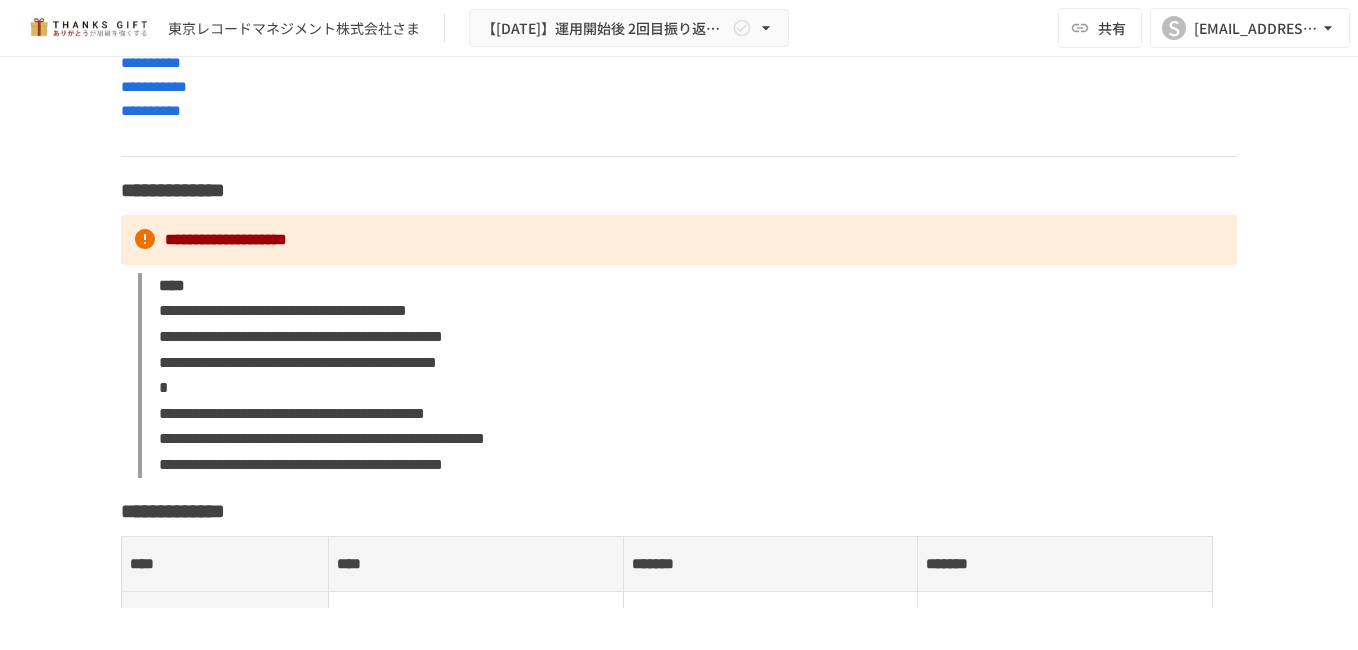 drag, startPoint x: 541, startPoint y: 435, endPoint x: 616, endPoint y: 434, distance: 75.00667 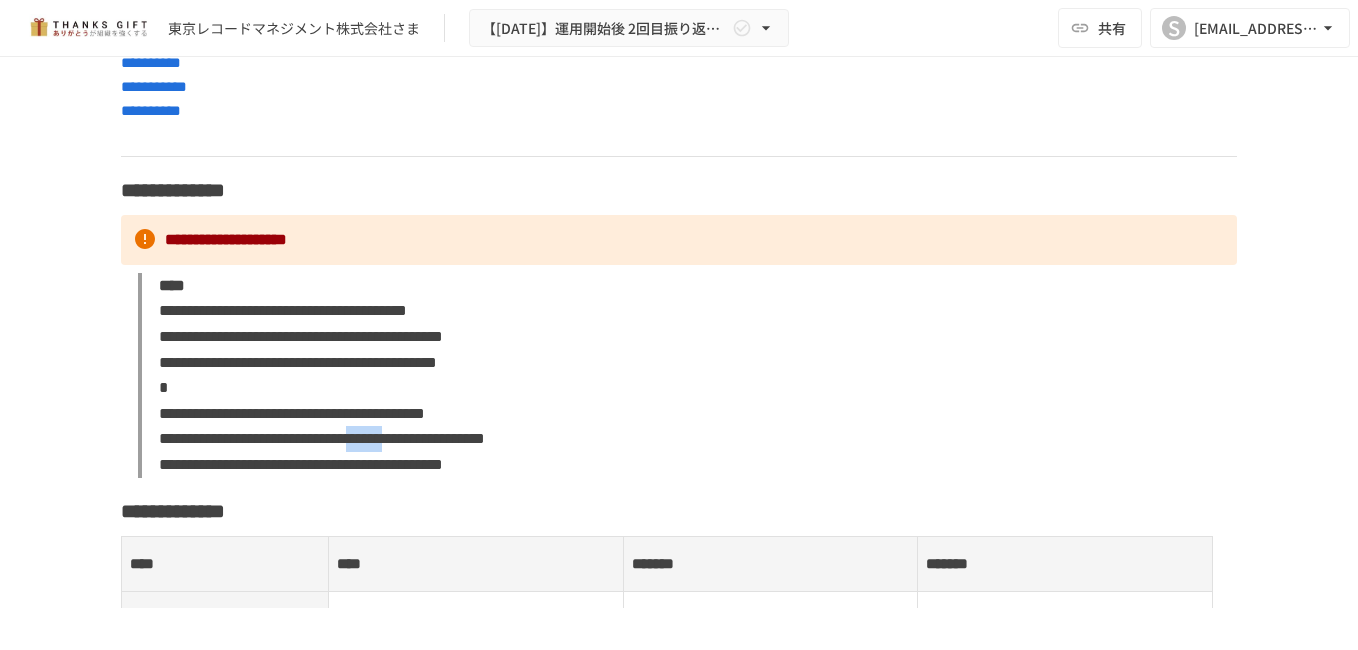 drag, startPoint x: 668, startPoint y: 437, endPoint x: 746, endPoint y: 437, distance: 78 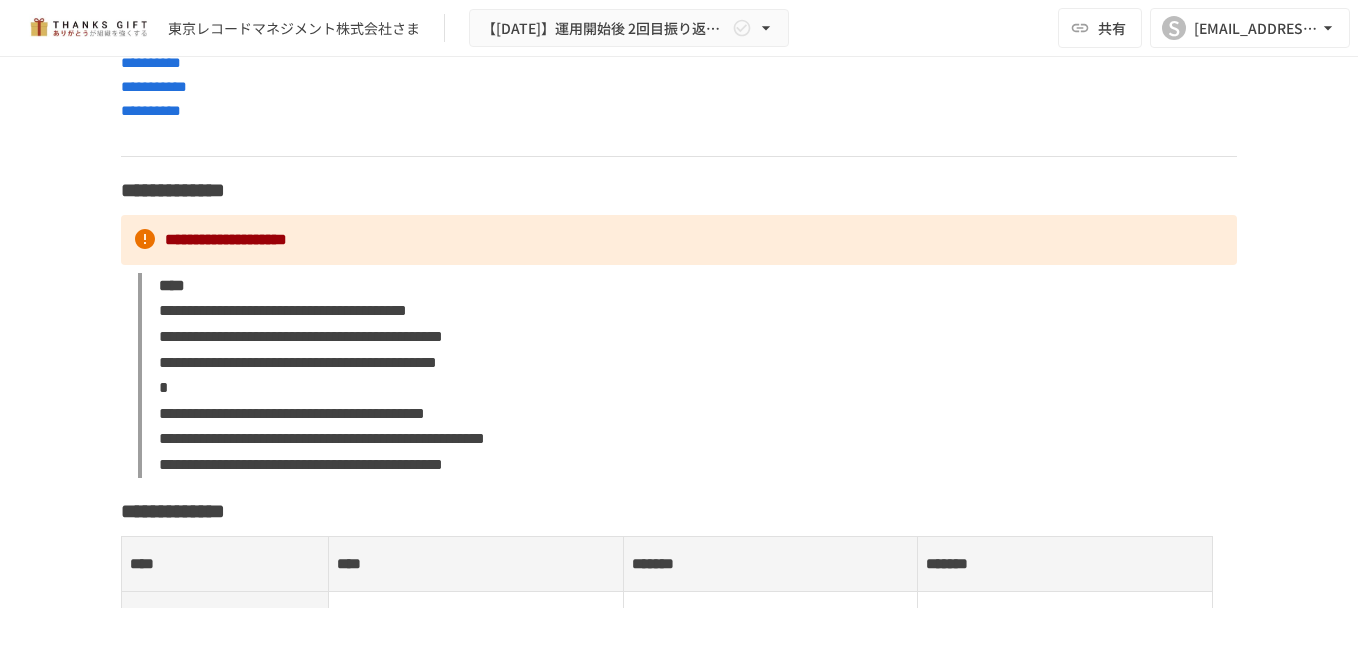 drag, startPoint x: 746, startPoint y: 437, endPoint x: 826, endPoint y: 440, distance: 80.05623 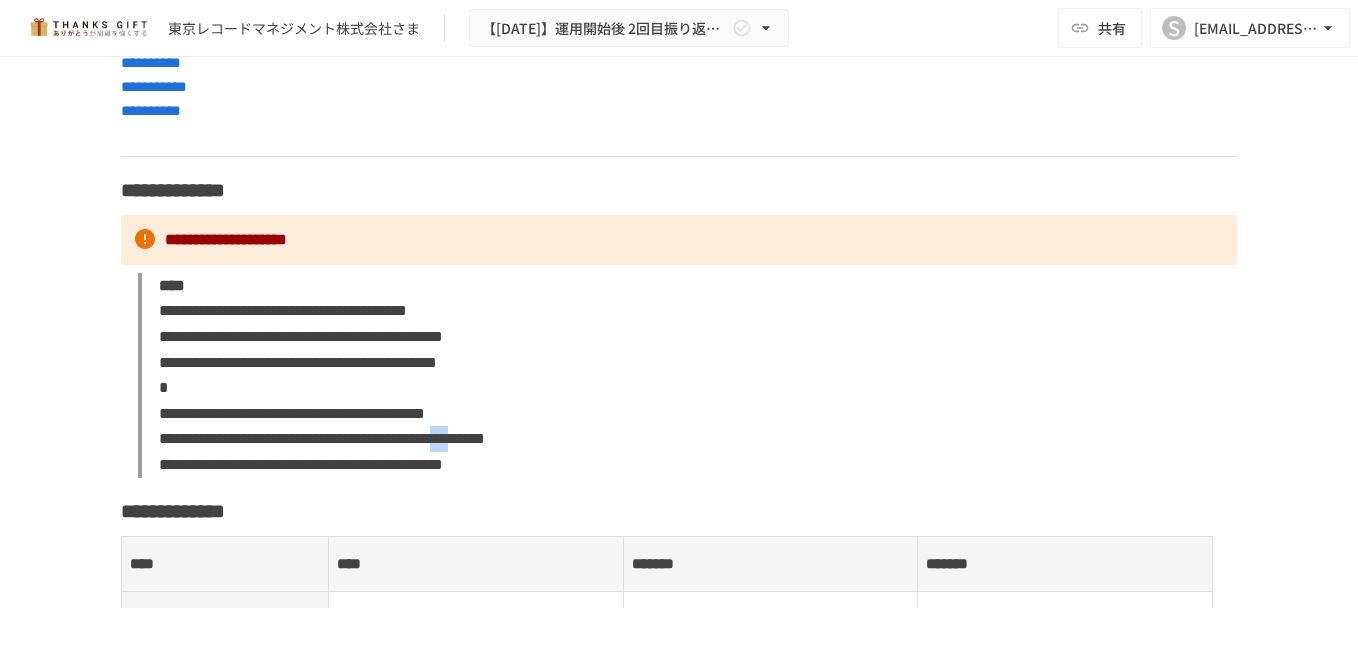 drag, startPoint x: 869, startPoint y: 440, endPoint x: 925, endPoint y: 439, distance: 56.008926 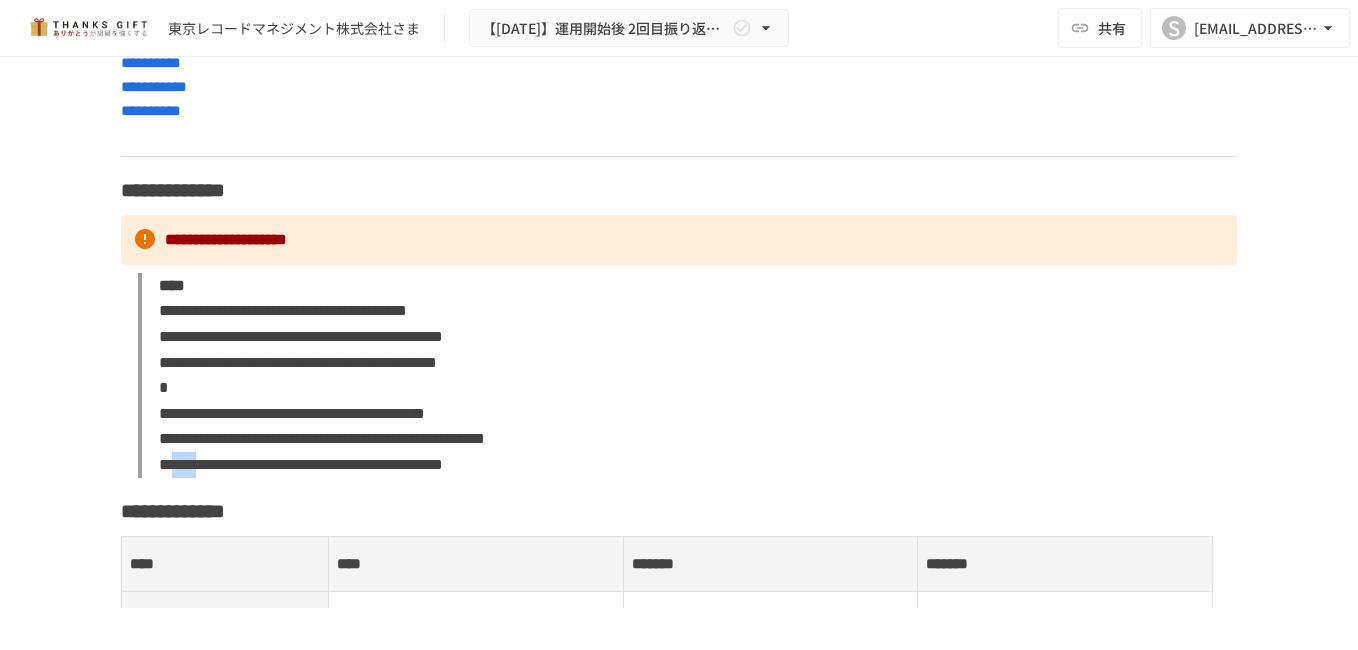 drag, startPoint x: 179, startPoint y: 466, endPoint x: 255, endPoint y: 467, distance: 76.00658 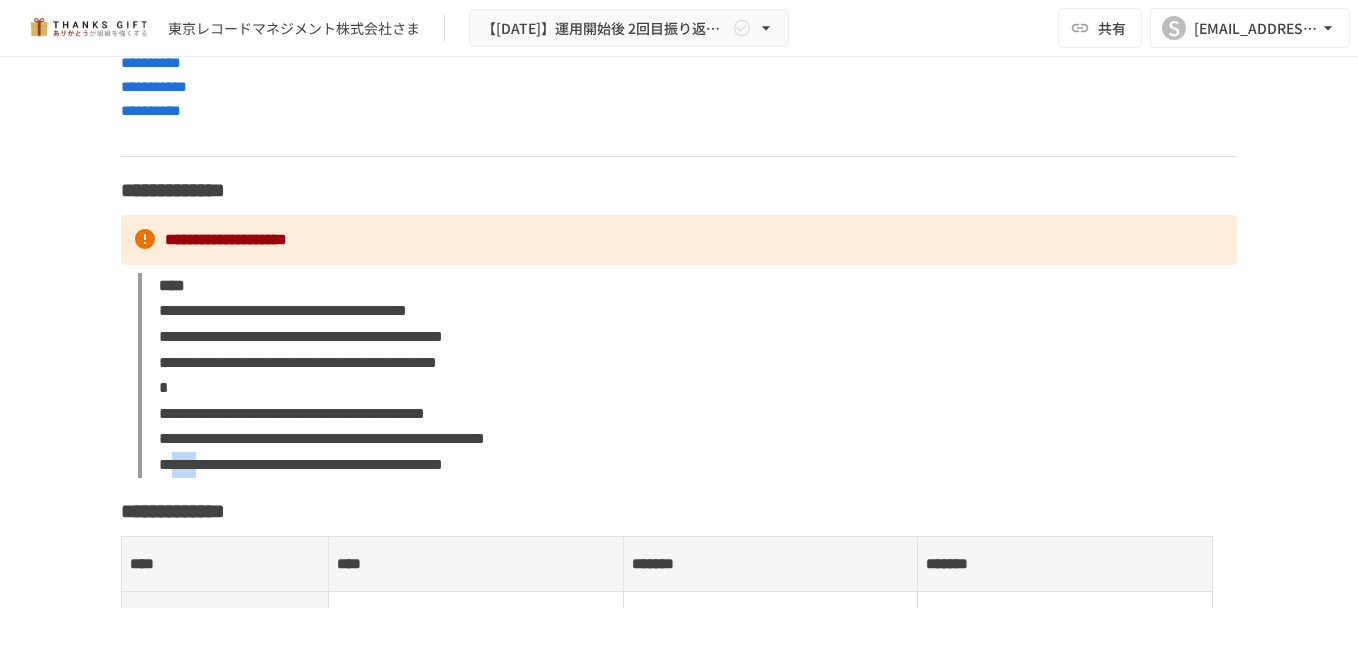 click on "**********" at bounding box center (301, 464) 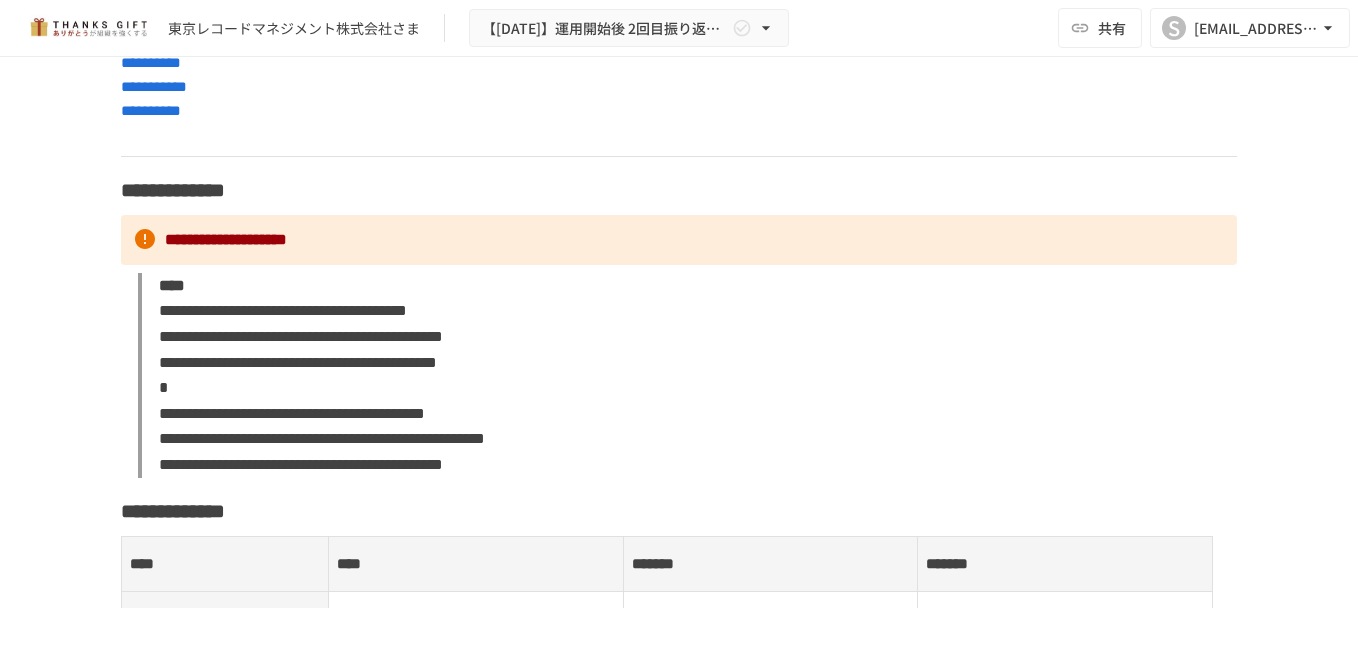 drag, startPoint x: 255, startPoint y: 467, endPoint x: 422, endPoint y: 460, distance: 167.14664 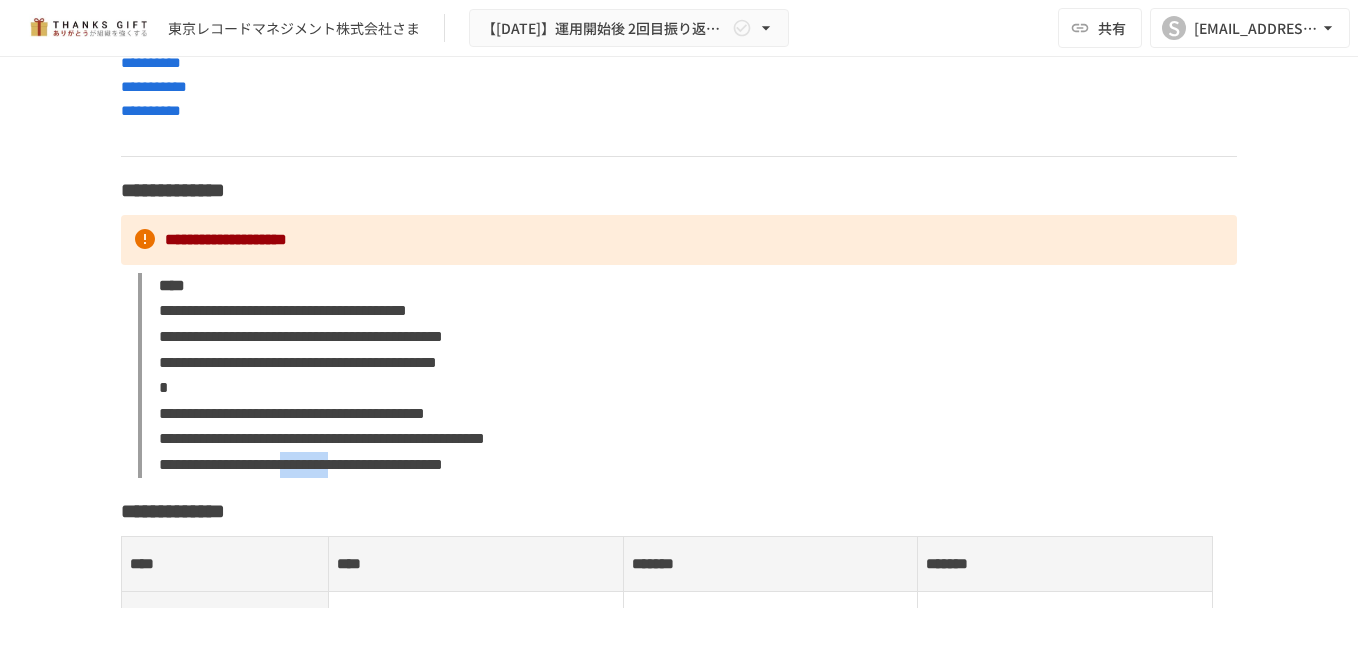 drag, startPoint x: 468, startPoint y: 460, endPoint x: 593, endPoint y: 465, distance: 125.09996 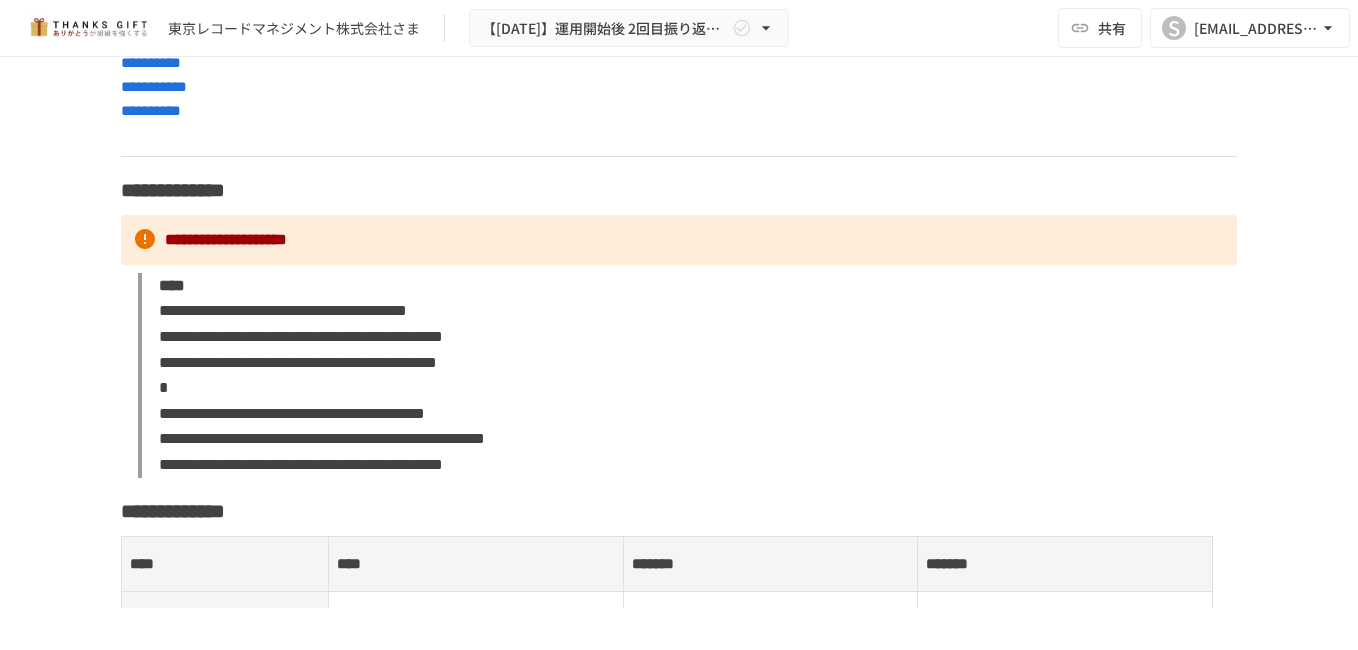 drag, startPoint x: 593, startPoint y: 465, endPoint x: 687, endPoint y: 471, distance: 94.19129 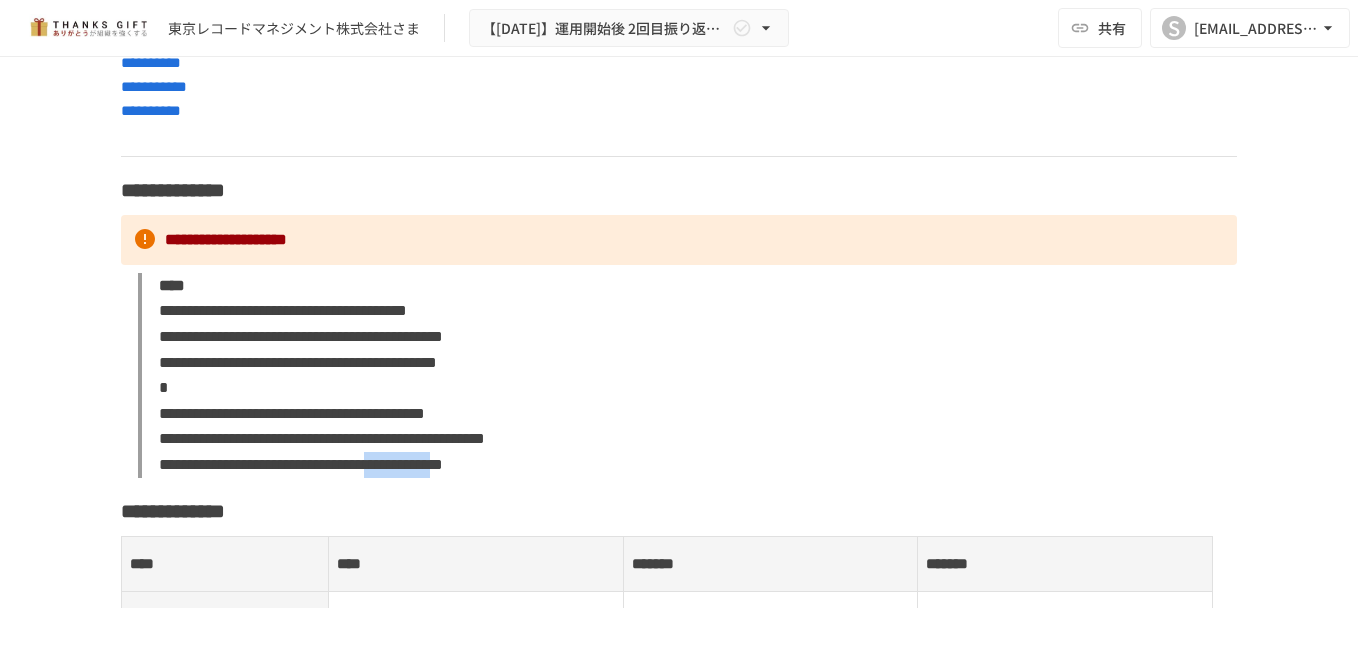 drag, startPoint x: 698, startPoint y: 468, endPoint x: 872, endPoint y: 467, distance: 174.00287 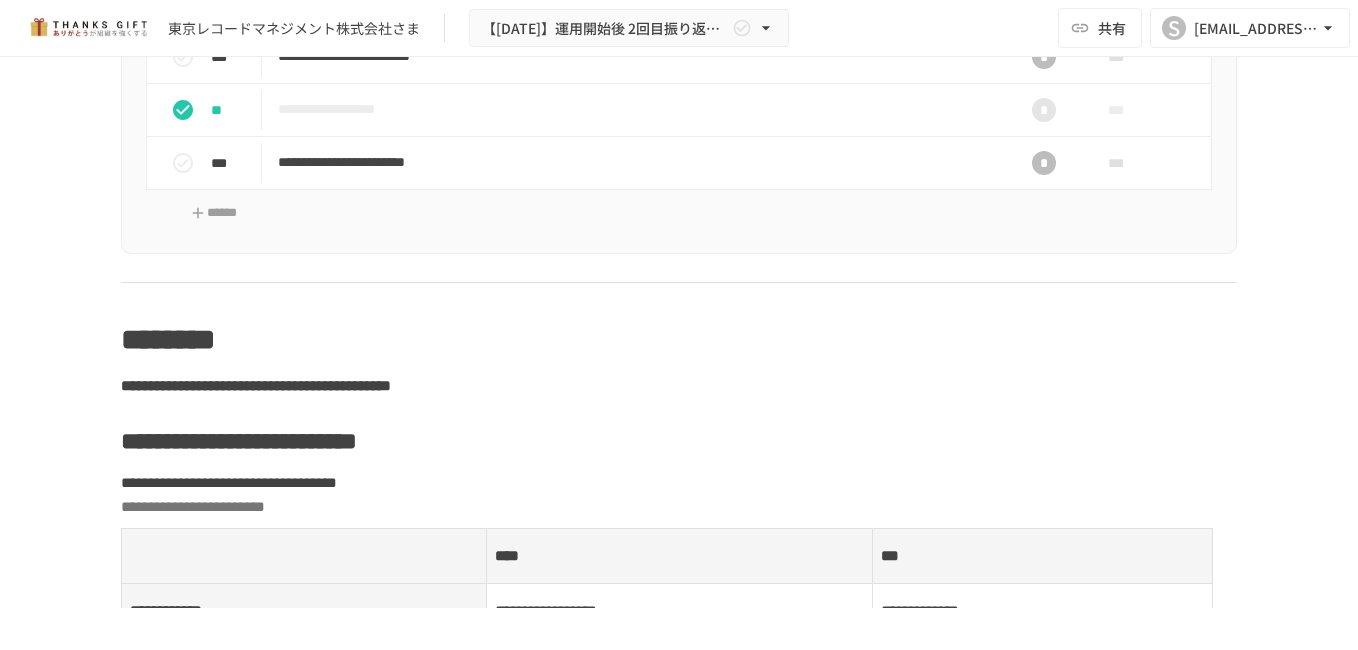 scroll, scrollTop: 3000, scrollLeft: 0, axis: vertical 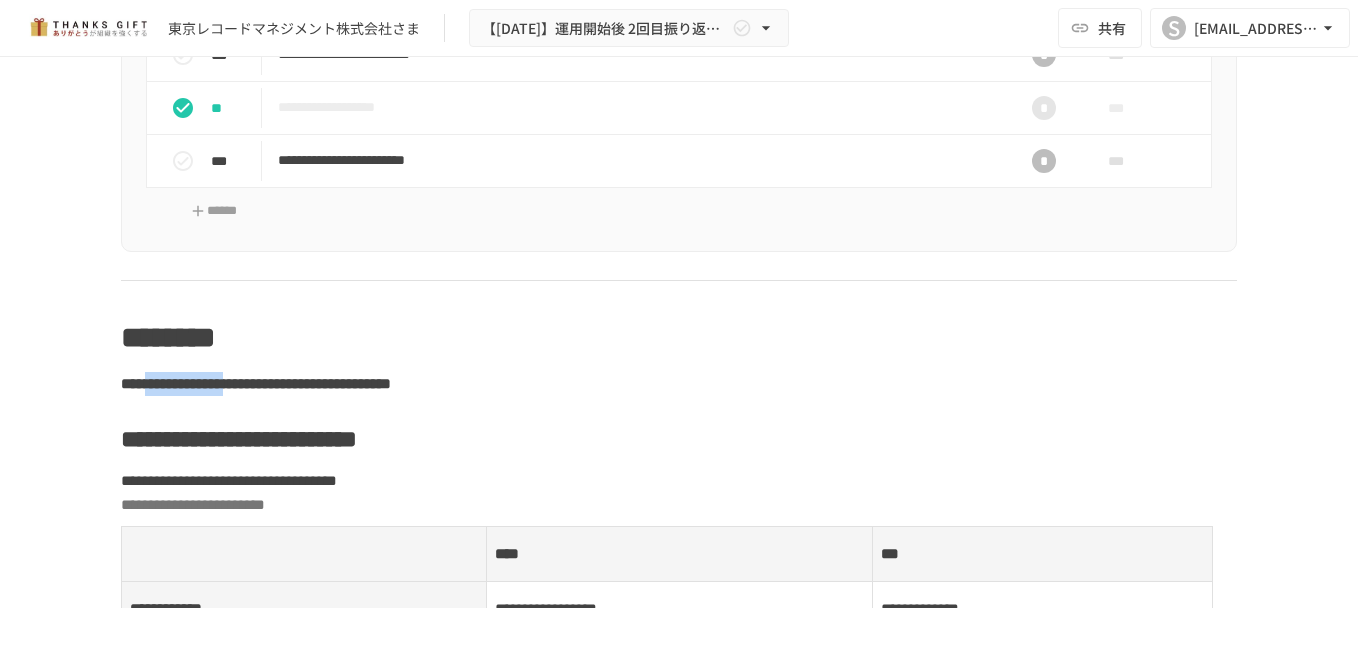 drag 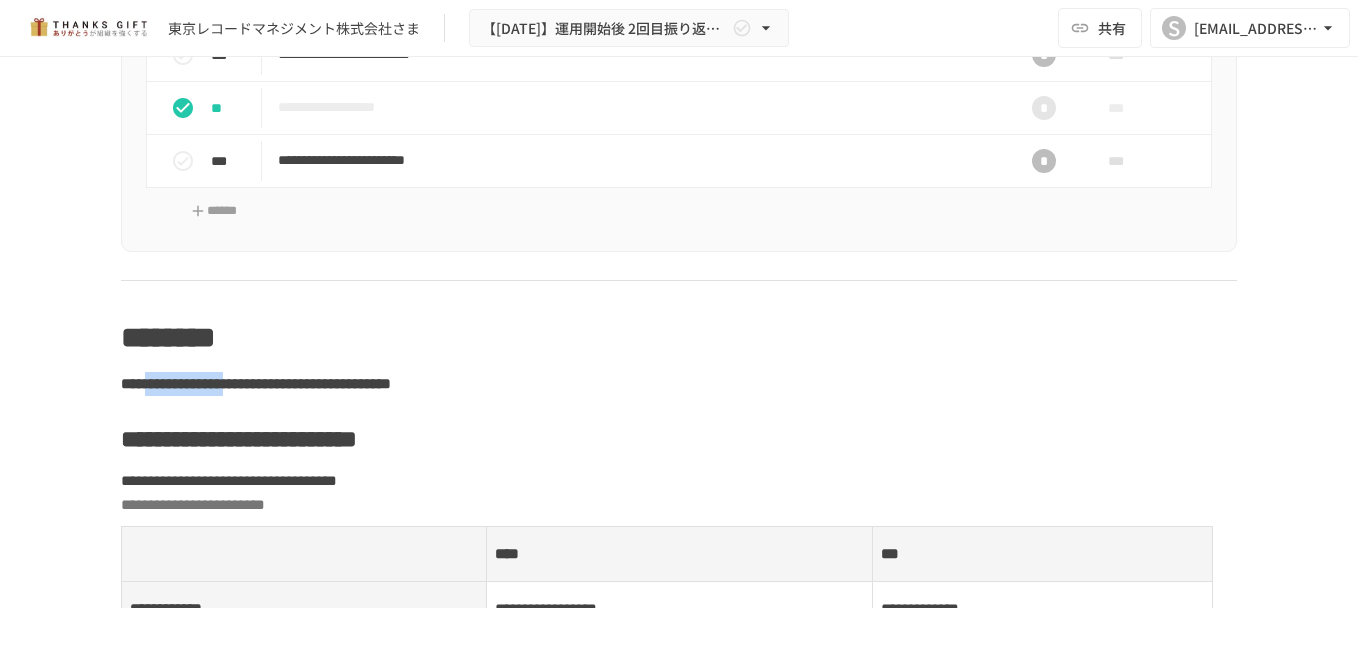 click on "**********" at bounding box center (256, 383) 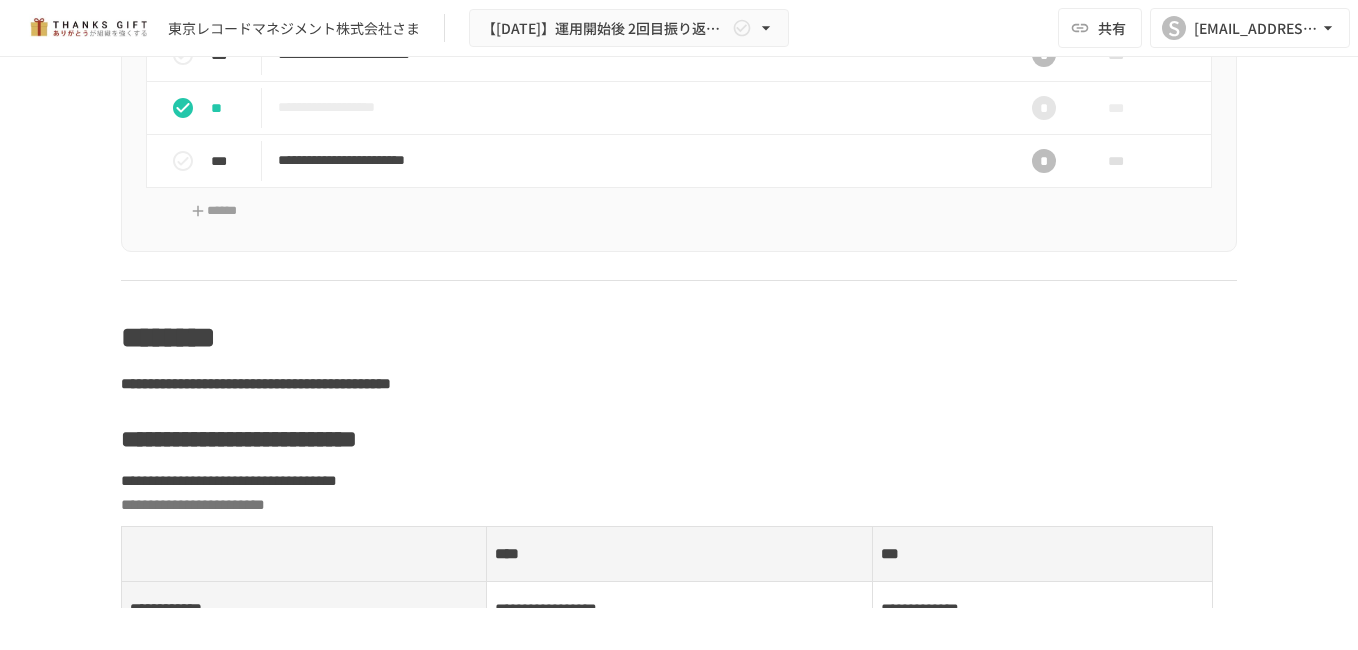 click on "**********" at bounding box center (679, 384) 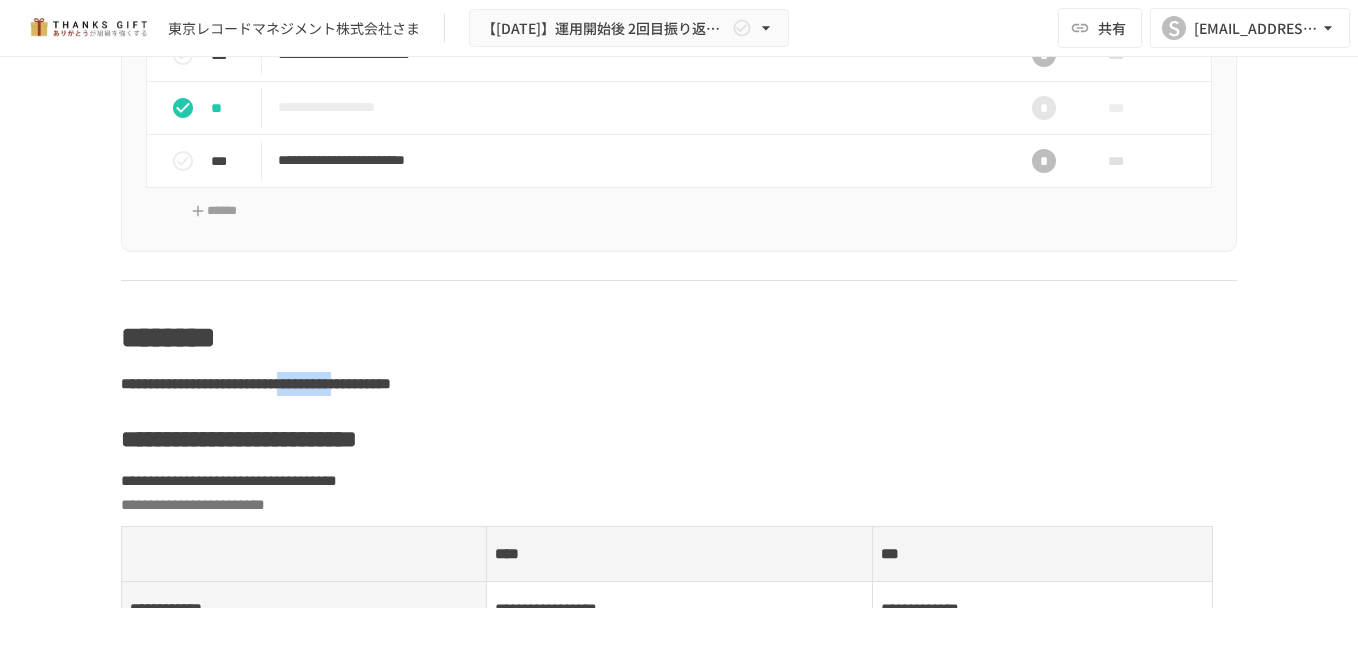 drag, startPoint x: 504, startPoint y: 435, endPoint x: 641, endPoint y: 434, distance: 137.00365 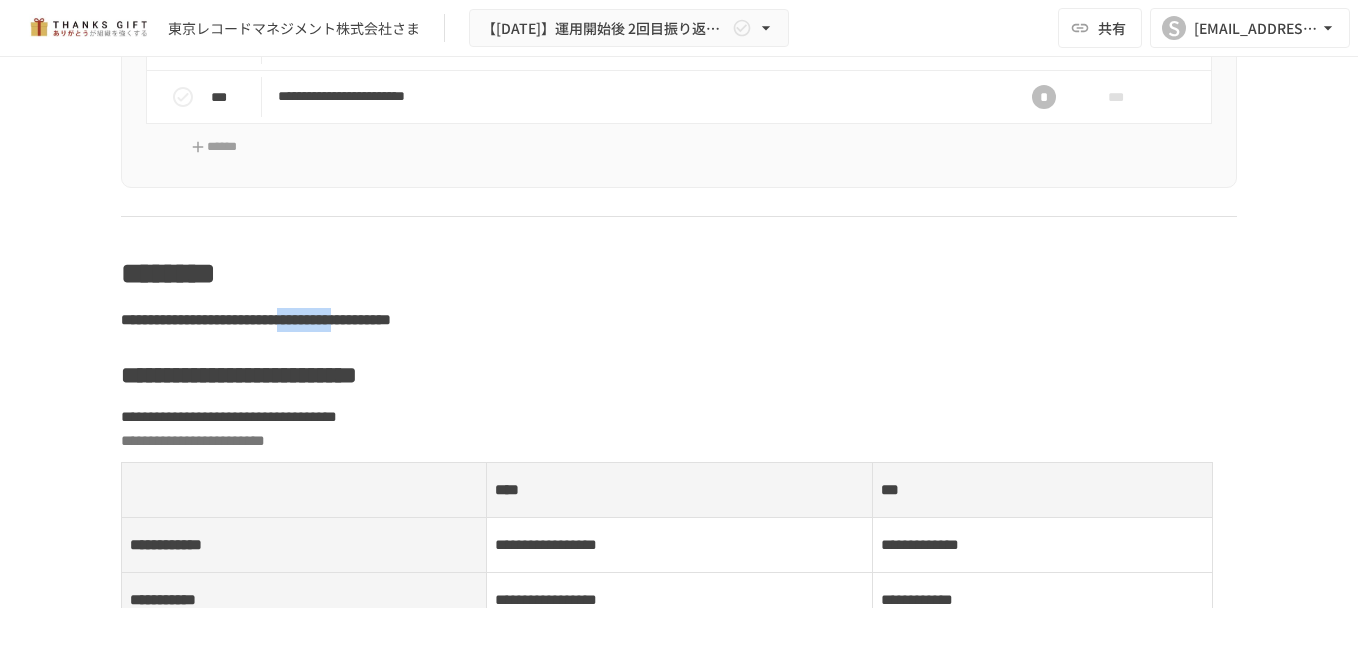 scroll, scrollTop: 3100, scrollLeft: 0, axis: vertical 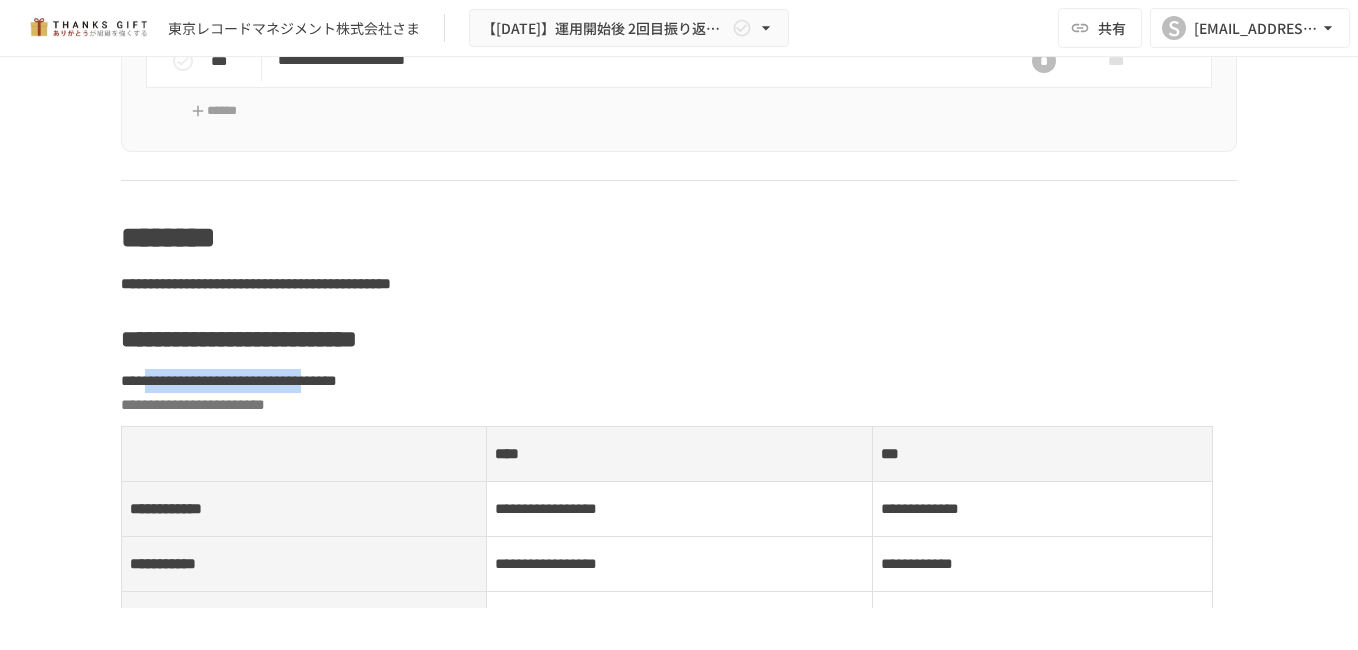 drag, startPoint x: 169, startPoint y: 428, endPoint x: 487, endPoint y: 439, distance: 318.1902 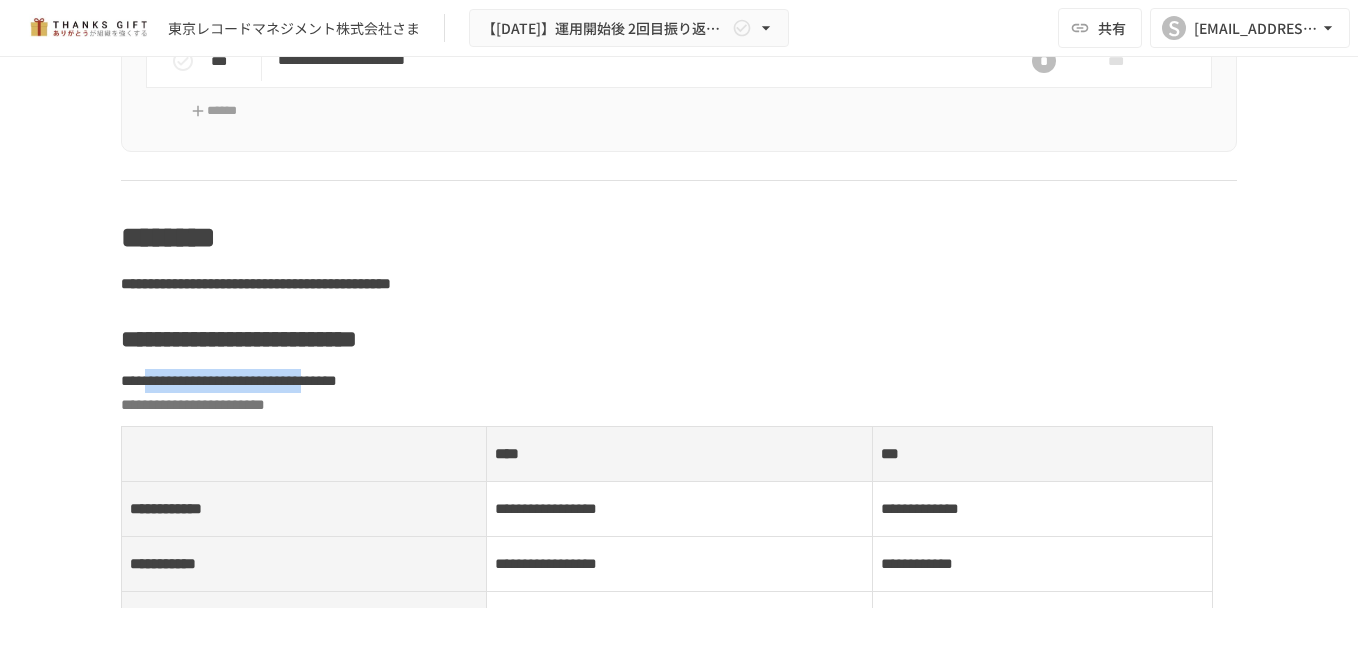 click on "**********" at bounding box center [679, 393] 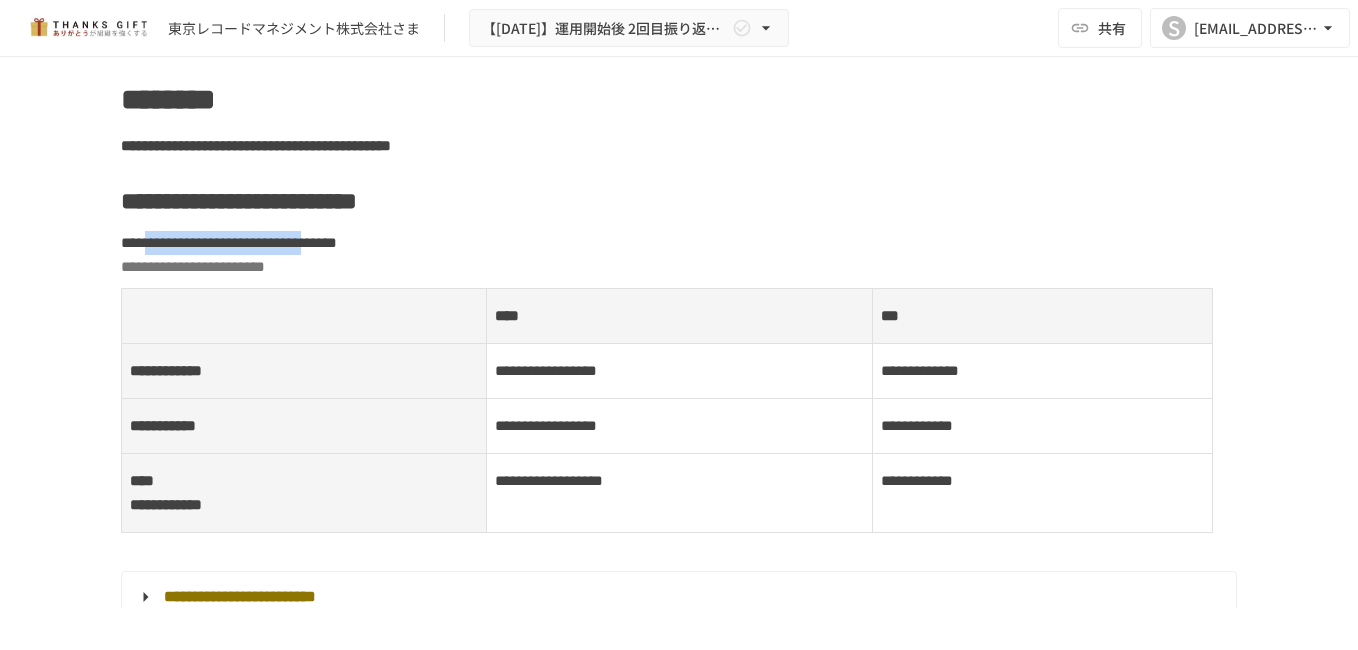 scroll, scrollTop: 3300, scrollLeft: 0, axis: vertical 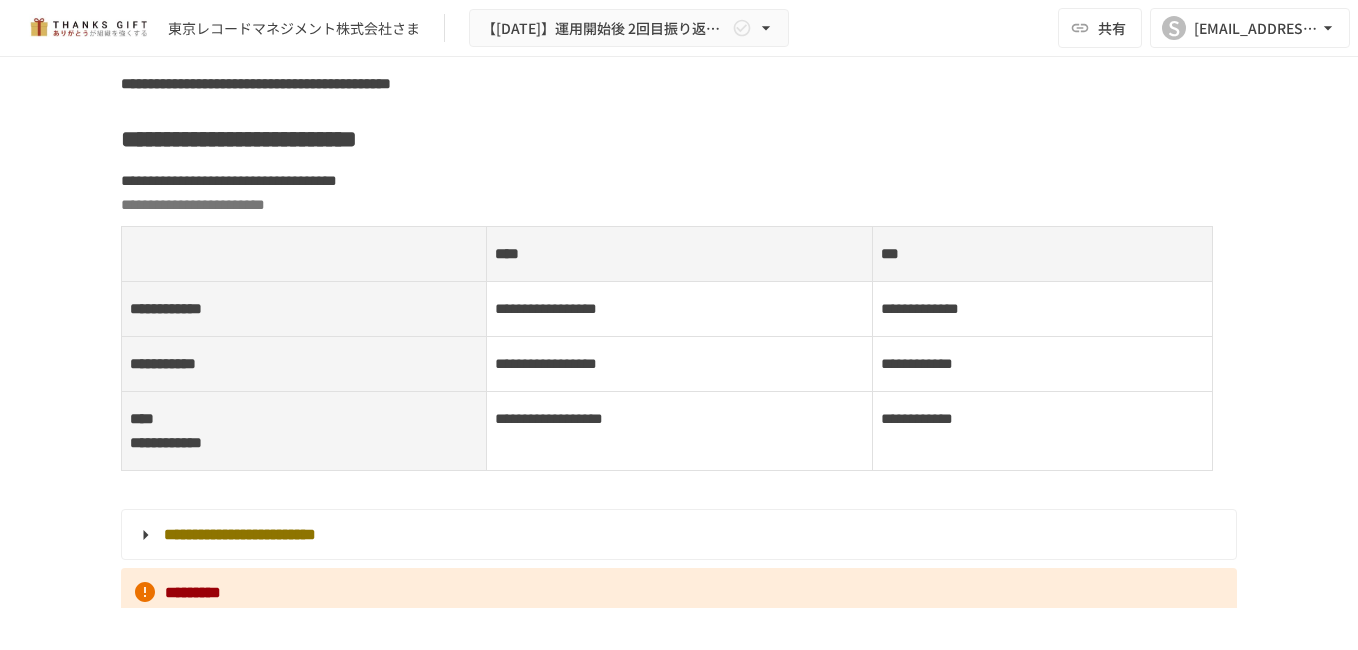 click on "**********" at bounding box center [546, 308] 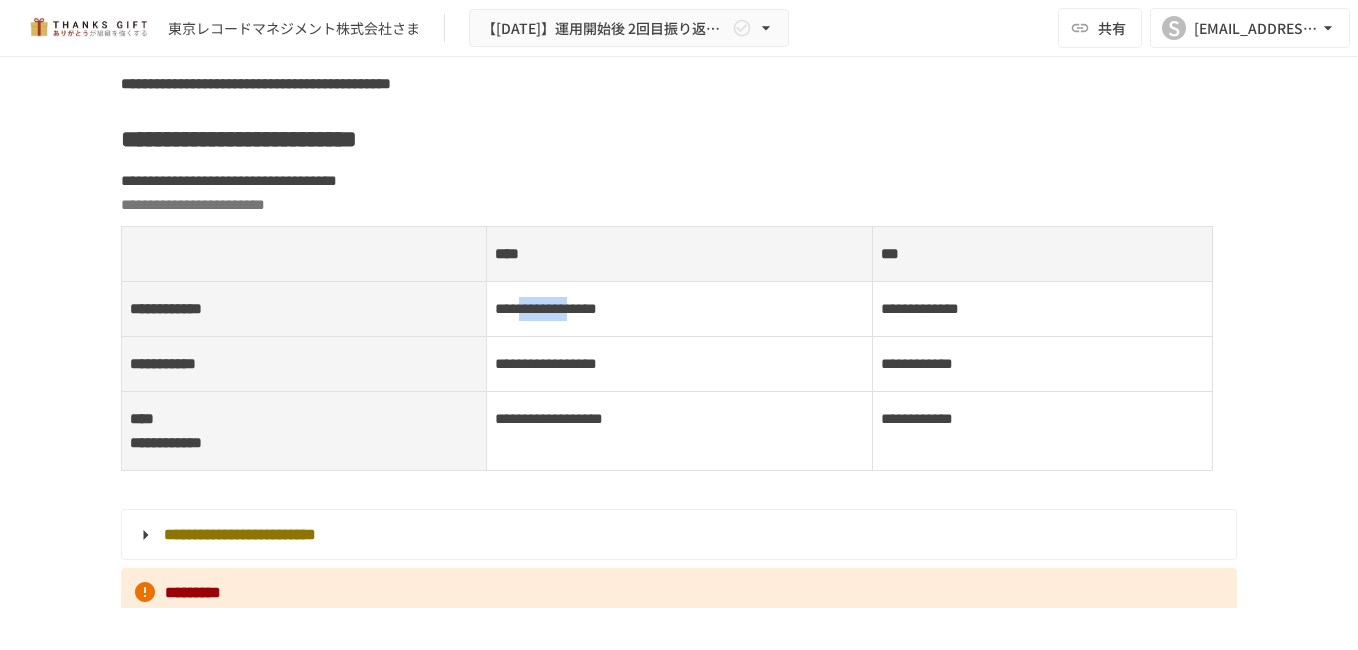 drag, startPoint x: 531, startPoint y: 356, endPoint x: 629, endPoint y: 361, distance: 98.12747 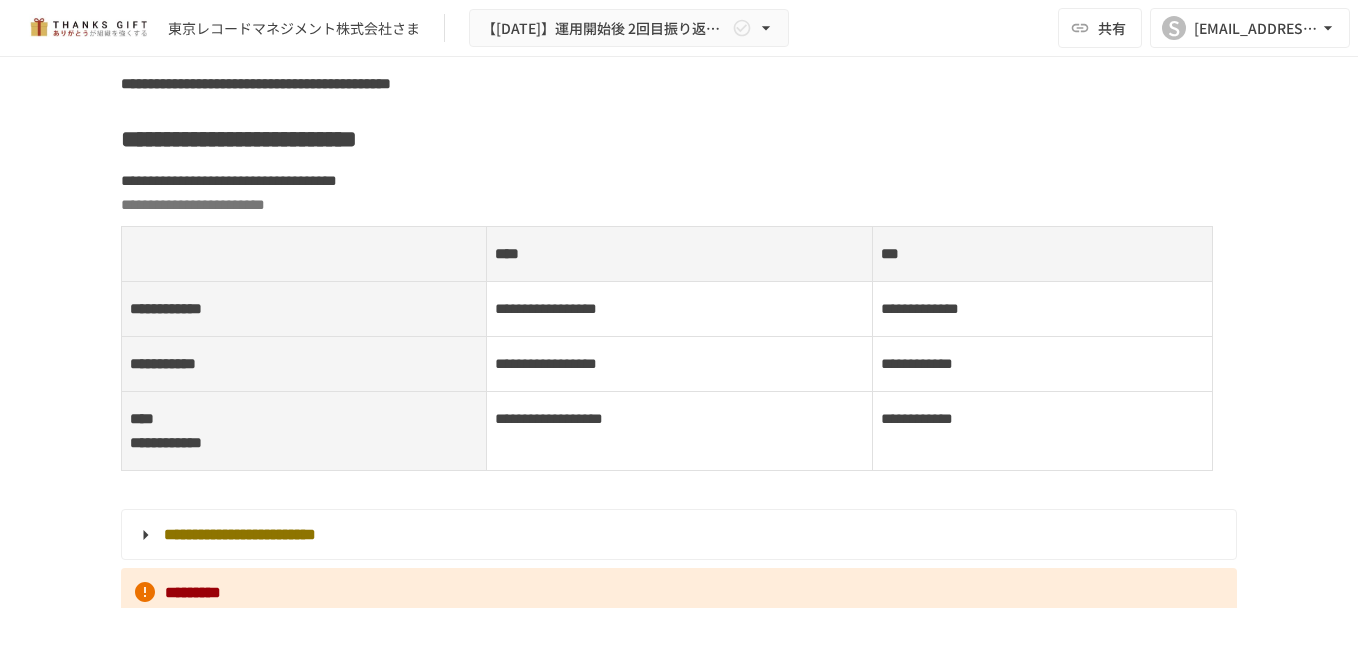 click on "**********" at bounding box center [546, 363] 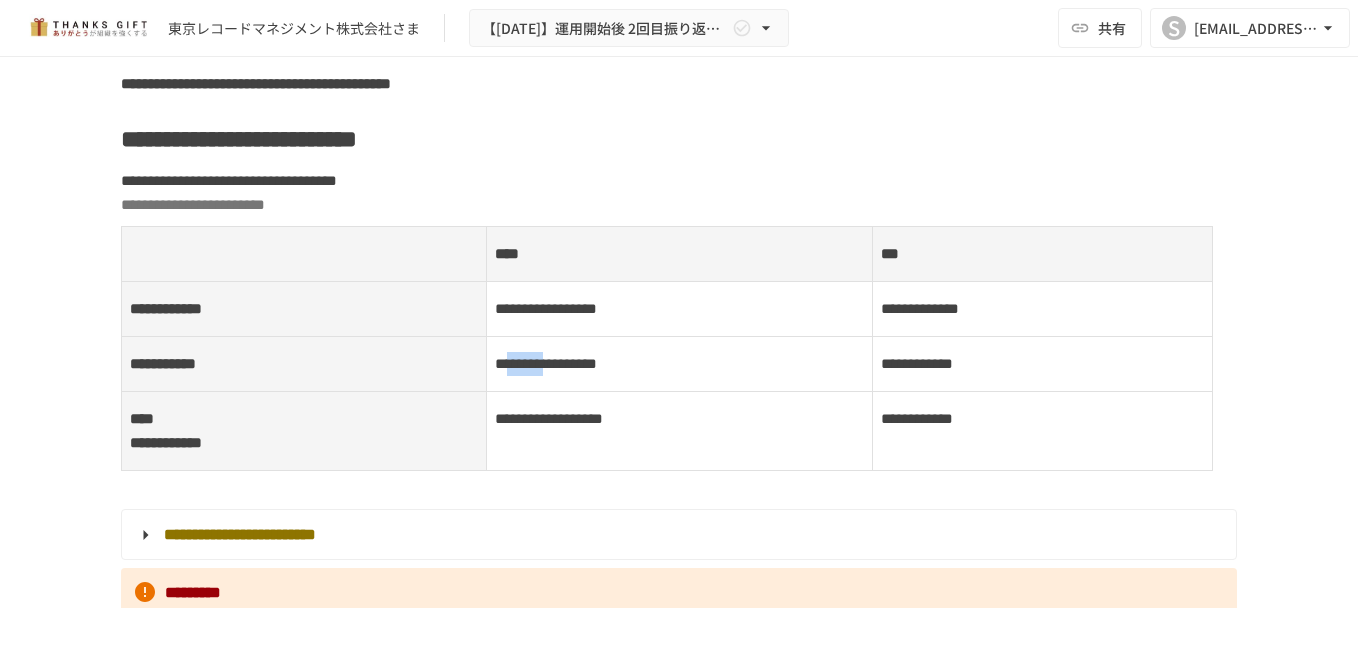 drag, startPoint x: 505, startPoint y: 414, endPoint x: 568, endPoint y: 414, distance: 63 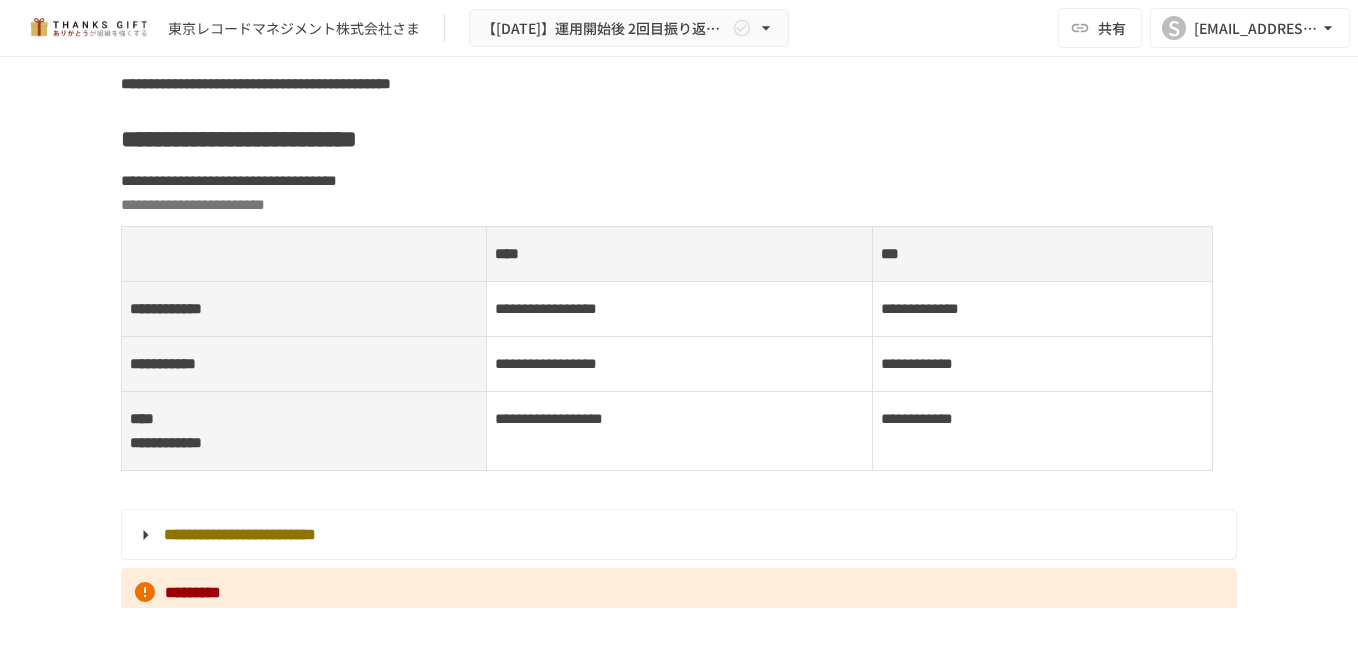 click on "**********" at bounding box center [546, 363] 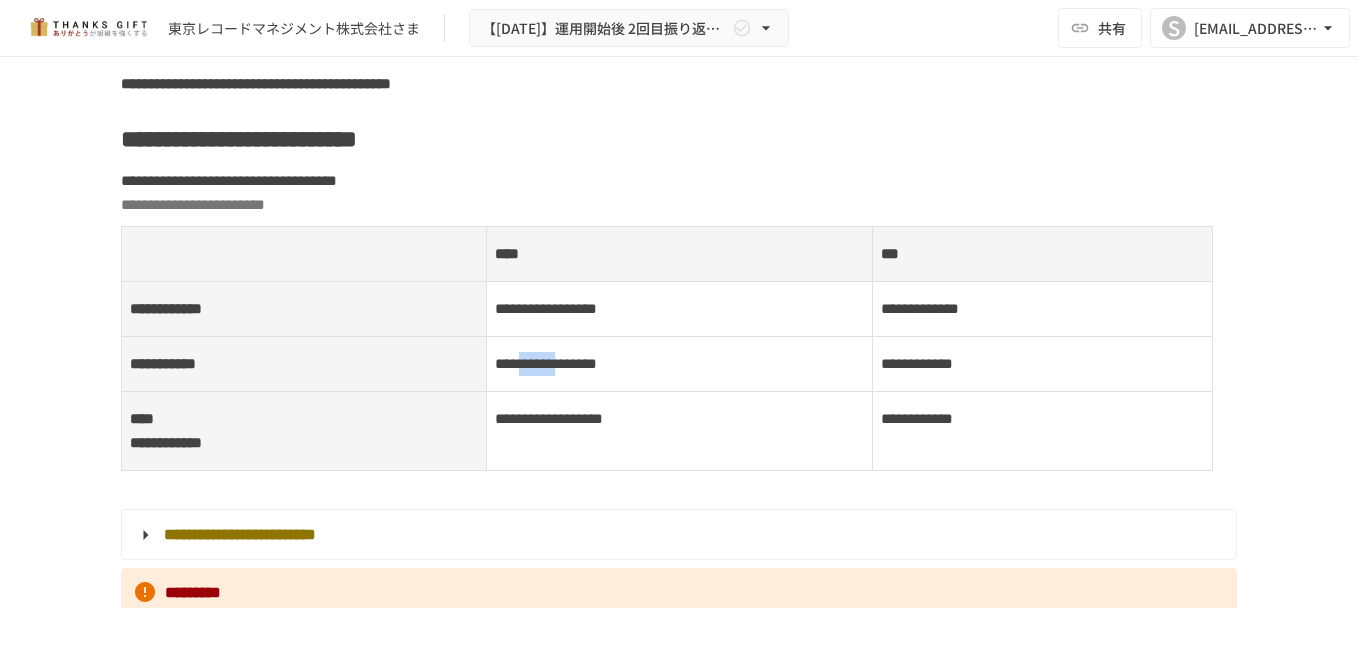 drag, startPoint x: 530, startPoint y: 409, endPoint x: 605, endPoint y: 409, distance: 75 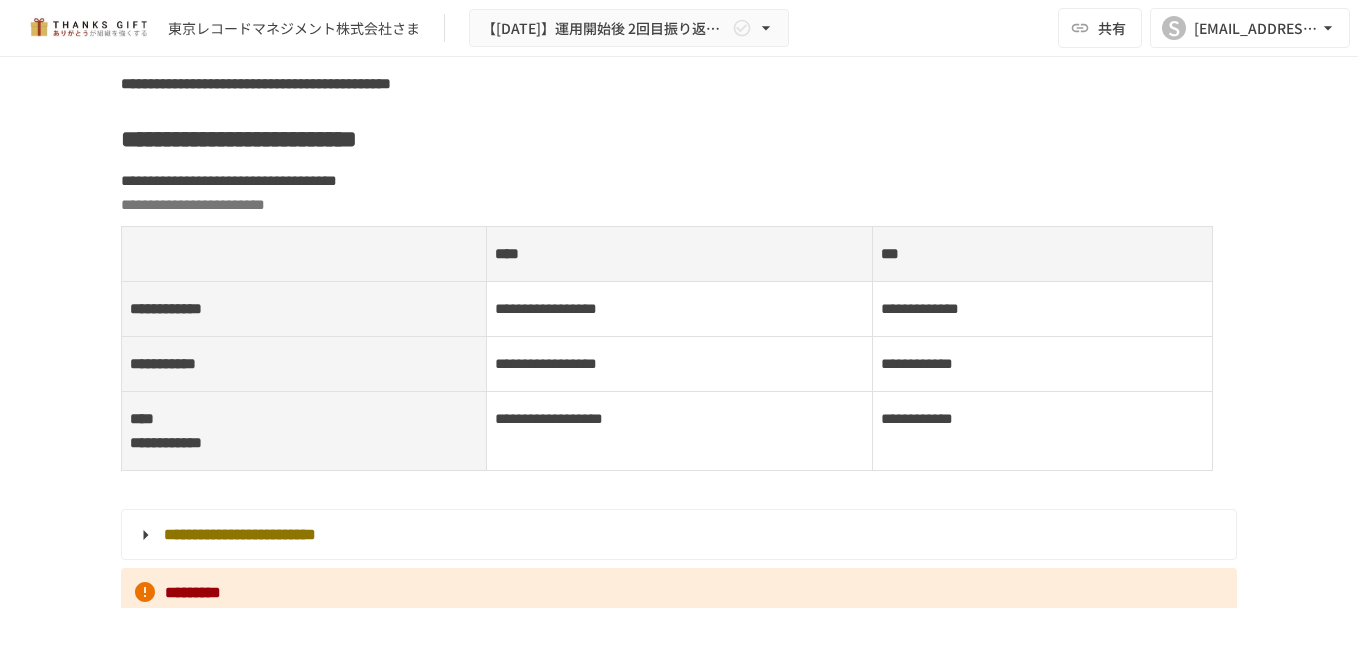 drag, startPoint x: 605, startPoint y: 409, endPoint x: 658, endPoint y: 411, distance: 53.037724 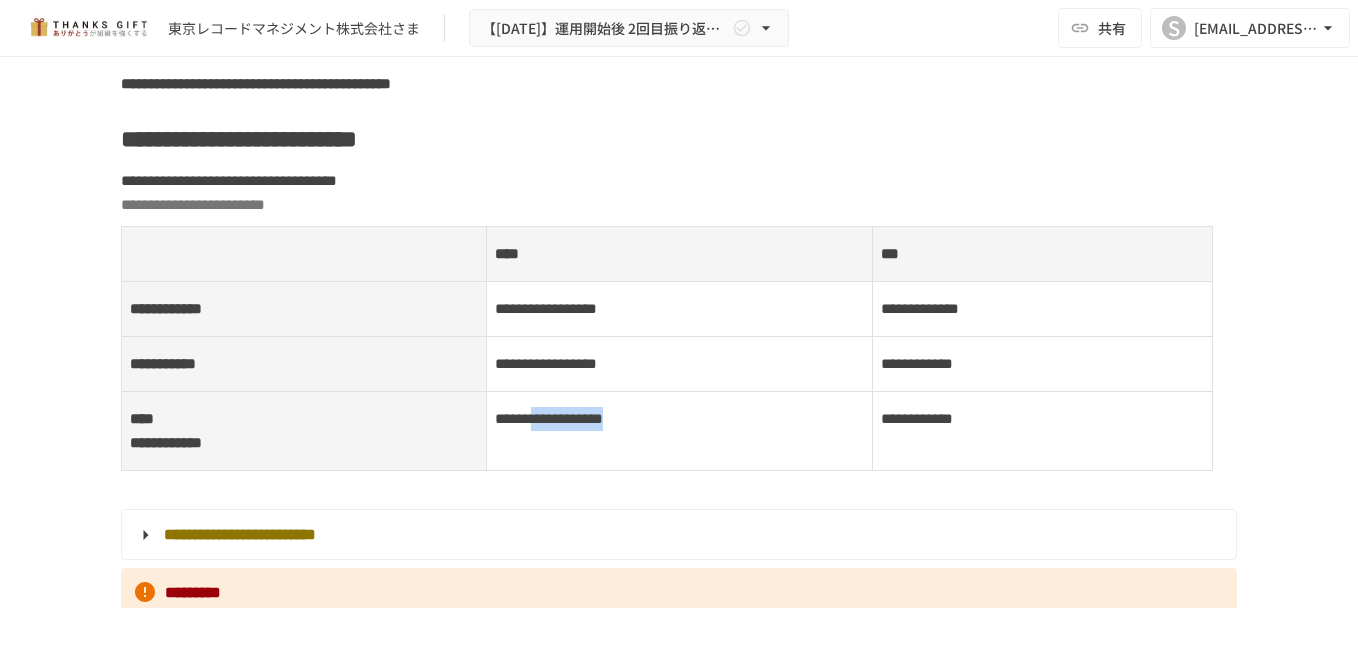 drag, startPoint x: 542, startPoint y: 464, endPoint x: 707, endPoint y: 464, distance: 165 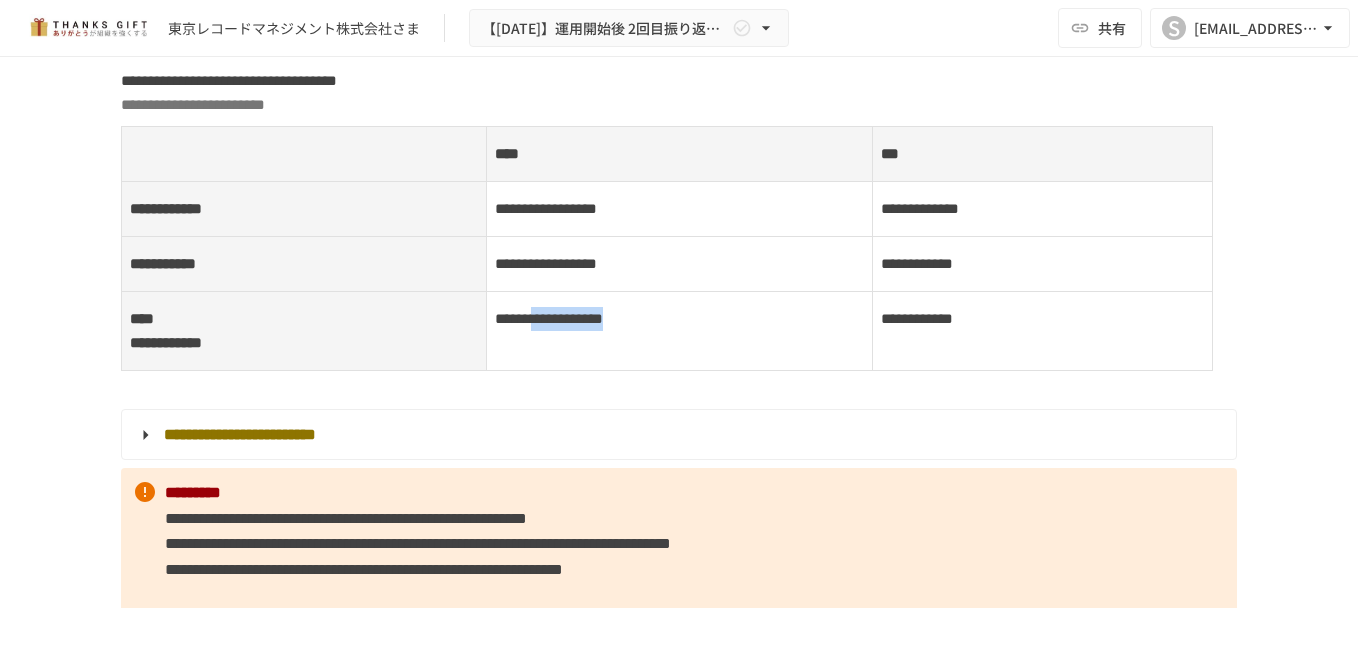 scroll, scrollTop: 3500, scrollLeft: 0, axis: vertical 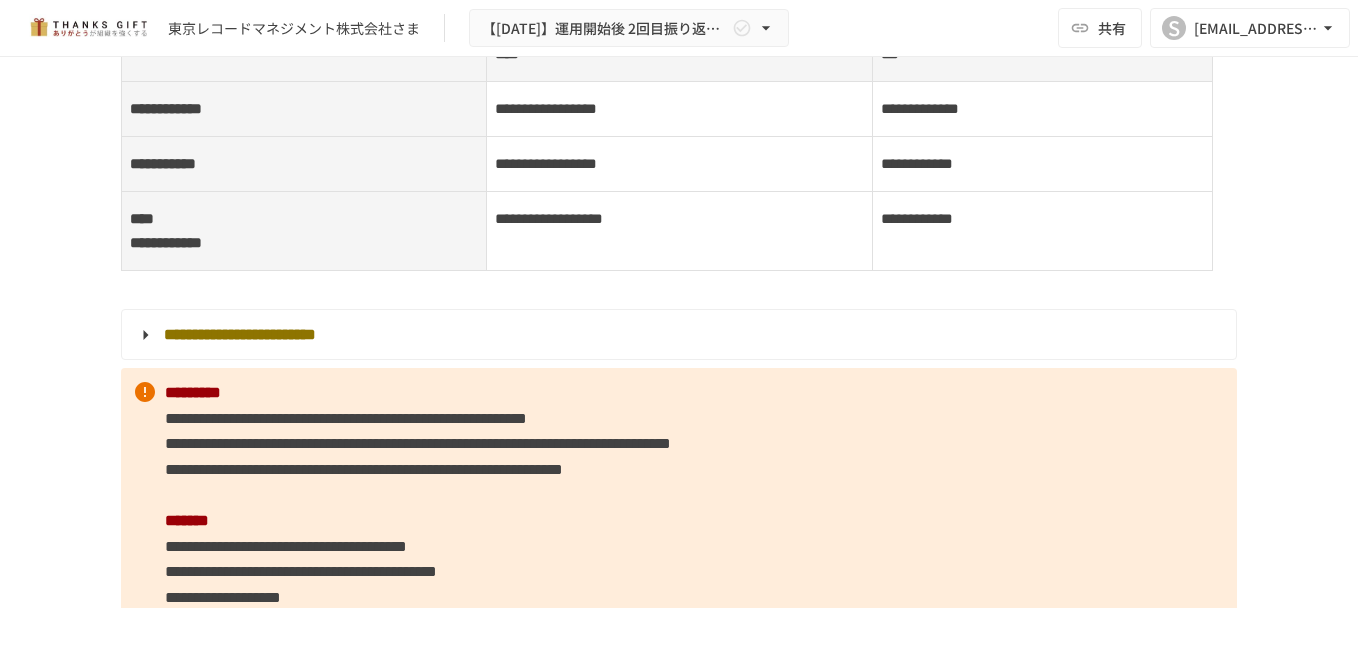 click on "**********" at bounding box center (677, 335) 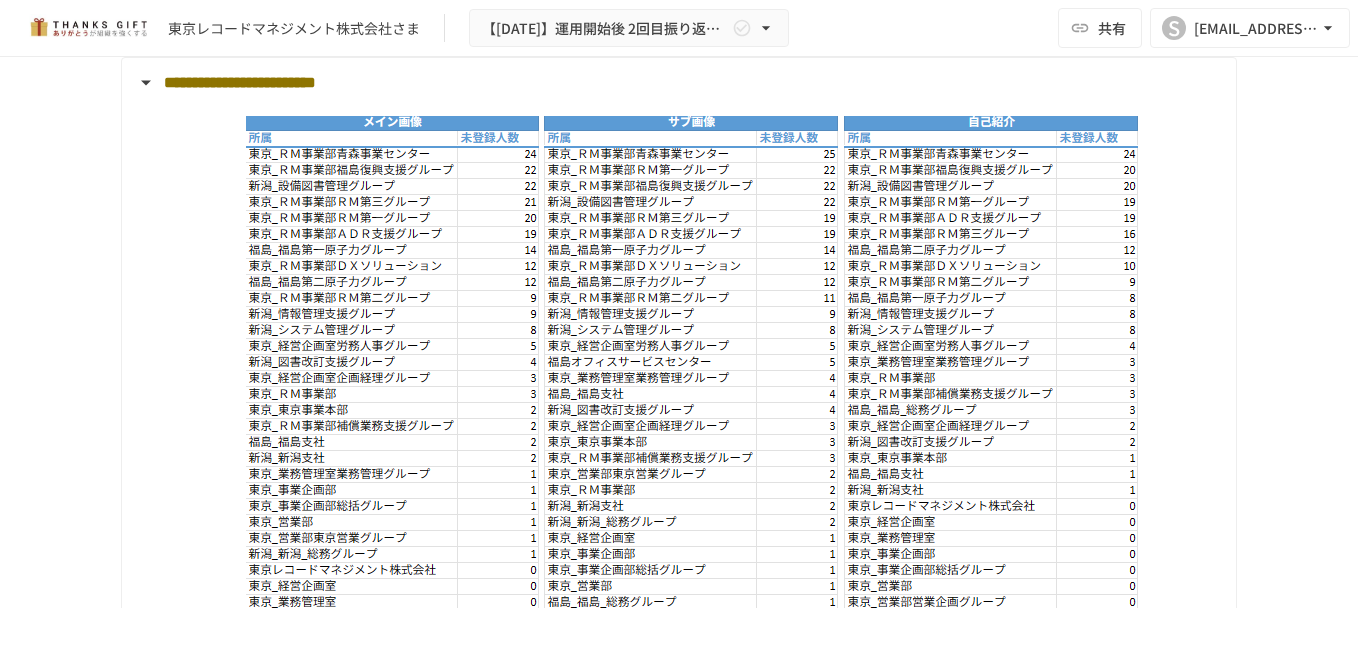 scroll, scrollTop: 3800, scrollLeft: 0, axis: vertical 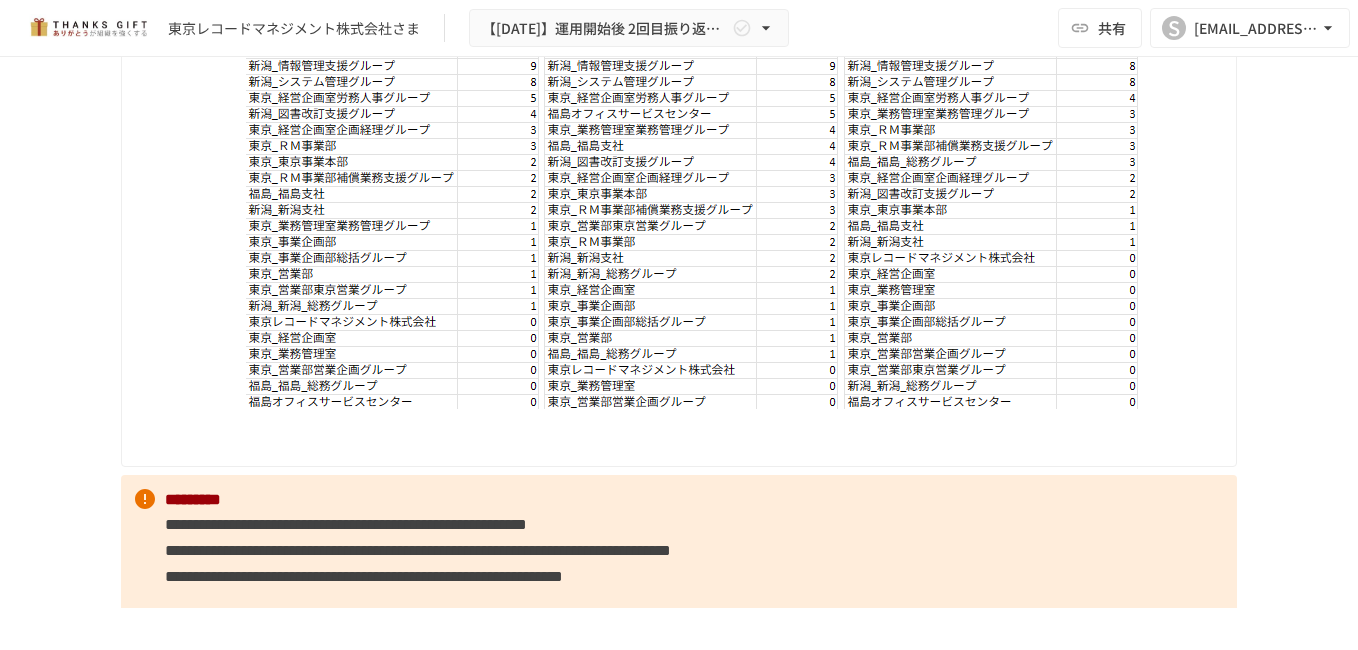 drag, startPoint x: 269, startPoint y: 242, endPoint x: 308, endPoint y: 242, distance: 39 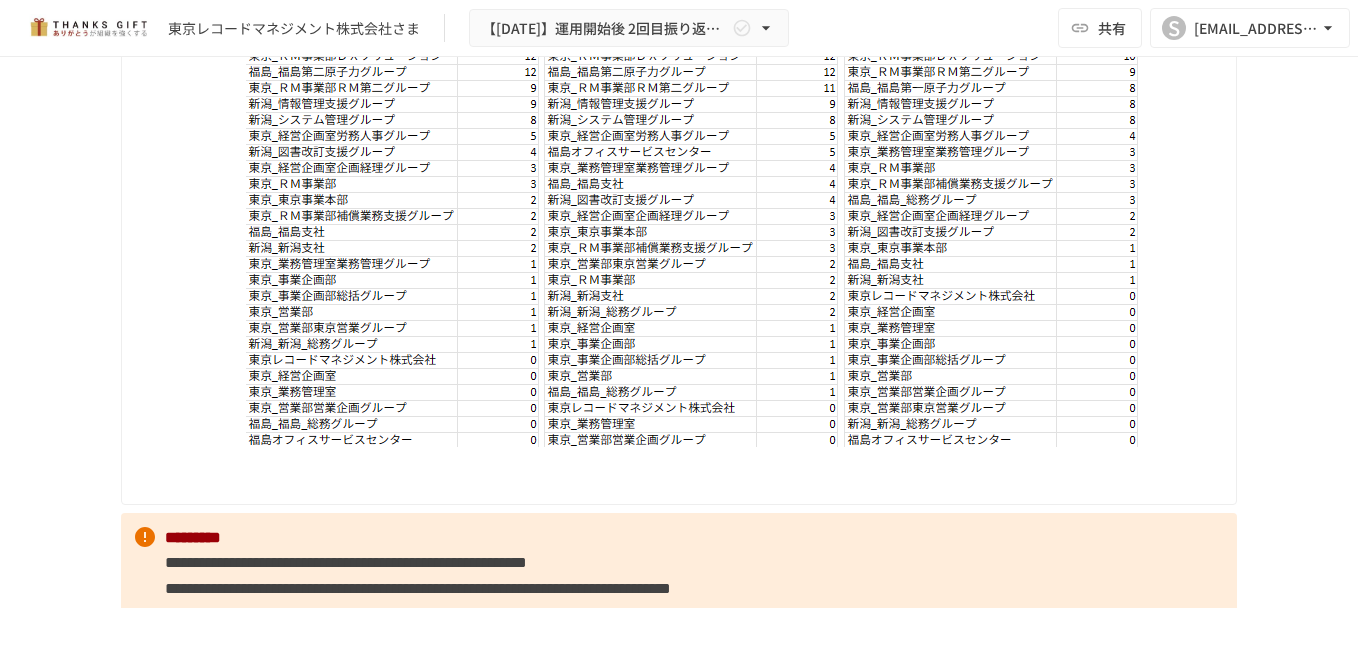 scroll, scrollTop: 3900, scrollLeft: 0, axis: vertical 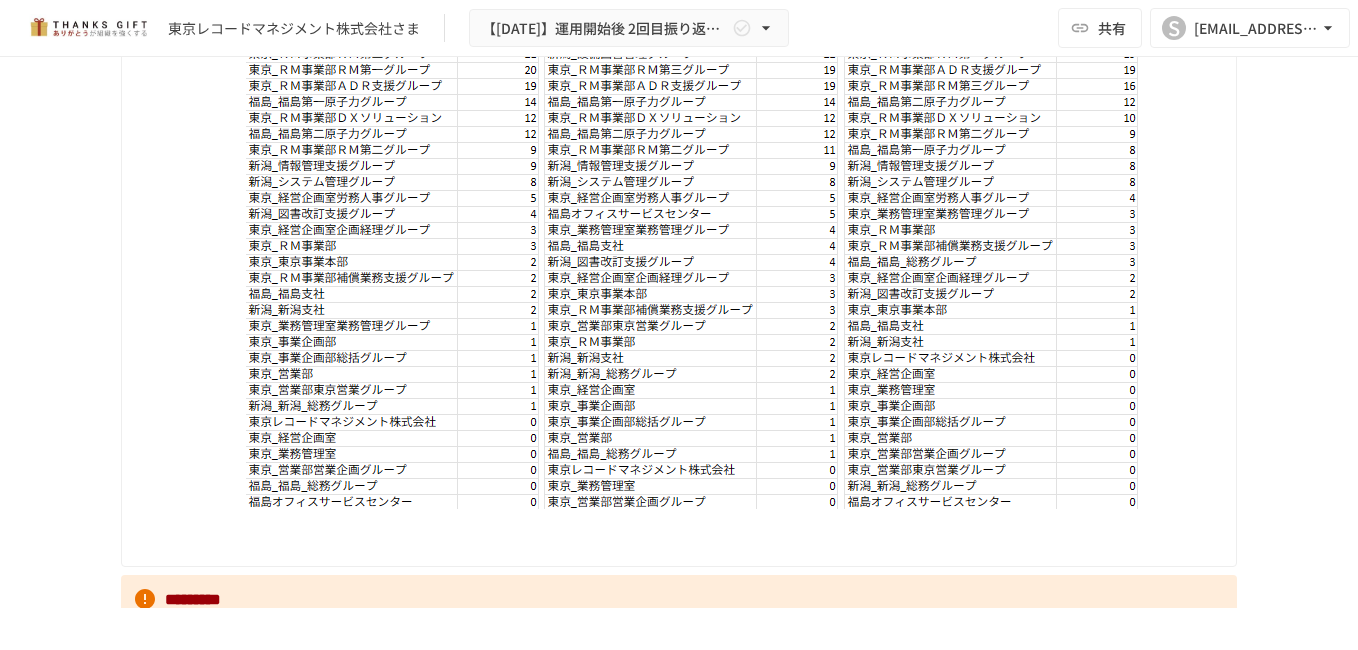 drag, startPoint x: 269, startPoint y: 473, endPoint x: 305, endPoint y: 534, distance: 70.83079 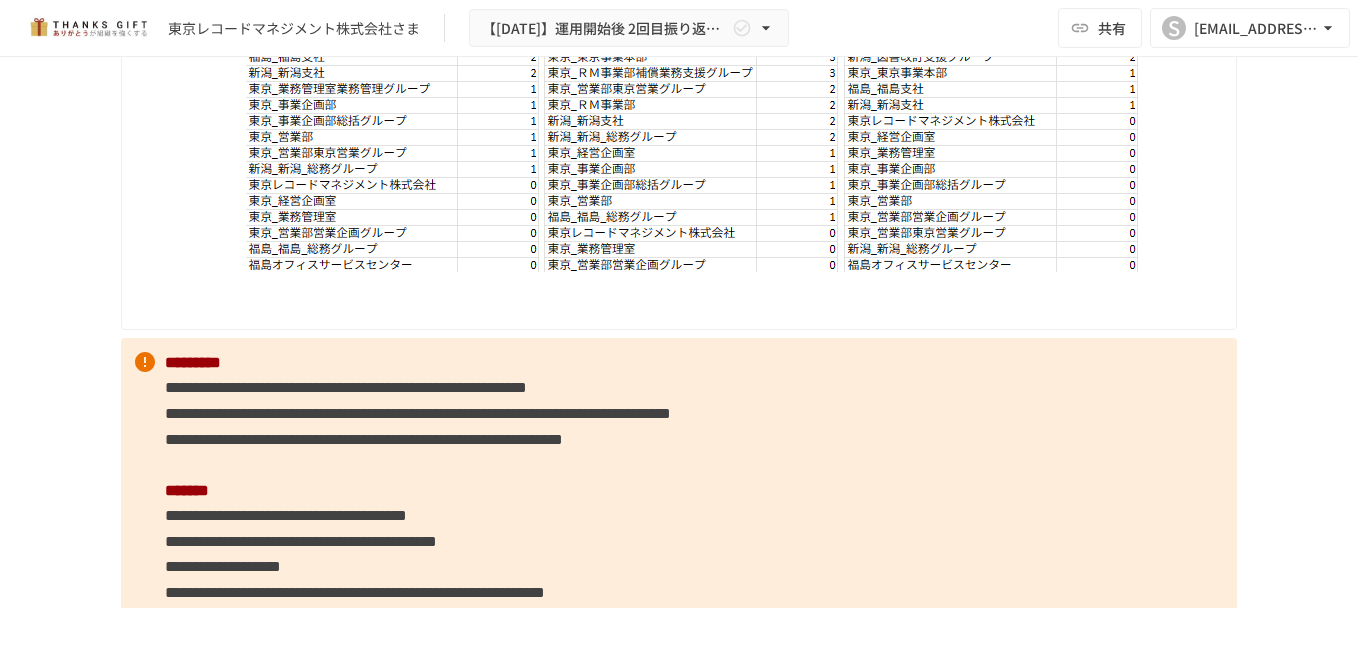 scroll, scrollTop: 4200, scrollLeft: 0, axis: vertical 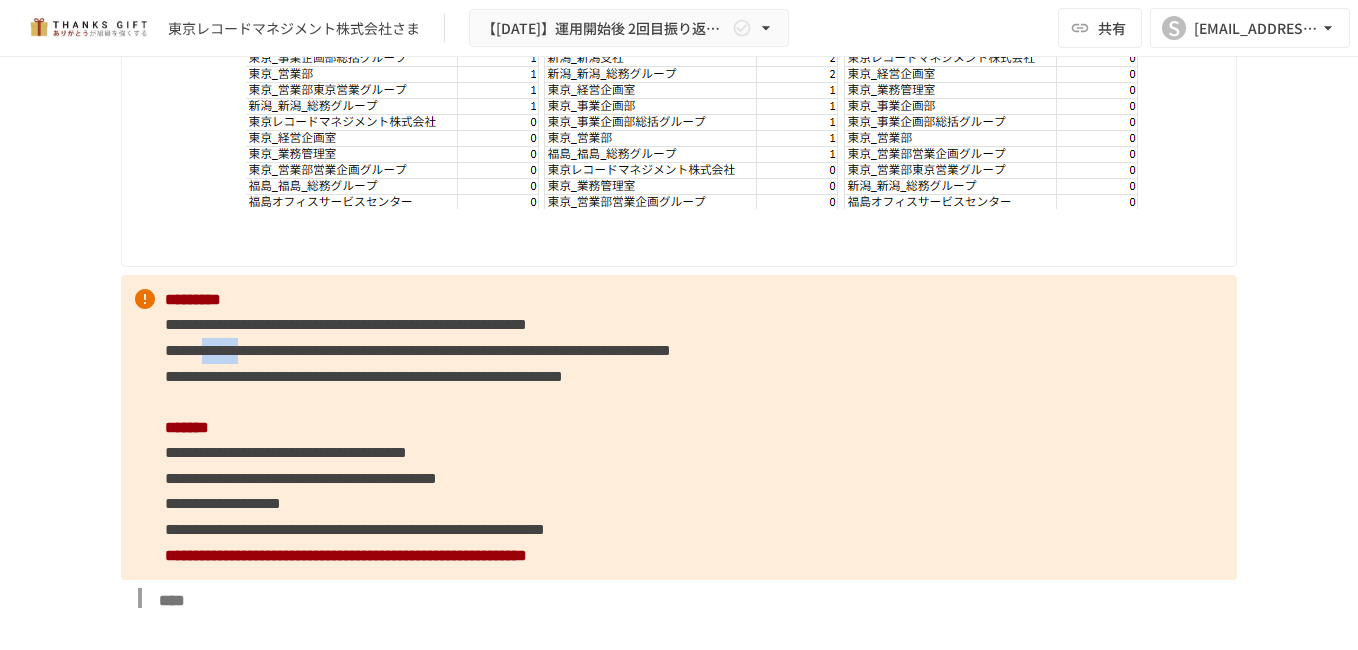 drag, startPoint x: 266, startPoint y: 393, endPoint x: 347, endPoint y: 397, distance: 81.09871 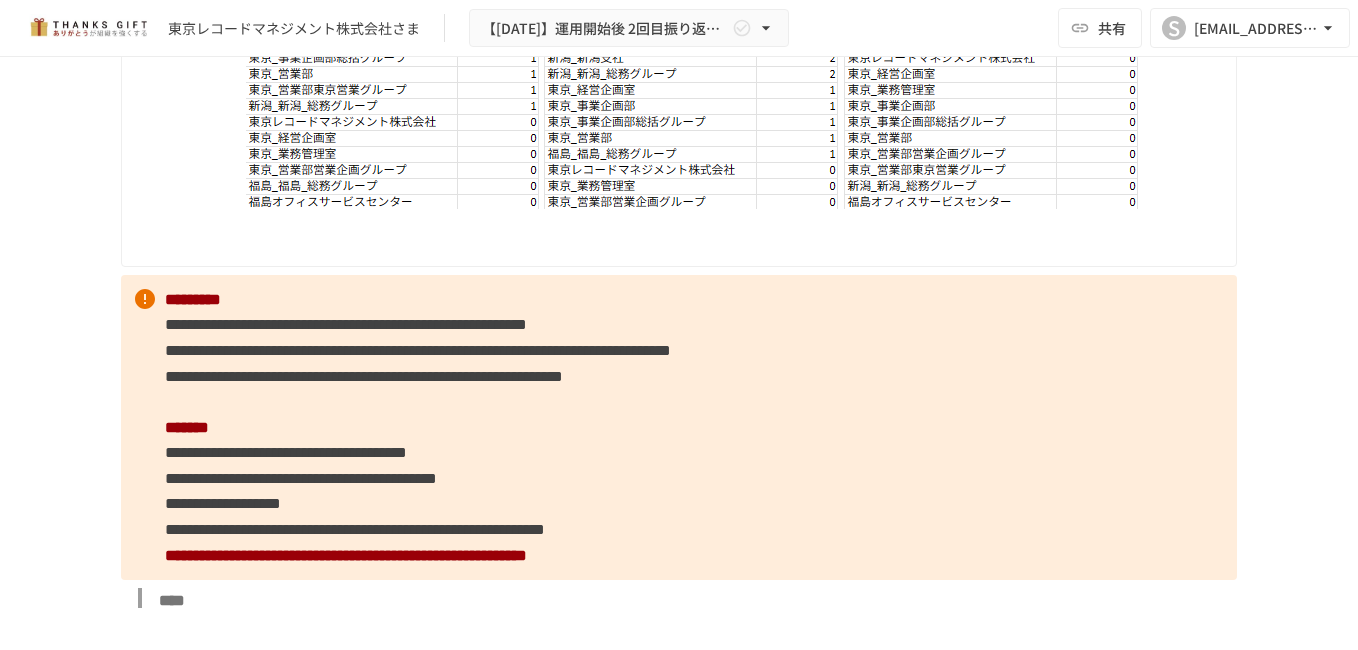 drag, startPoint x: 347, startPoint y: 397, endPoint x: 468, endPoint y: 407, distance: 121.41252 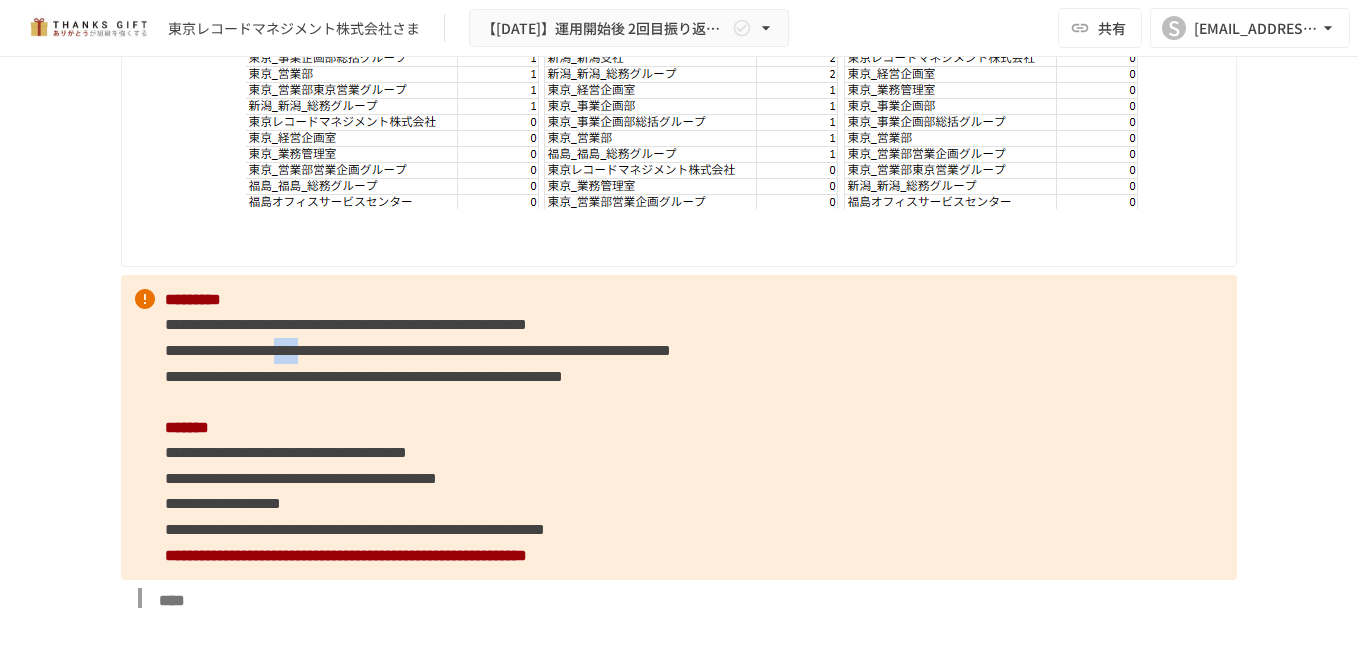 drag, startPoint x: 437, startPoint y: 397, endPoint x: 502, endPoint y: 397, distance: 65 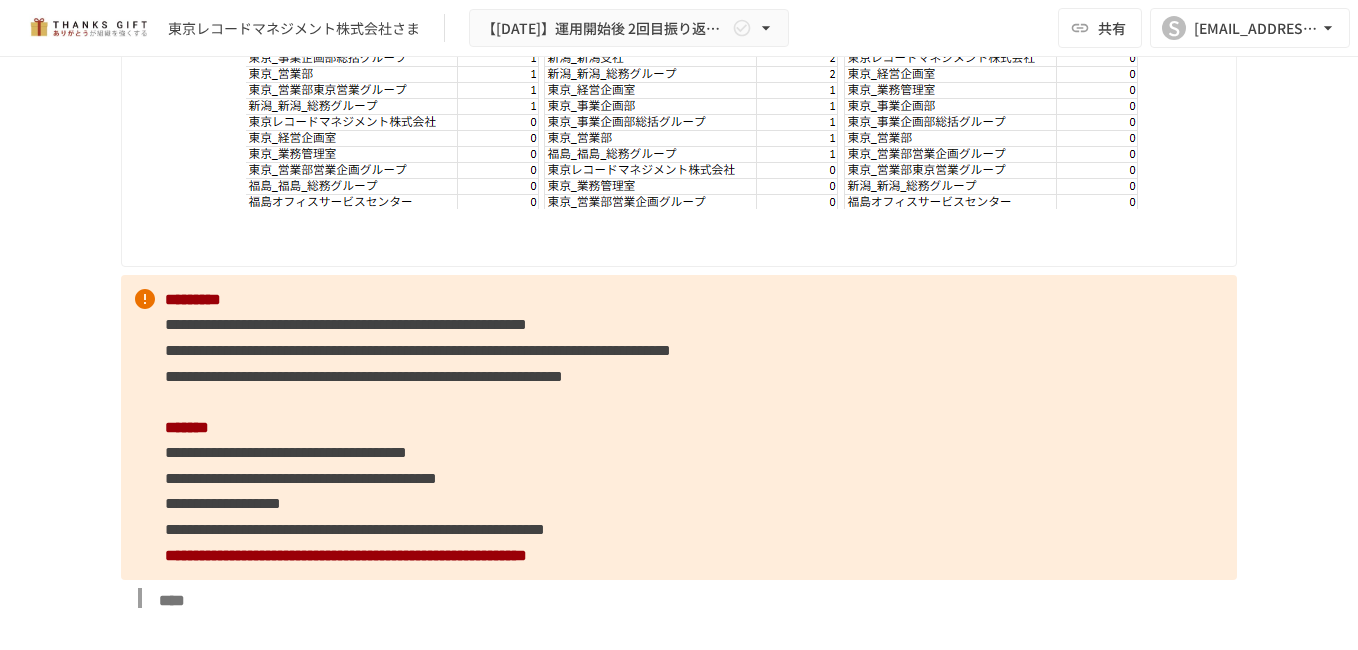 drag, startPoint x: 502, startPoint y: 397, endPoint x: 564, endPoint y: 397, distance: 62 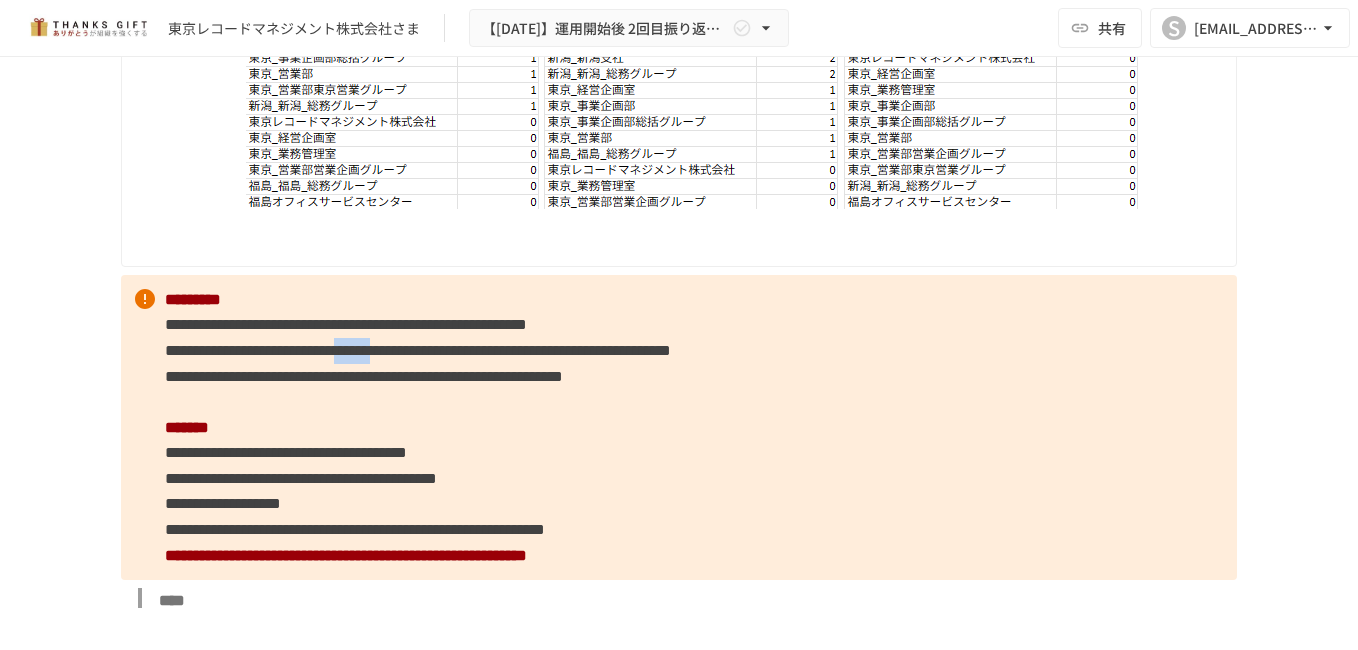 drag, startPoint x: 595, startPoint y: 399, endPoint x: 677, endPoint y: 403, distance: 82.0975 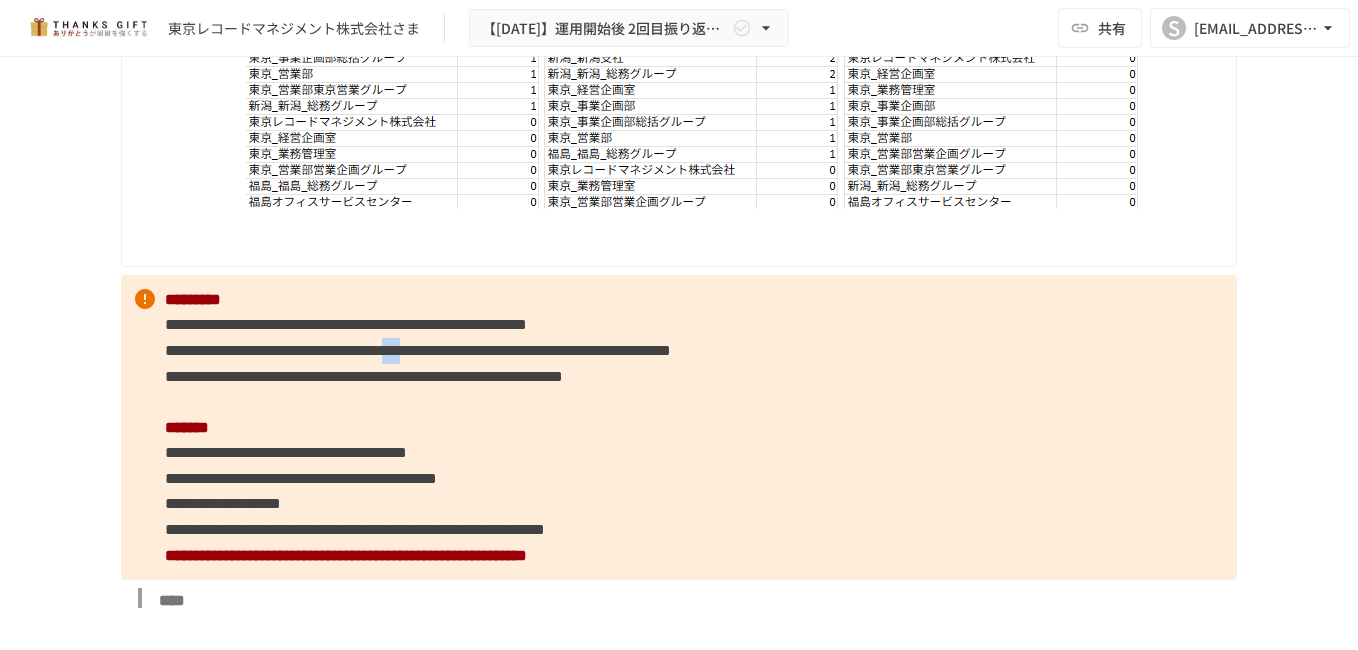 drag, startPoint x: 714, startPoint y: 399, endPoint x: 759, endPoint y: 399, distance: 45 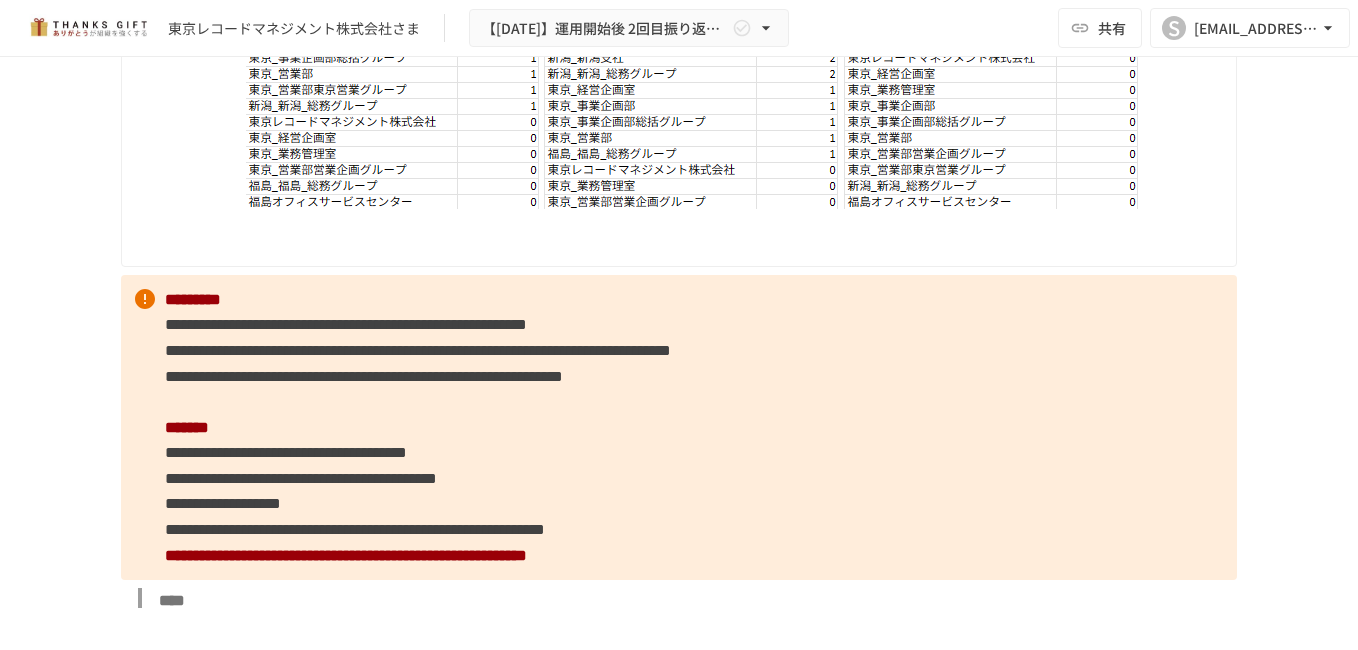 drag, startPoint x: 759, startPoint y: 399, endPoint x: 790, endPoint y: 403, distance: 31.257 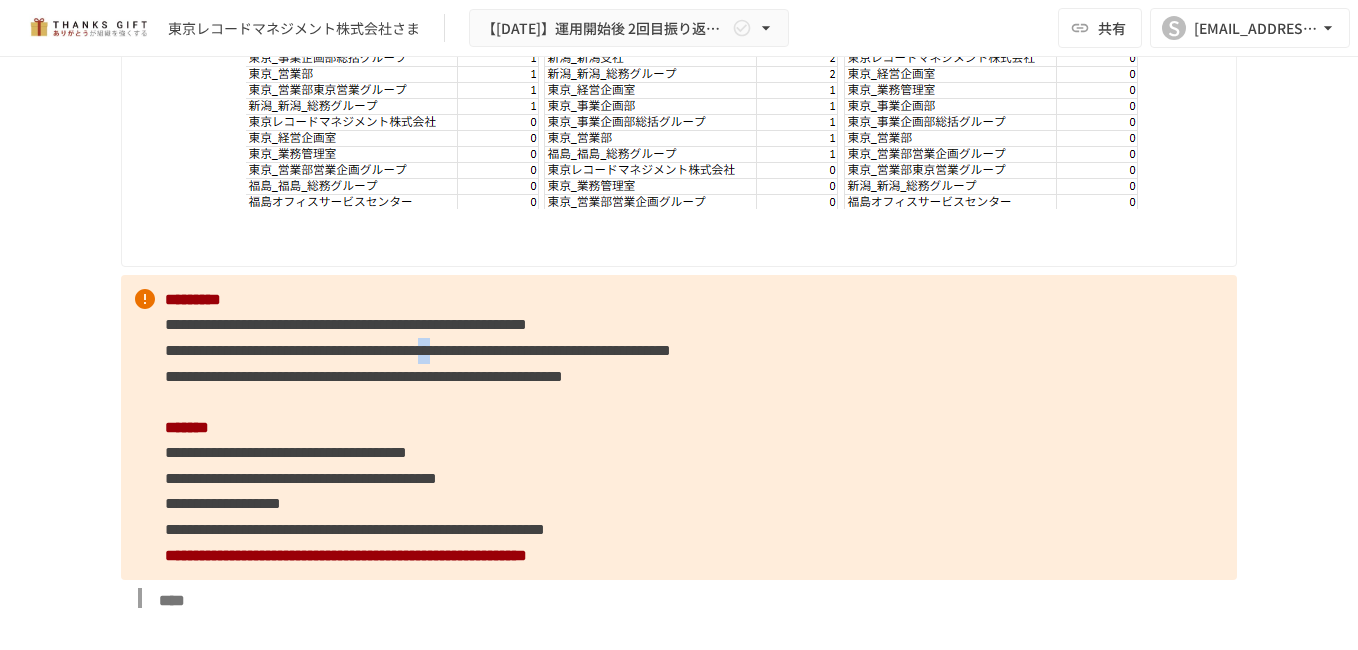 drag, startPoint x: 814, startPoint y: 407, endPoint x: 835, endPoint y: 402, distance: 21.587032 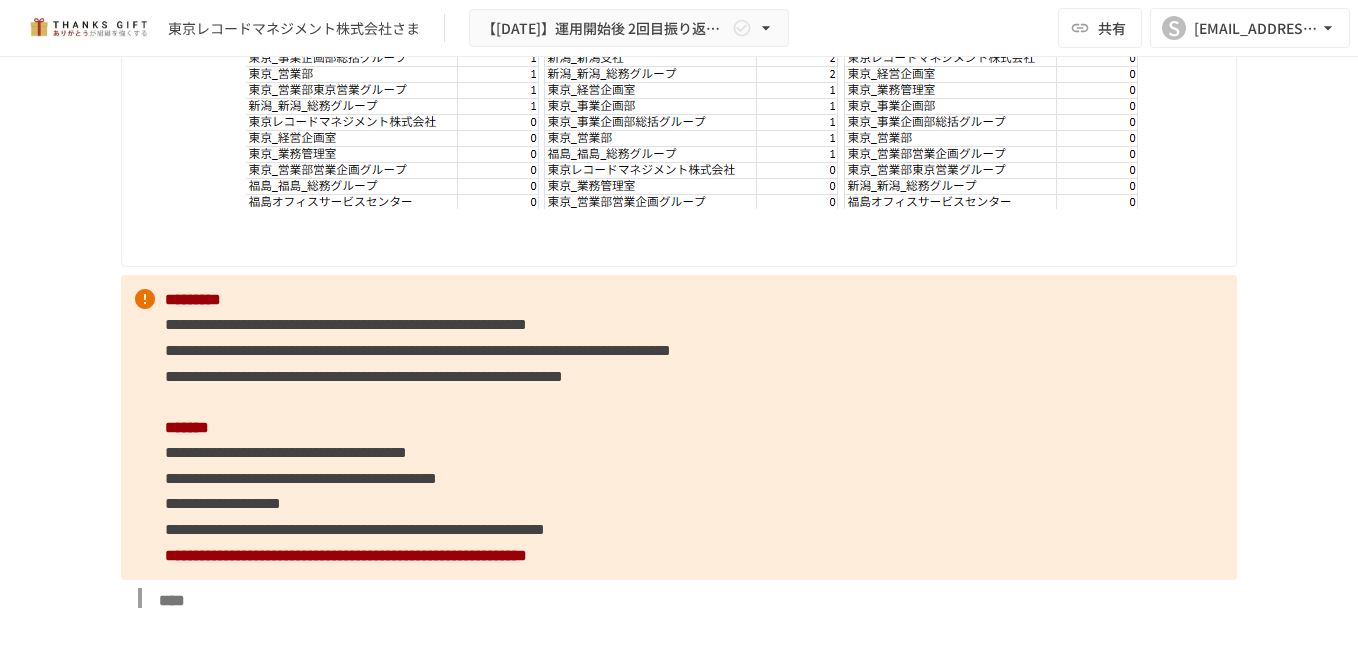 drag, startPoint x: 835, startPoint y: 402, endPoint x: 887, endPoint y: 399, distance: 52.086468 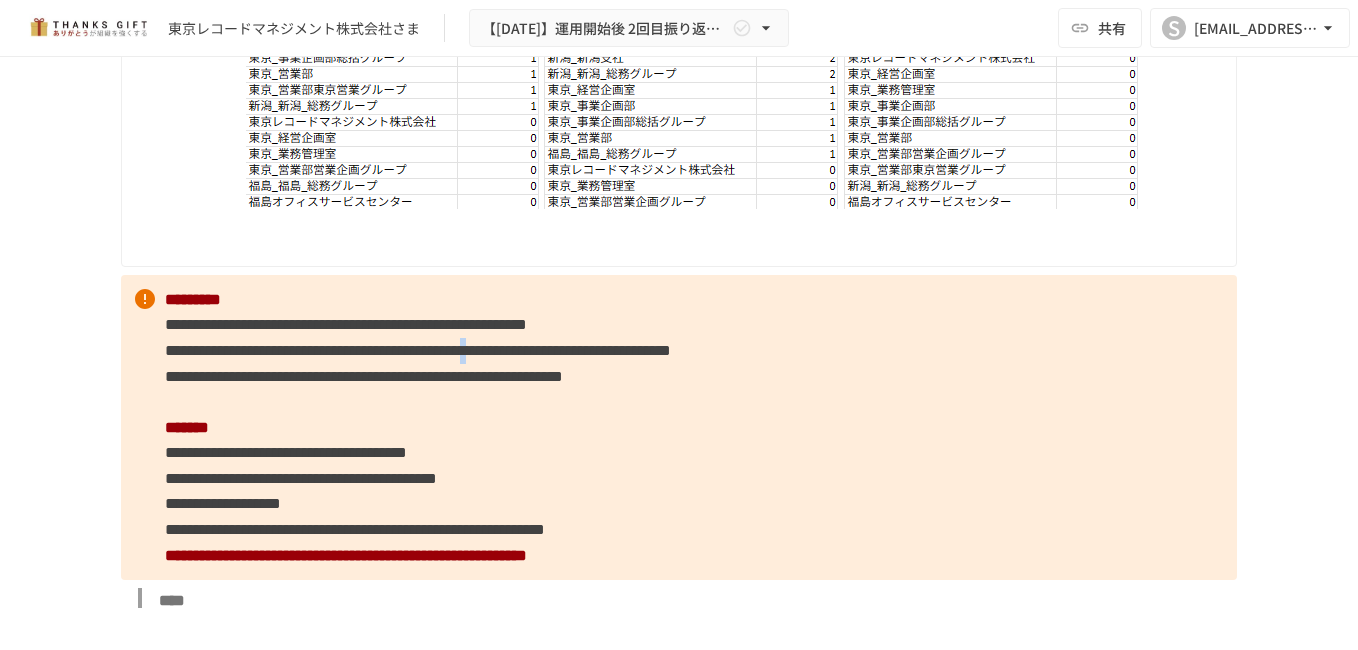 drag, startPoint x: 915, startPoint y: 397, endPoint x: 940, endPoint y: 395, distance: 25.079872 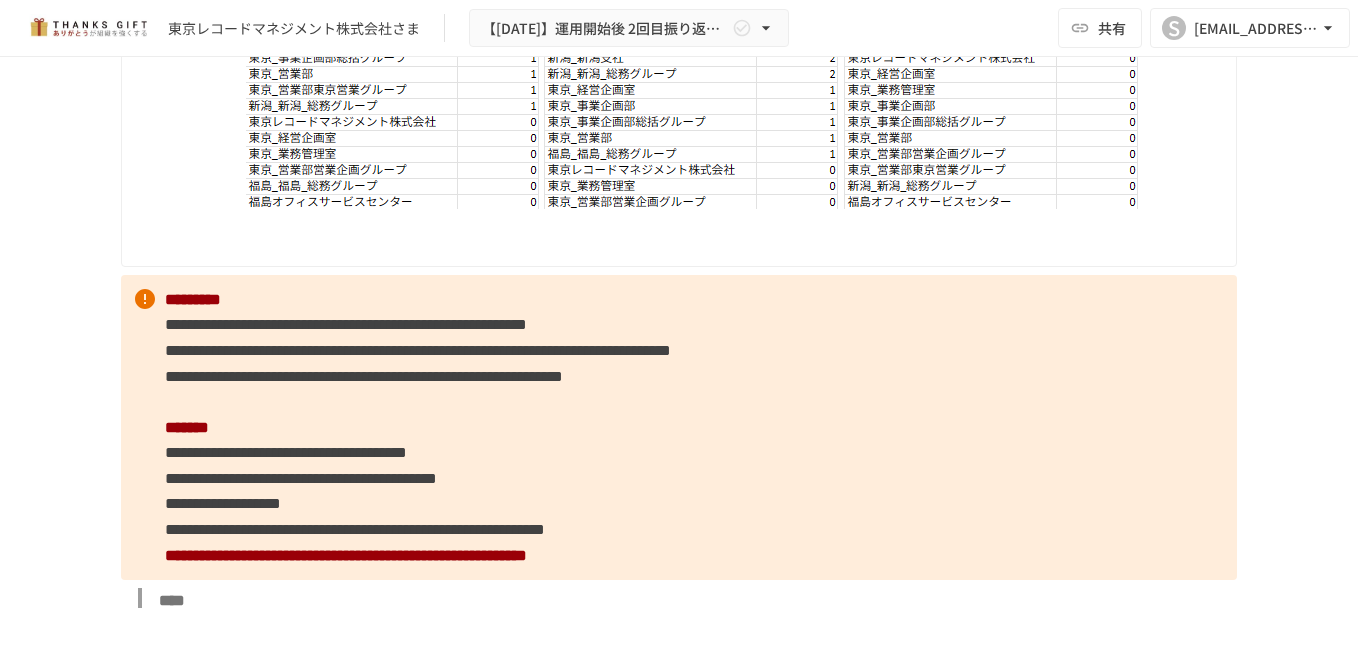 drag, startPoint x: 940, startPoint y: 395, endPoint x: 1055, endPoint y: 394, distance: 115.00435 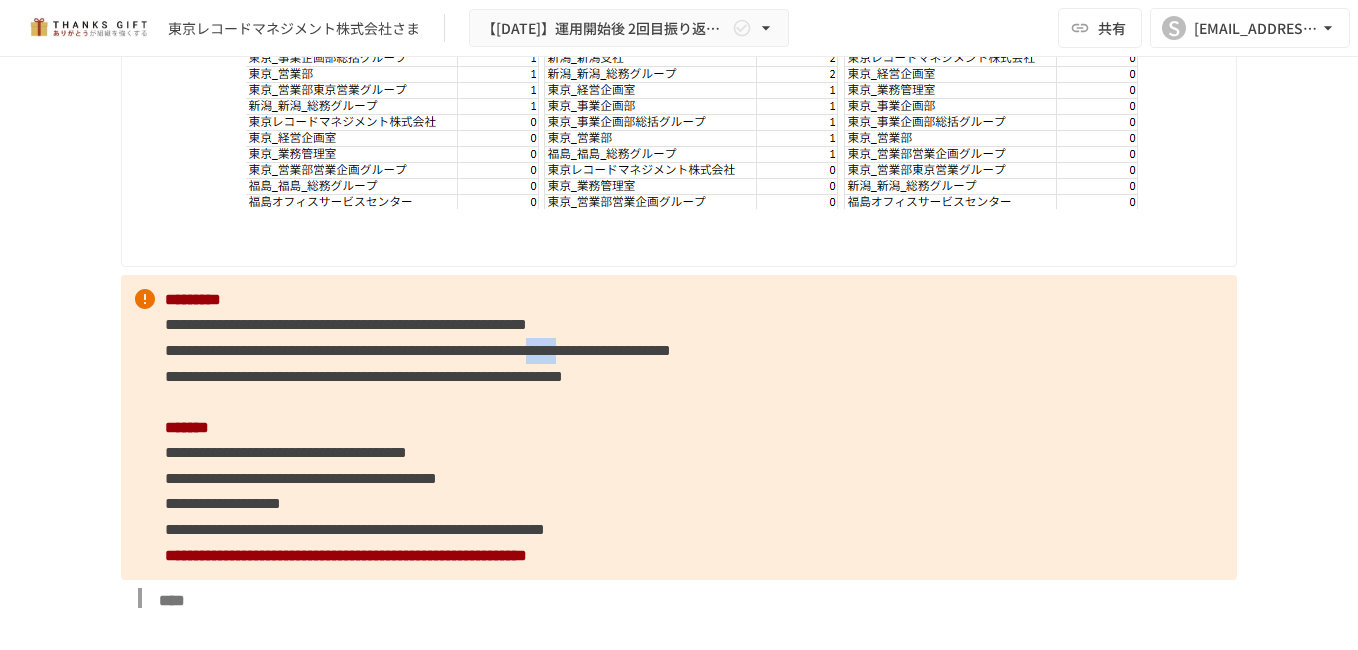 drag, startPoint x: 1070, startPoint y: 394, endPoint x: 1144, endPoint y: 393, distance: 74.00676 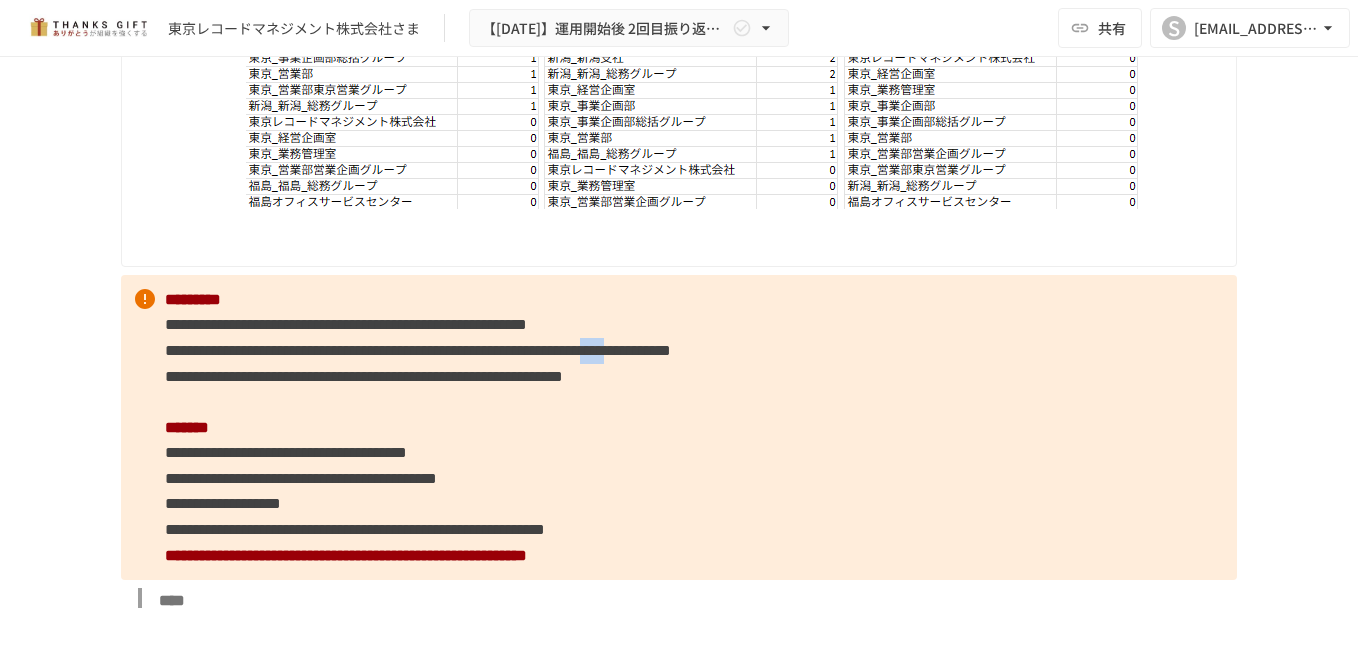 drag, startPoint x: 175, startPoint y: 427, endPoint x: 240, endPoint y: 423, distance: 65.12296 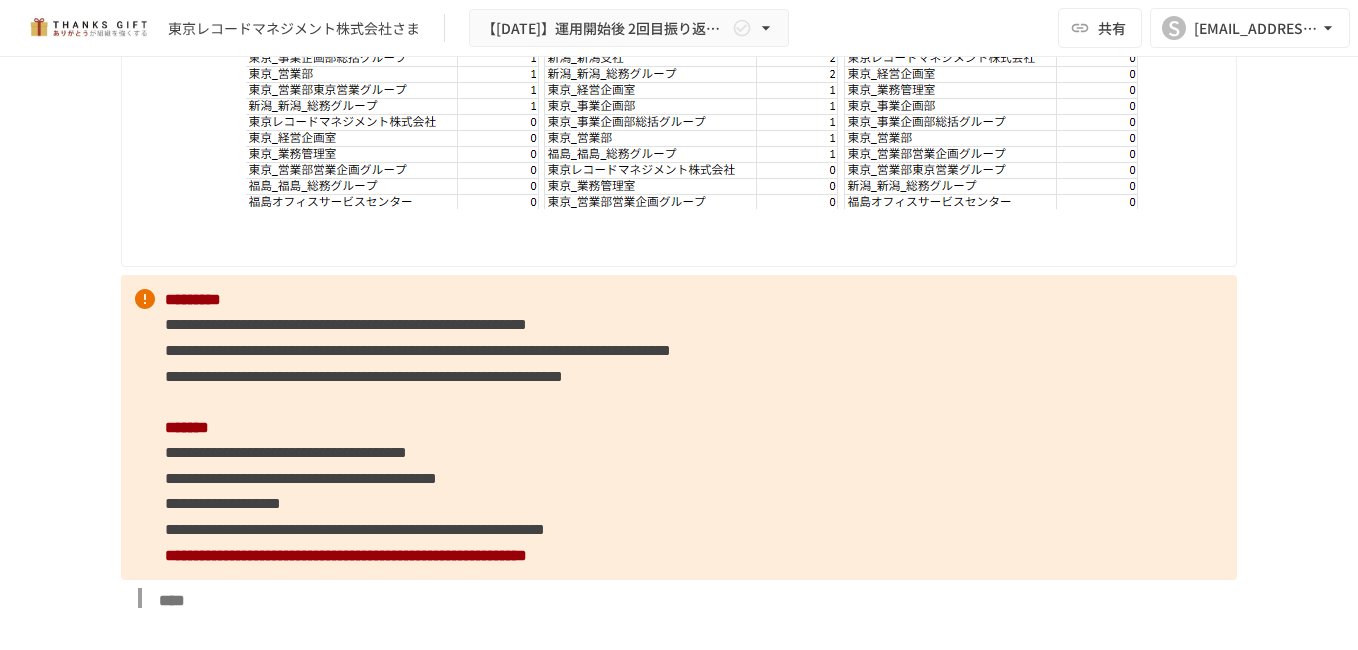 drag, startPoint x: 240, startPoint y: 423, endPoint x: 338, endPoint y: 425, distance: 98.02041 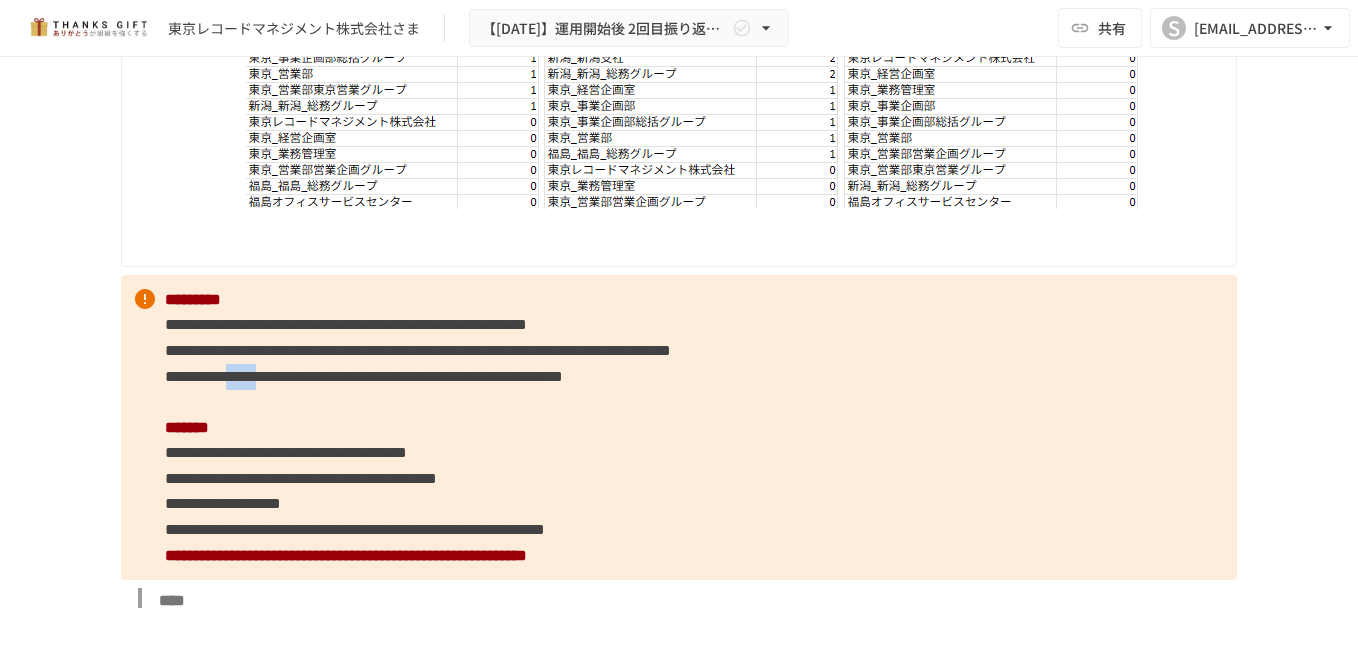 drag, startPoint x: 322, startPoint y: 453, endPoint x: 390, endPoint y: 453, distance: 68 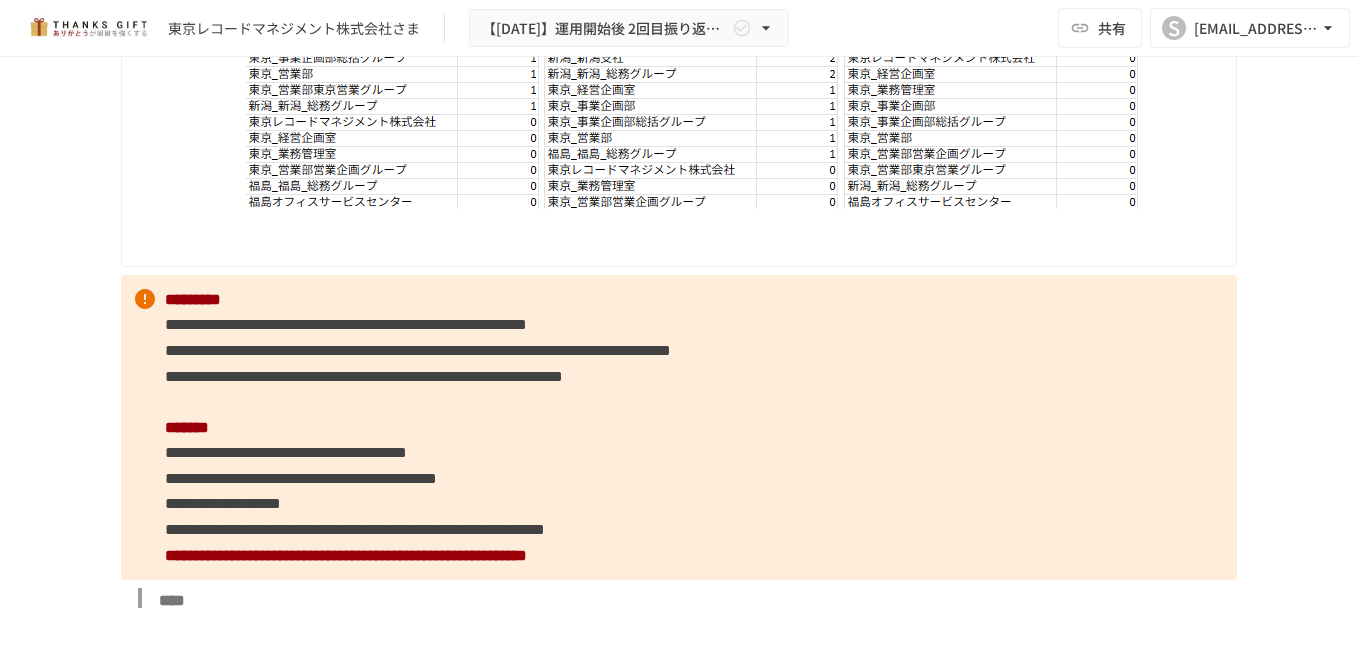 drag, startPoint x: 390, startPoint y: 453, endPoint x: 446, endPoint y: 453, distance: 56 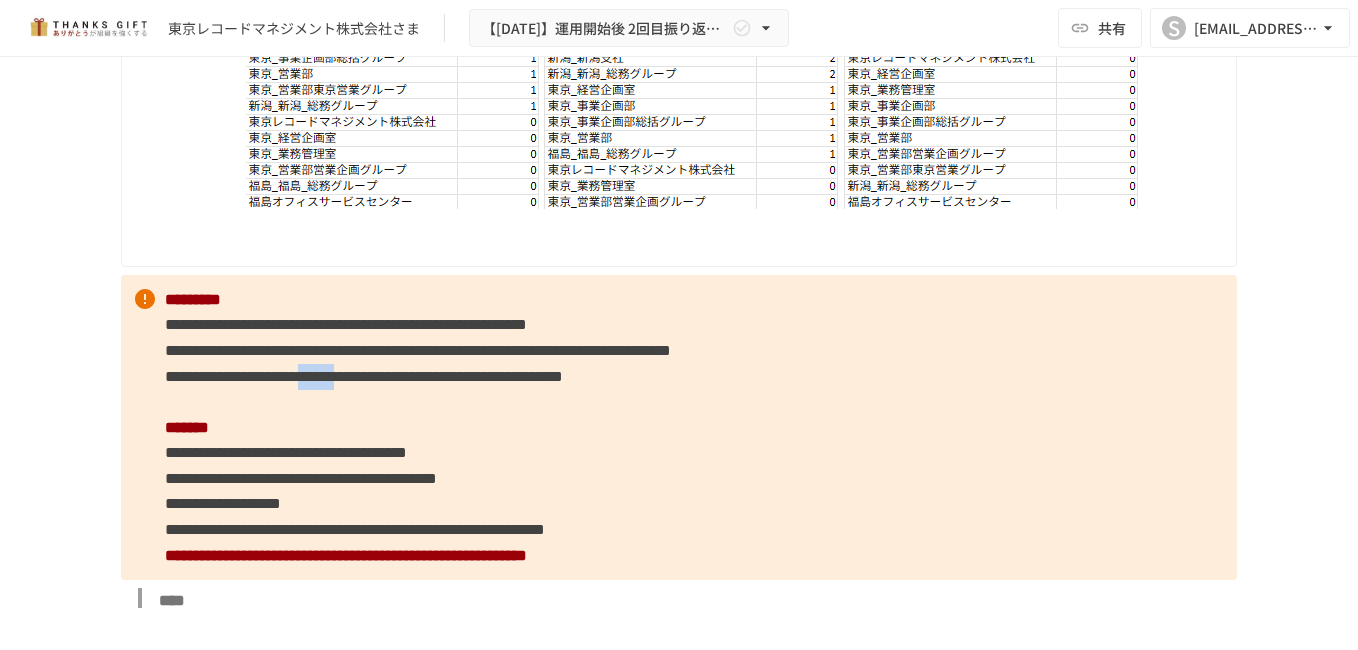 drag, startPoint x: 515, startPoint y: 453, endPoint x: 597, endPoint y: 453, distance: 82 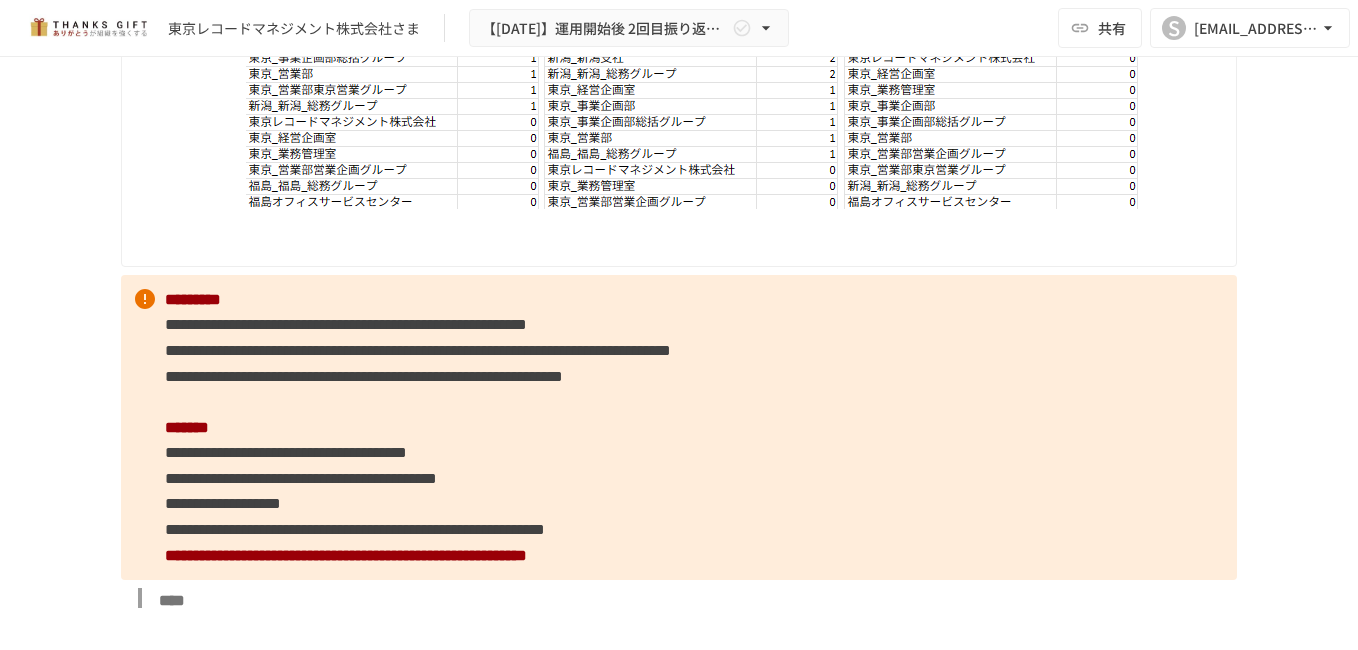 drag, startPoint x: 597, startPoint y: 453, endPoint x: 670, endPoint y: 453, distance: 73 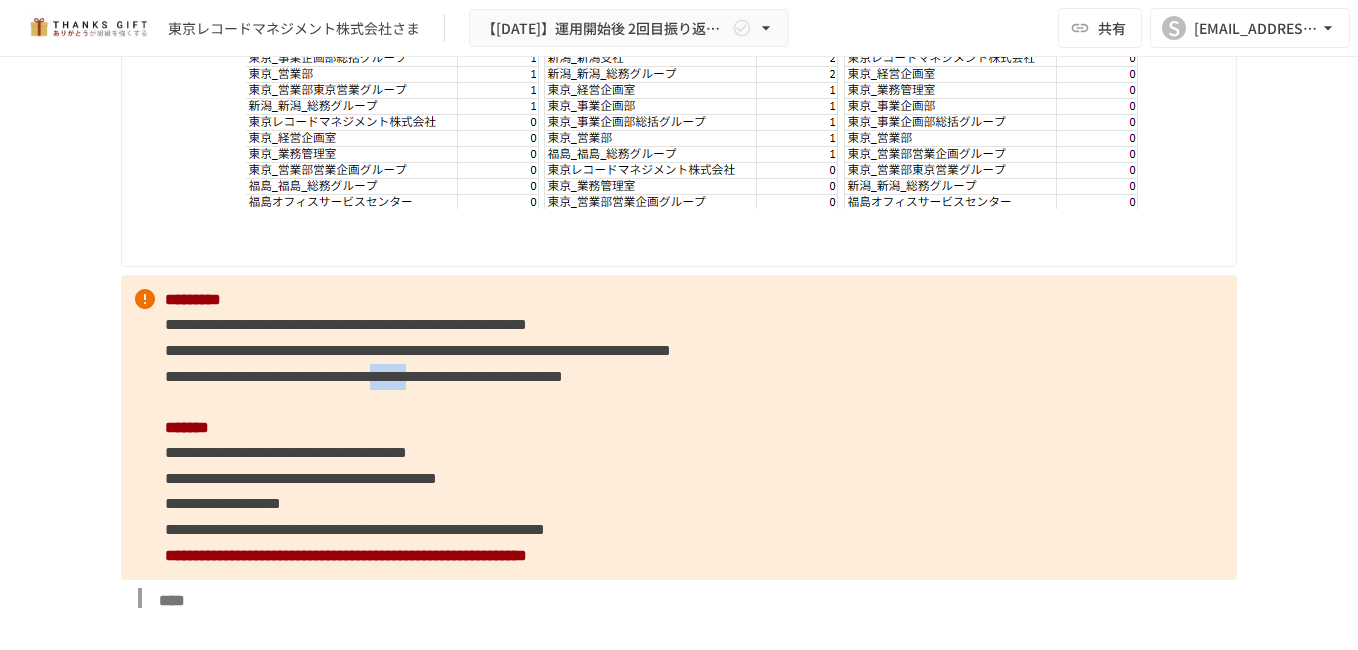 drag, startPoint x: 705, startPoint y: 454, endPoint x: 787, endPoint y: 451, distance: 82.05486 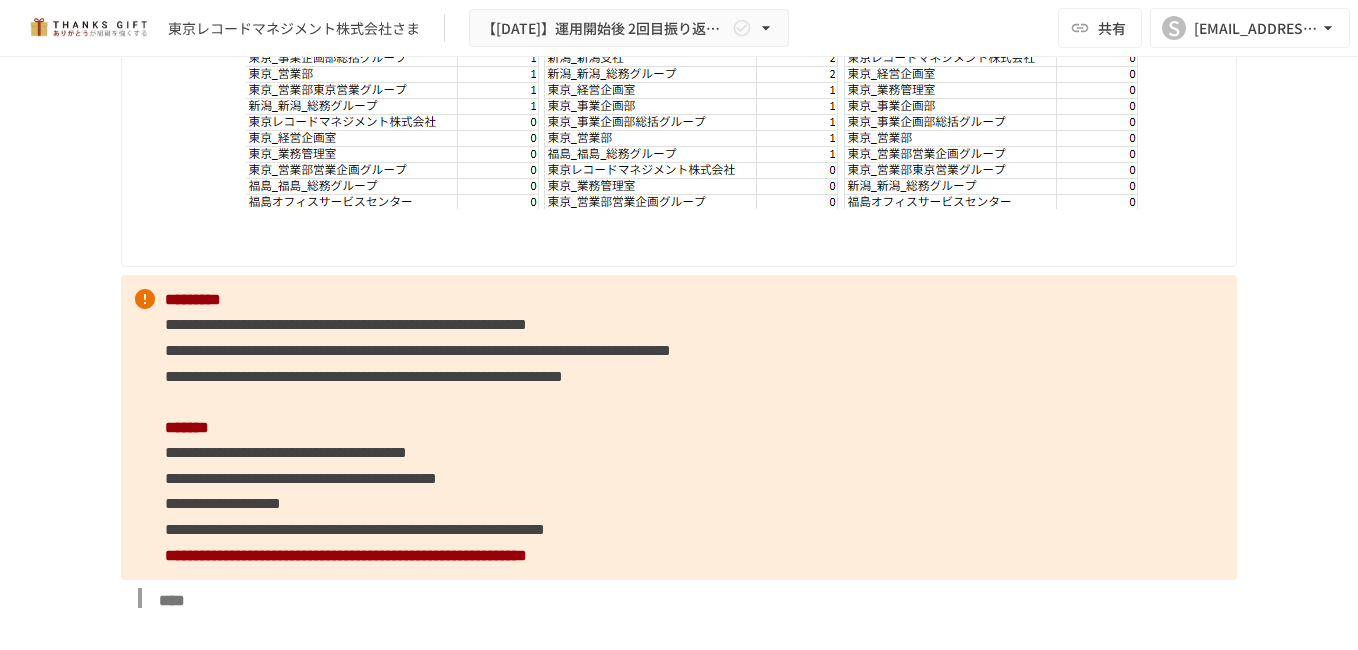 drag, startPoint x: 787, startPoint y: 451, endPoint x: 902, endPoint y: 454, distance: 115.03912 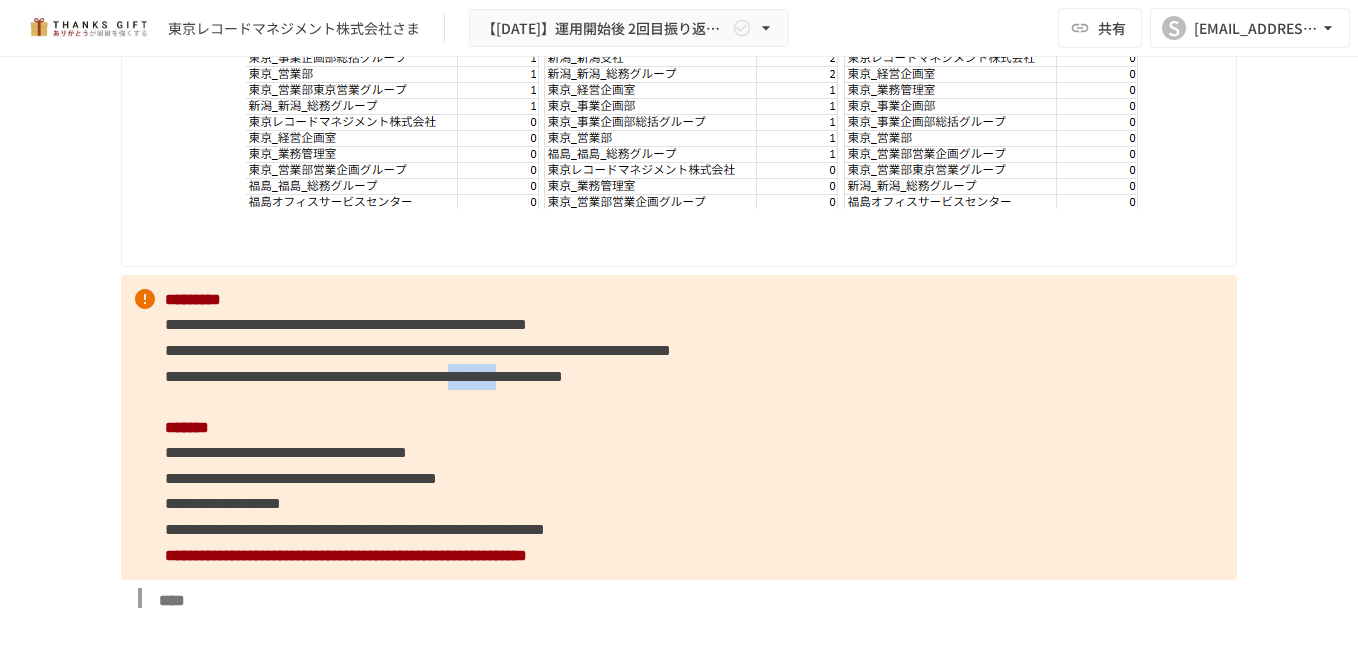 drag, startPoint x: 901, startPoint y: 452, endPoint x: 1015, endPoint y: 451, distance: 114.00439 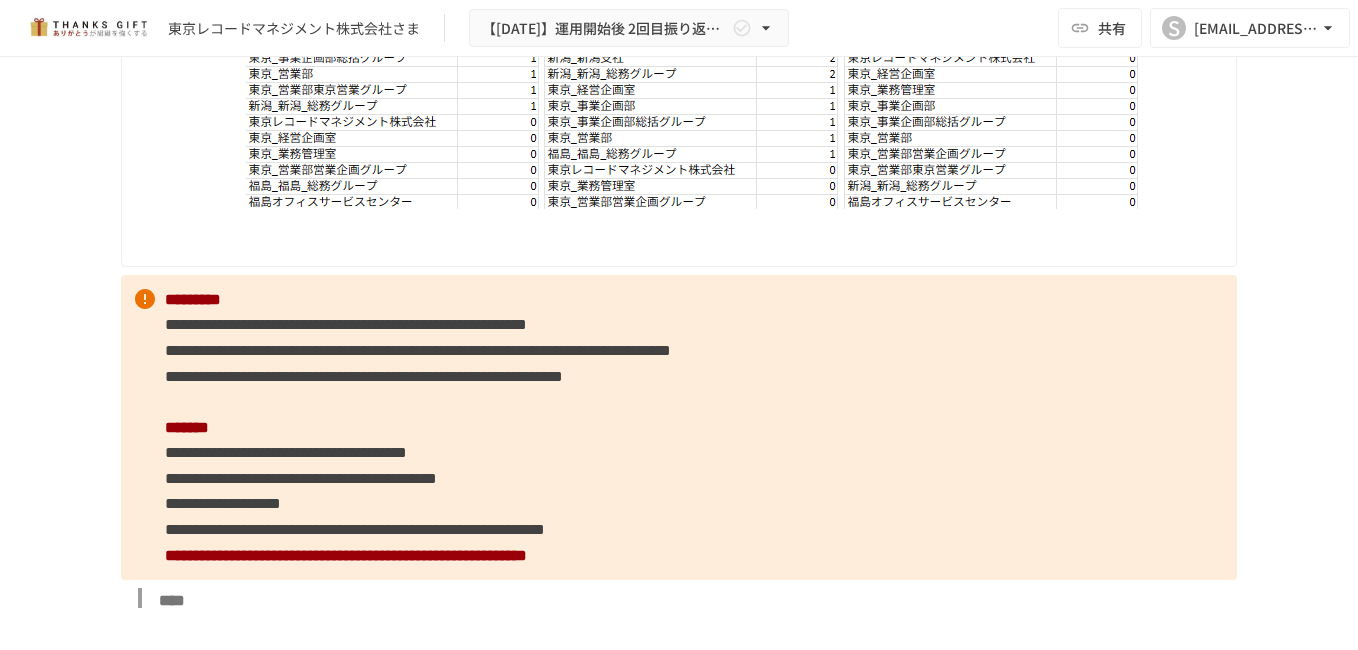 drag, startPoint x: 1015, startPoint y: 451, endPoint x: 1069, endPoint y: 448, distance: 54.08327 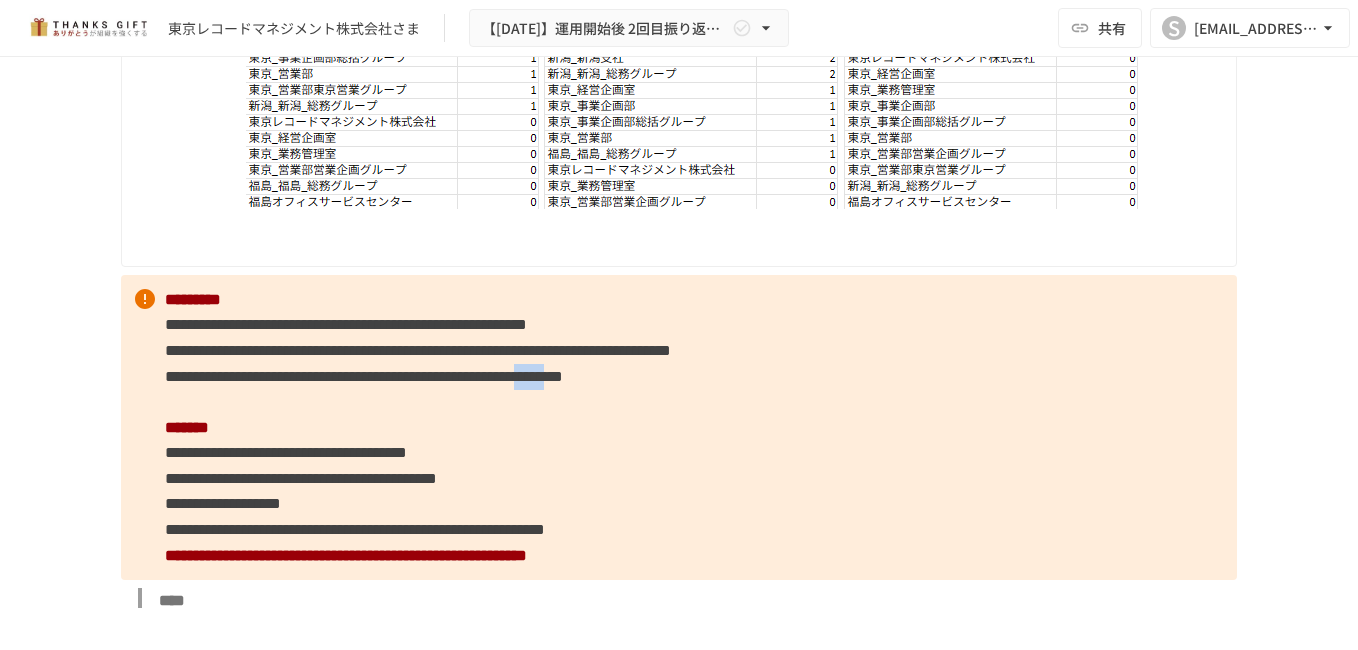 drag, startPoint x: 1083, startPoint y: 448, endPoint x: 1167, endPoint y: 448, distance: 84 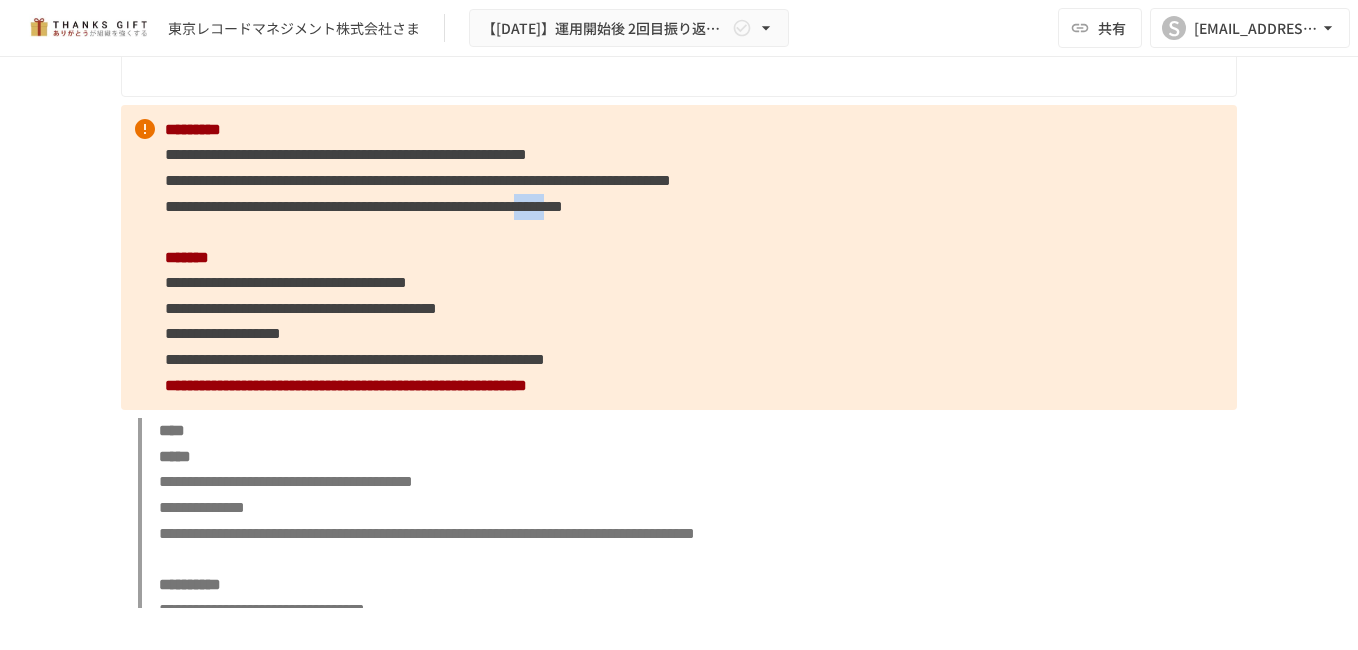 scroll, scrollTop: 4400, scrollLeft: 0, axis: vertical 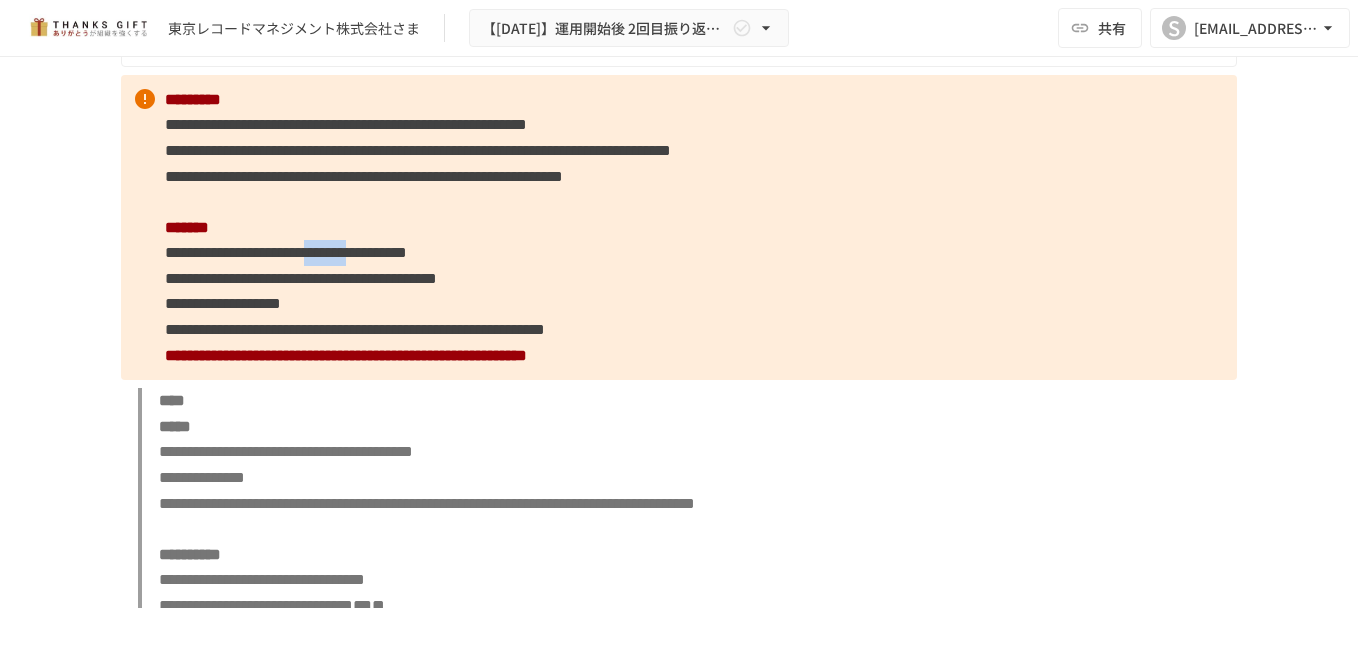 drag, startPoint x: 531, startPoint y: 330, endPoint x: 633, endPoint y: 324, distance: 102.176315 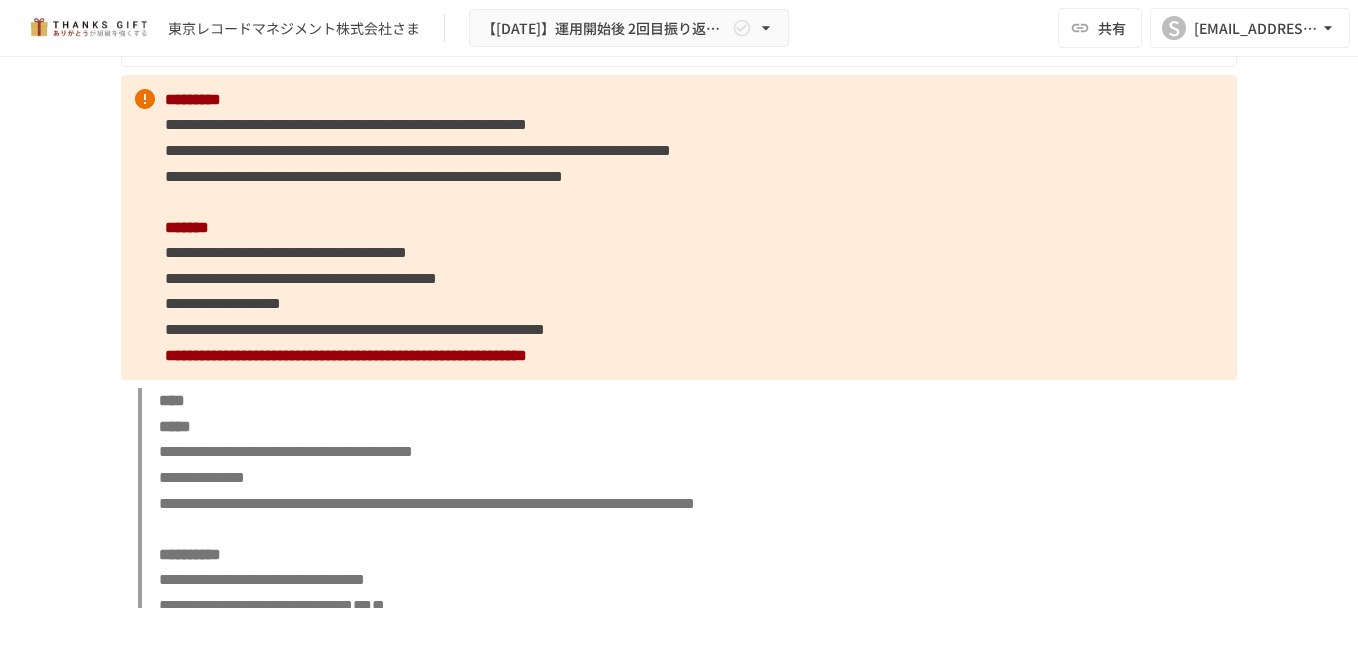 drag, startPoint x: 633, startPoint y: 324, endPoint x: 665, endPoint y: 324, distance: 32 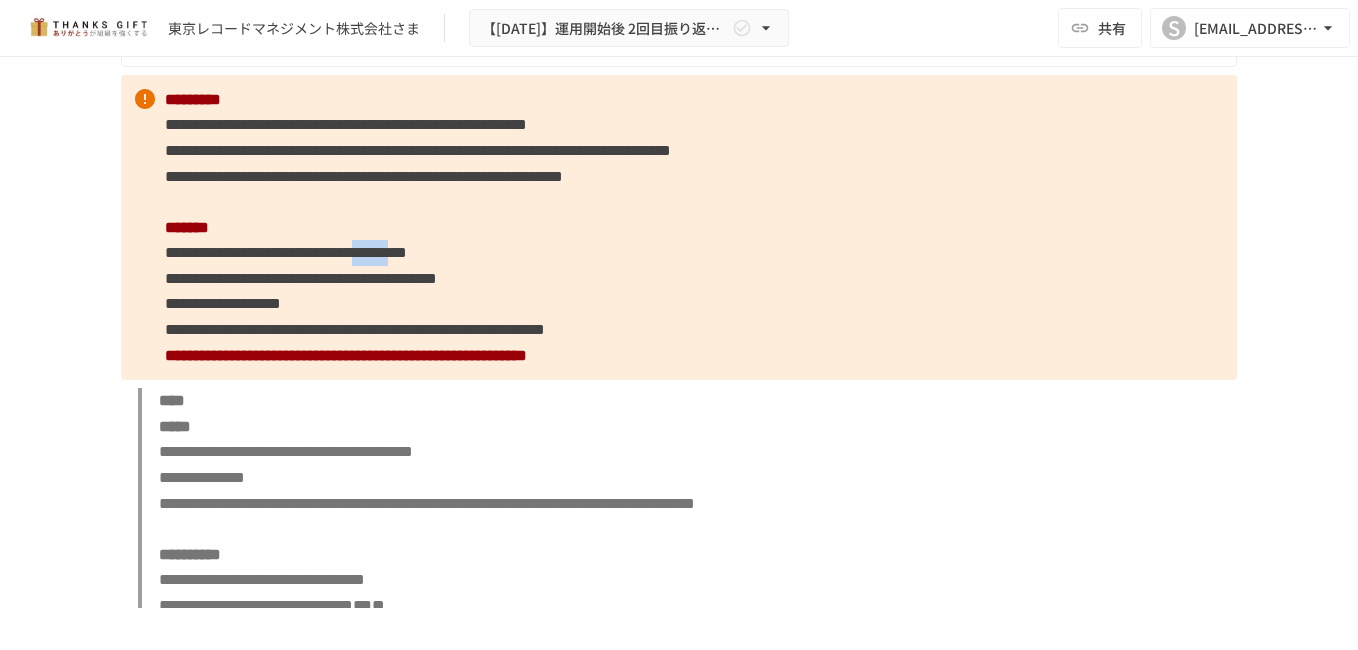drag, startPoint x: 654, startPoint y: 324, endPoint x: 750, endPoint y: 322, distance: 96.02083 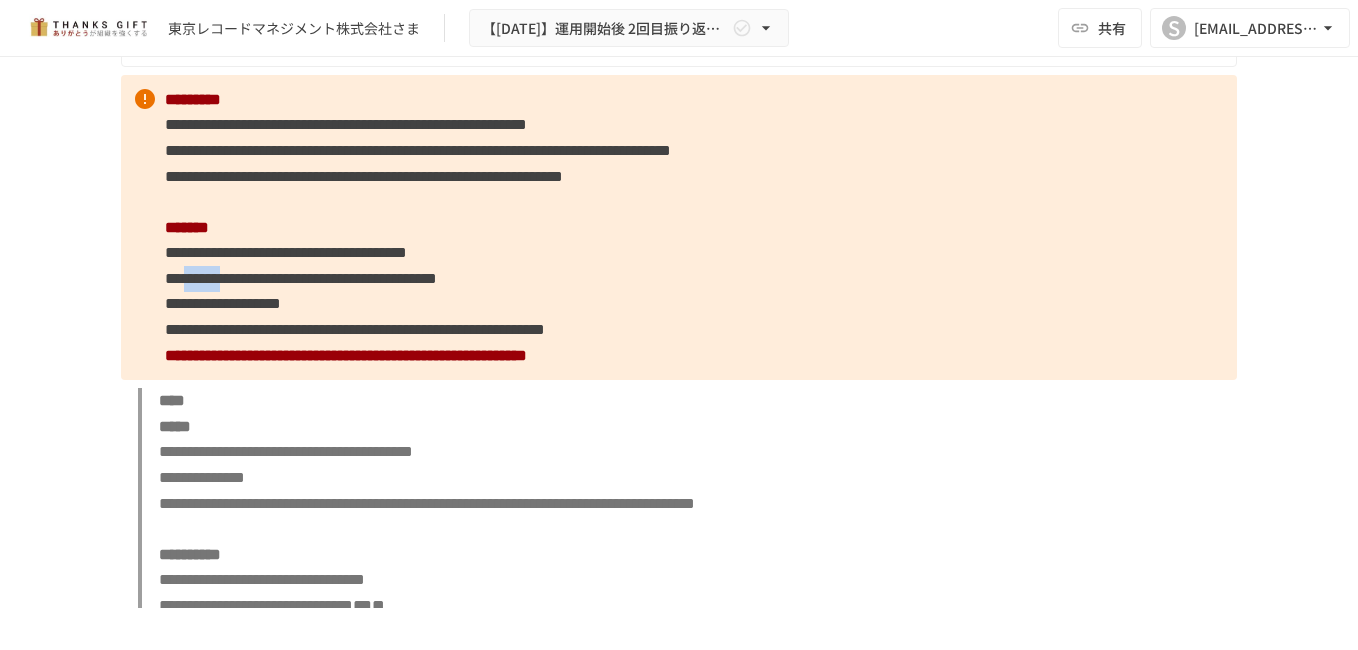 drag, startPoint x: 214, startPoint y: 353, endPoint x: 294, endPoint y: 353, distance: 80 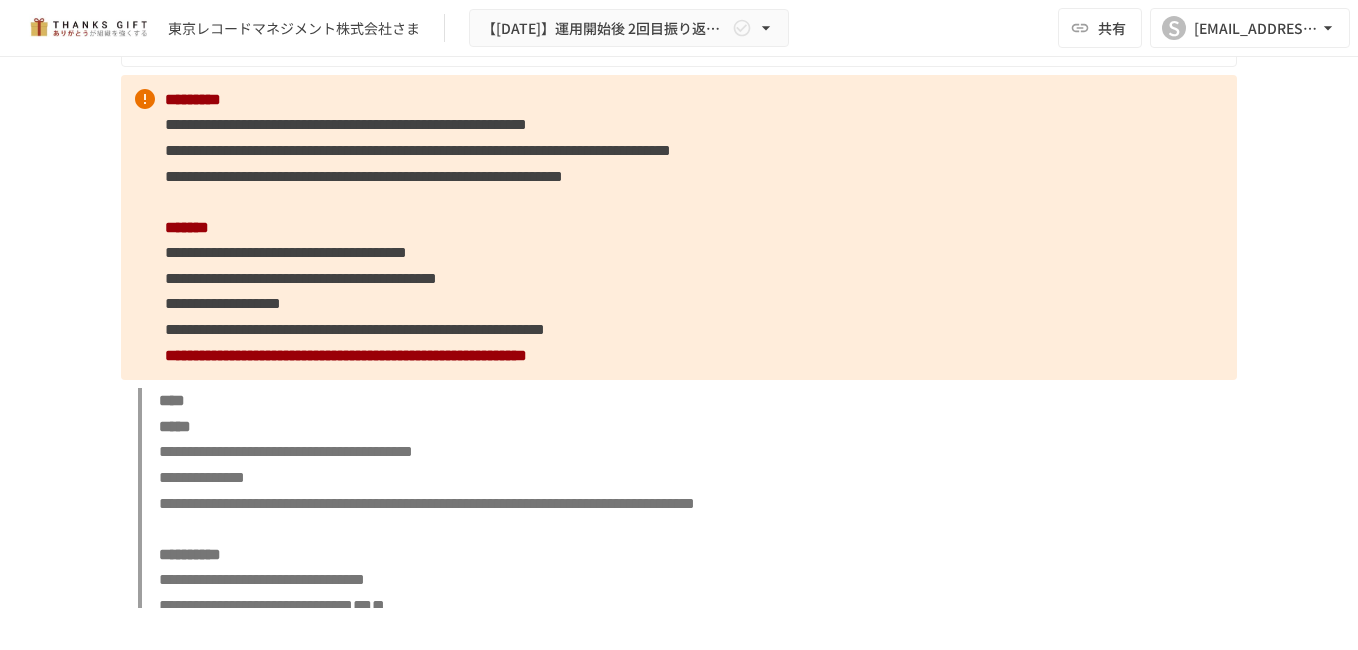 click on "**********" at bounding box center (301, 278) 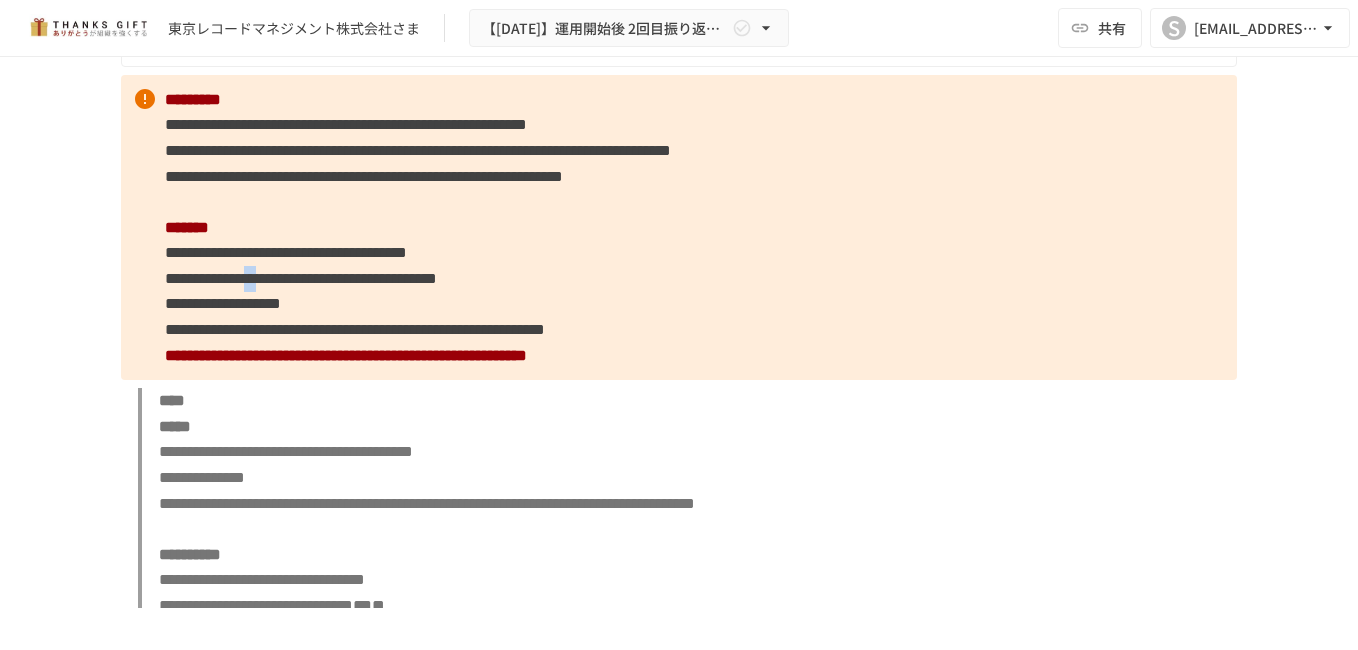 click on "**********" at bounding box center [301, 278] 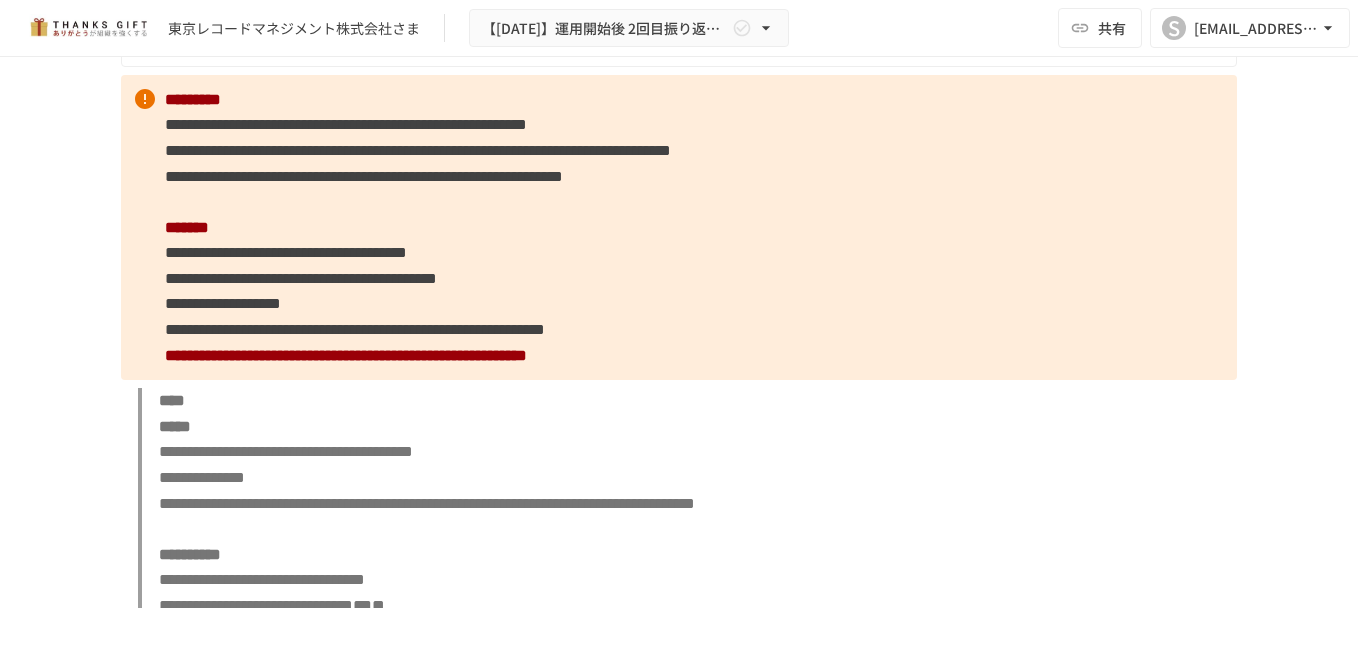 click on "**********" at bounding box center (301, 278) 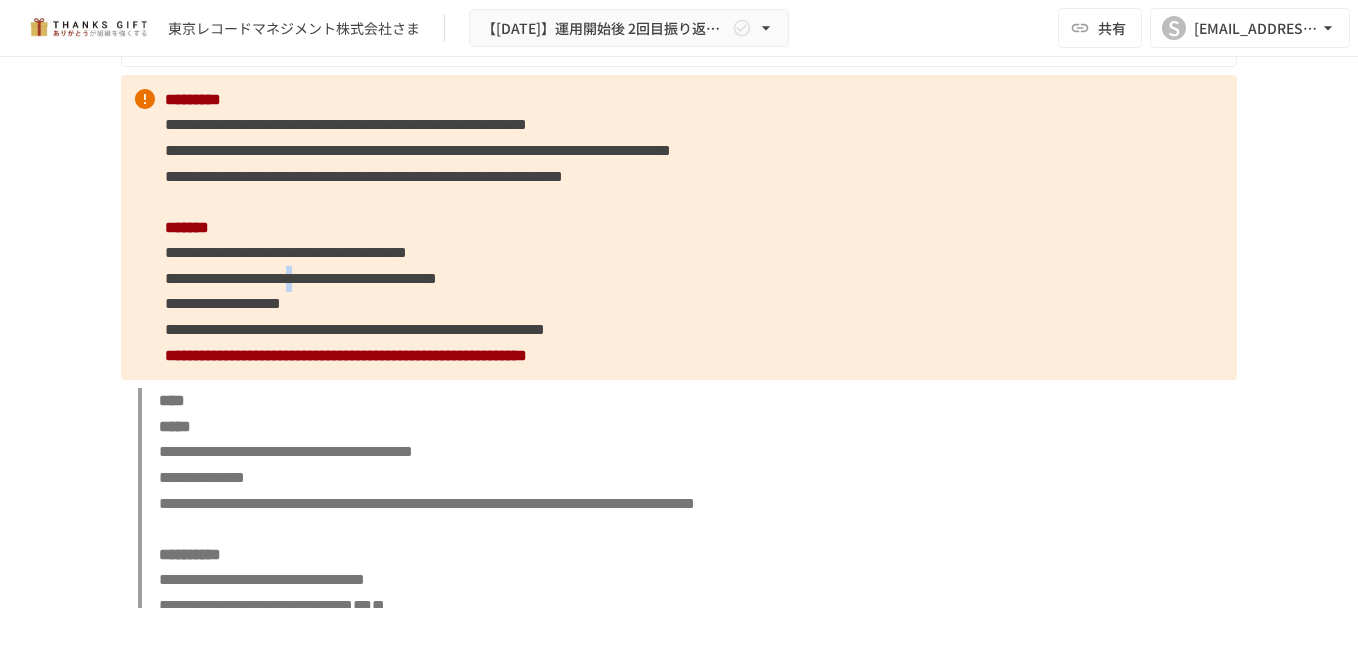 click on "**********" at bounding box center (301, 278) 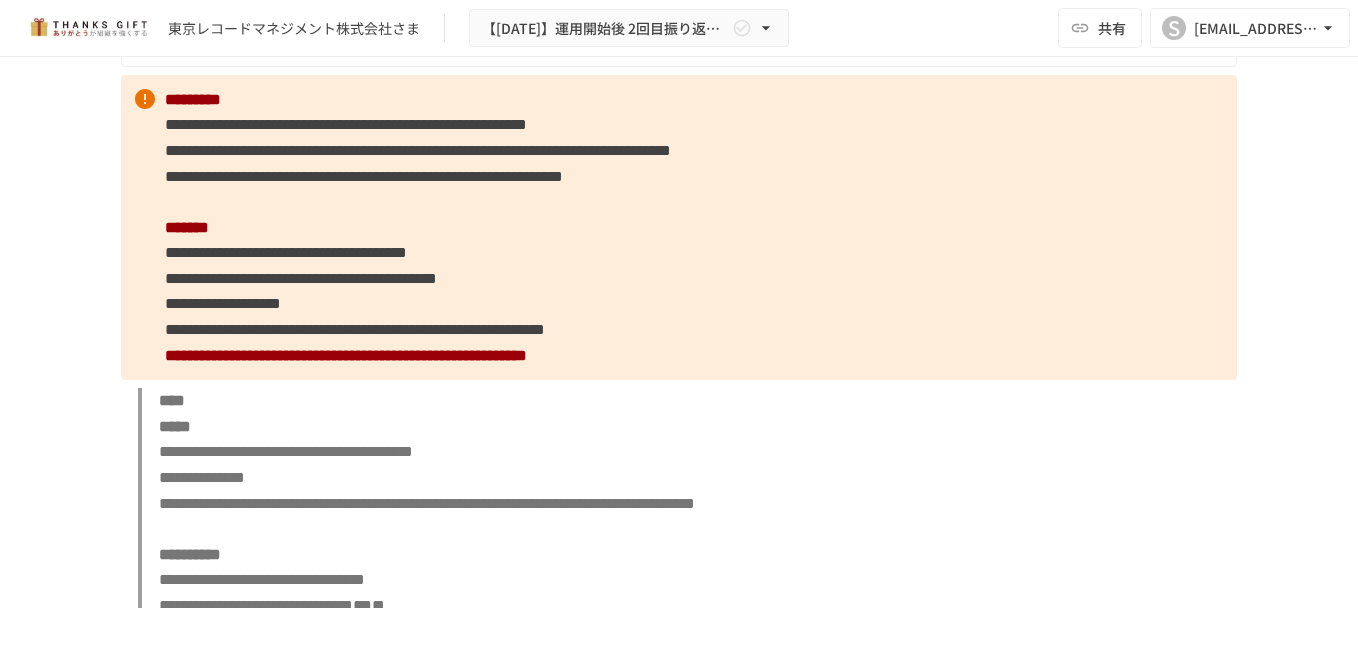 click on "**********" at bounding box center [301, 278] 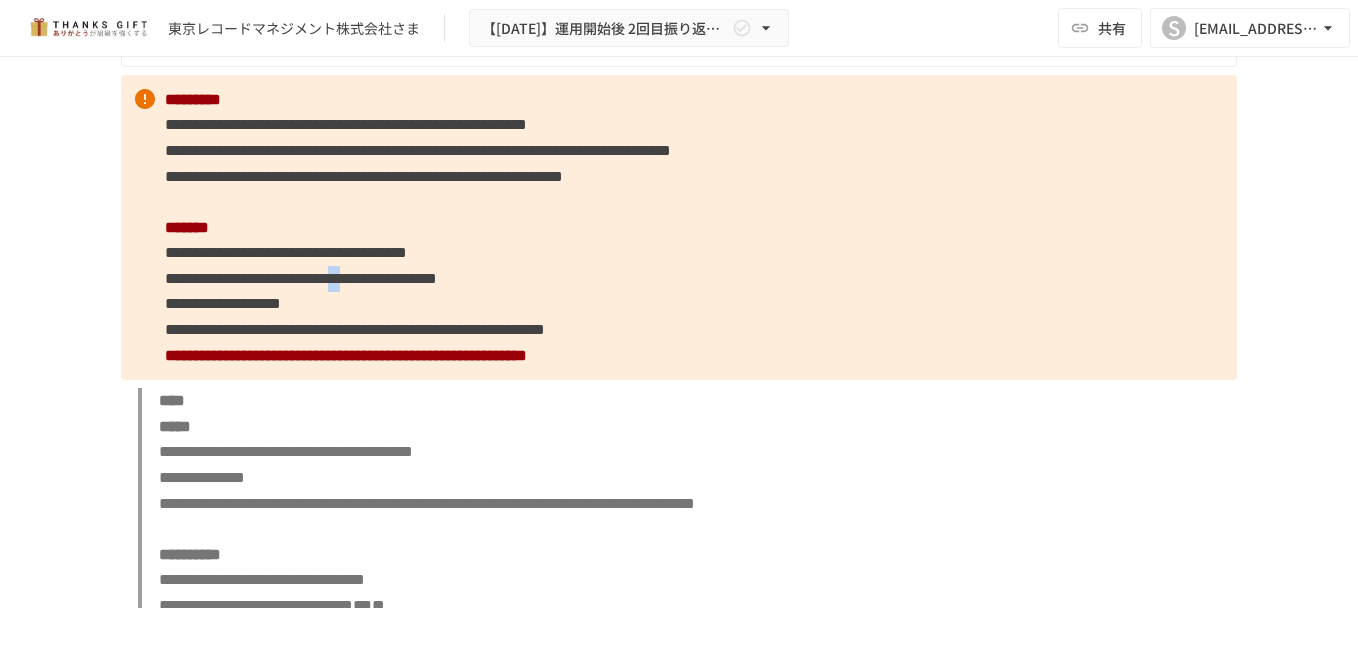 click on "**********" at bounding box center [301, 278] 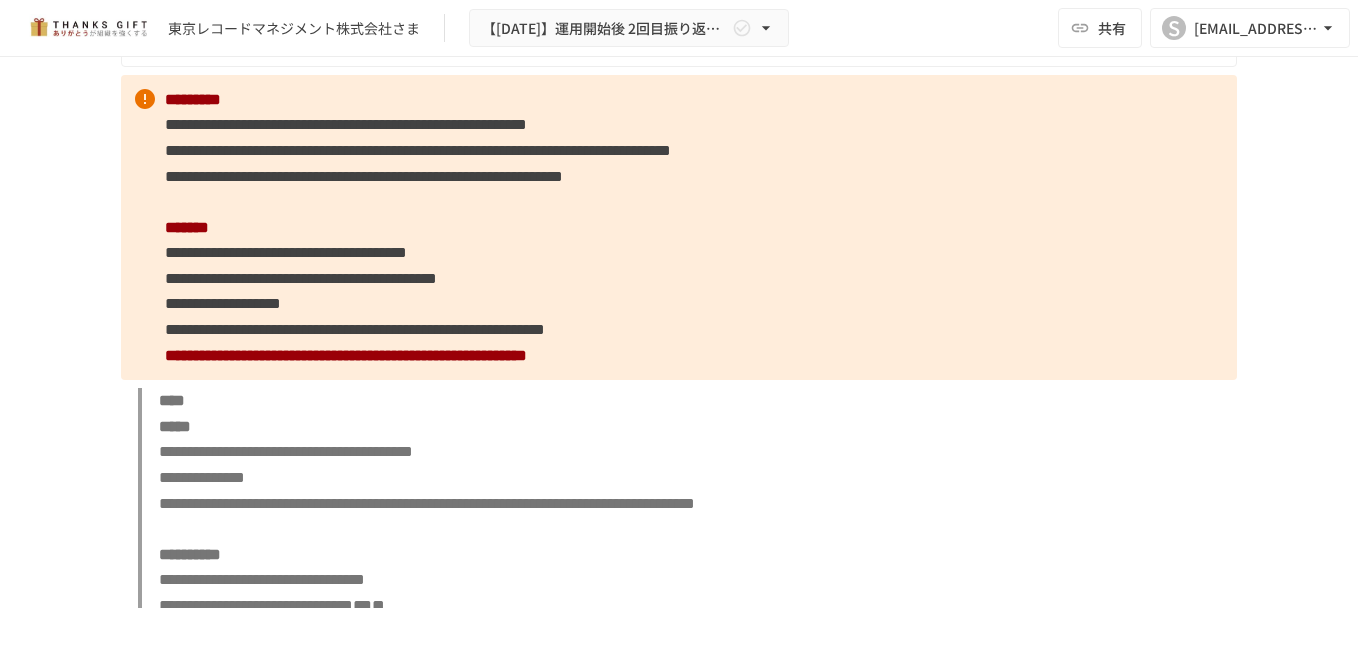 click on "**********" at bounding box center (301, 278) 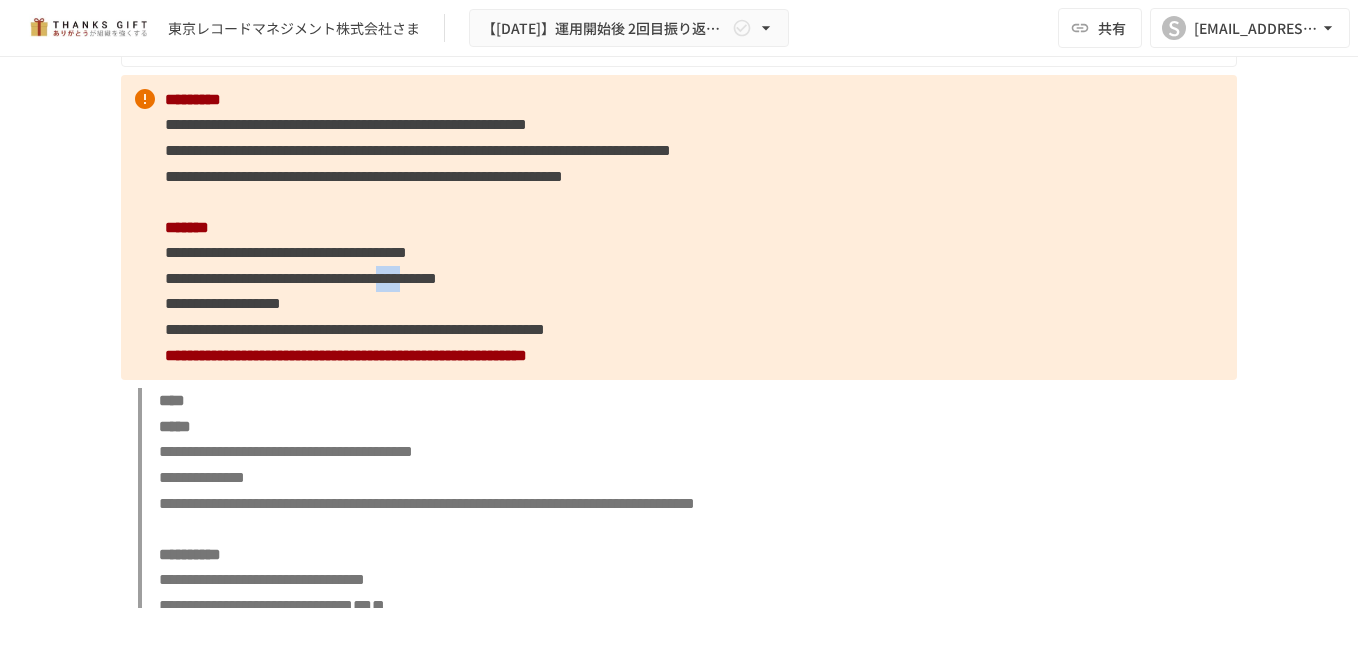 click on "**********" at bounding box center [301, 278] 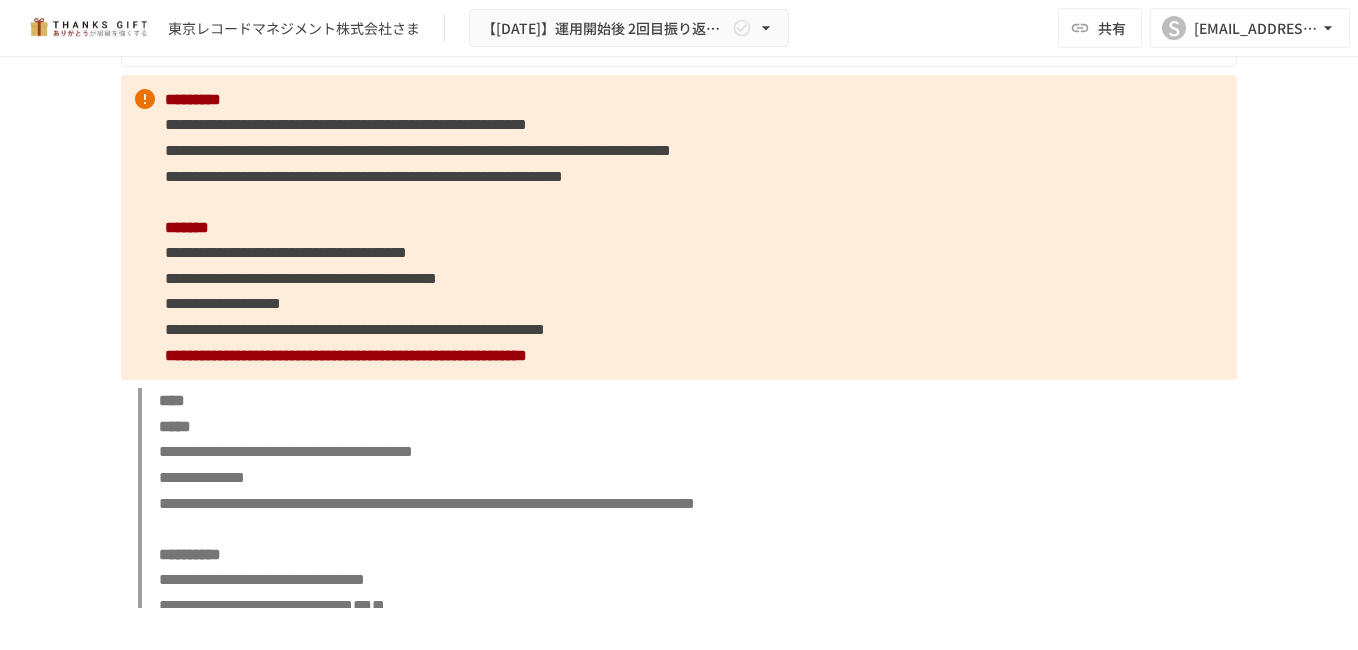 click on "**********" at bounding box center [301, 278] 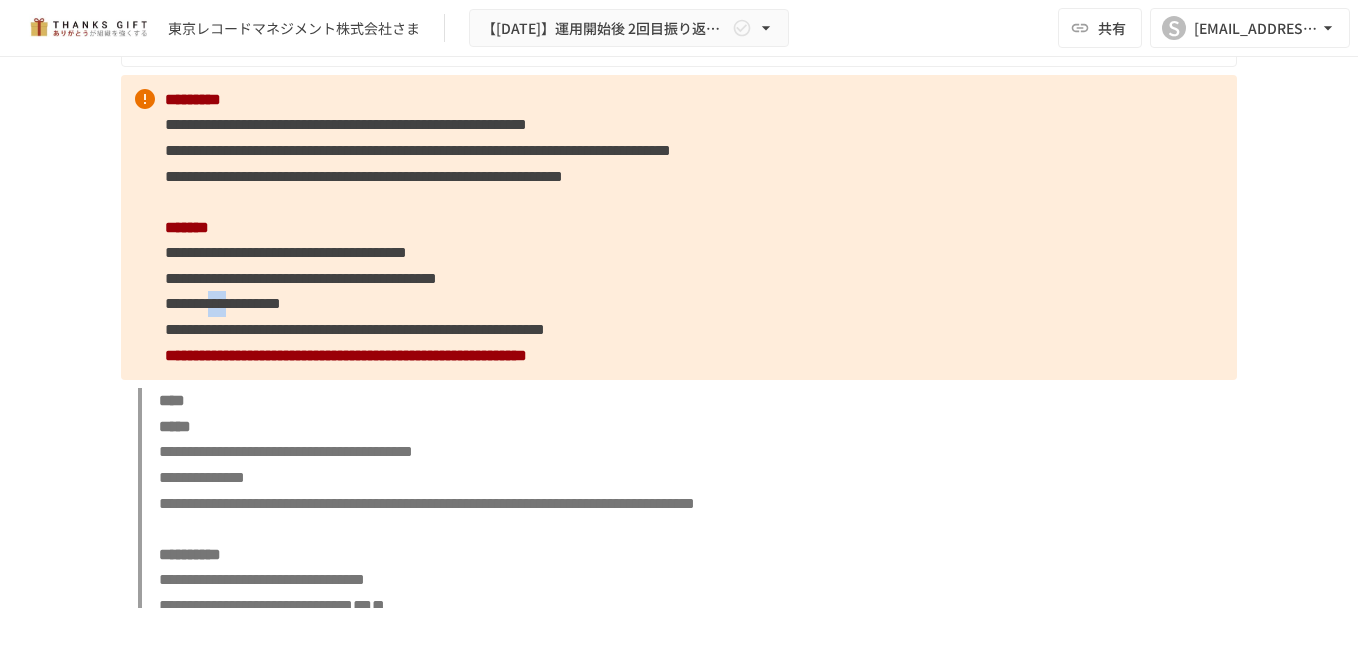 click on "**********" at bounding box center [223, 303] 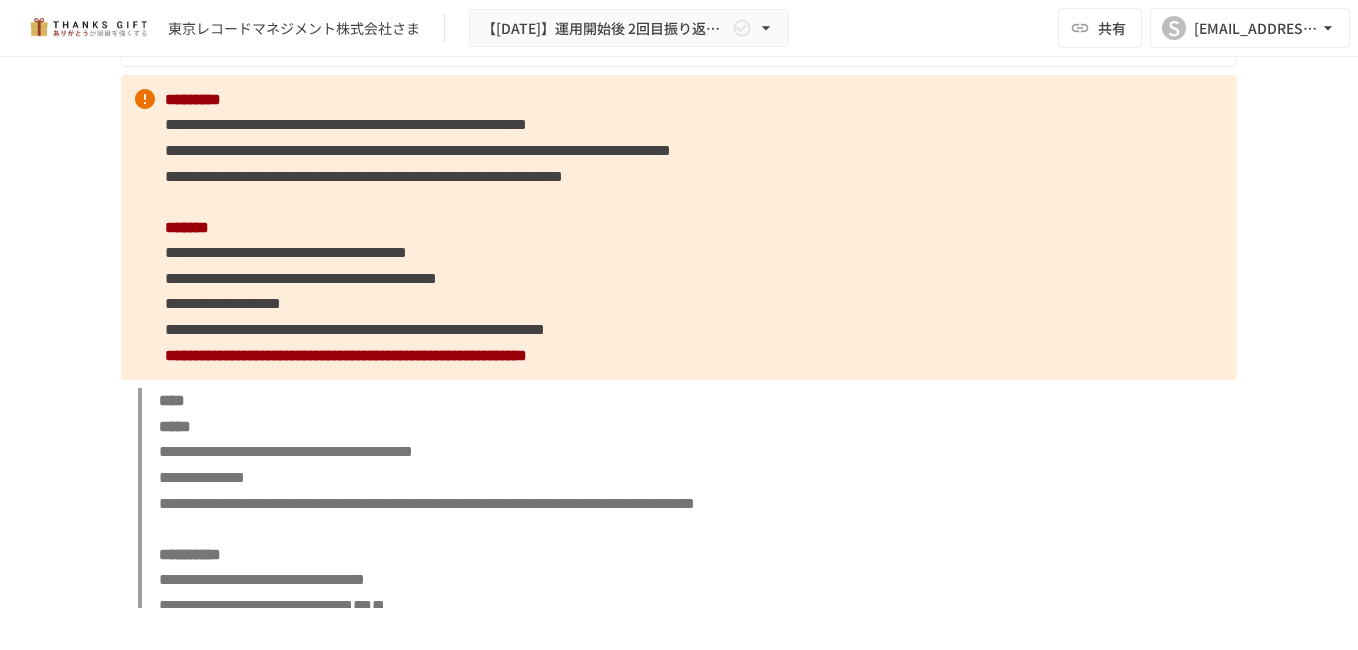 click on "**********" at bounding box center (223, 303) 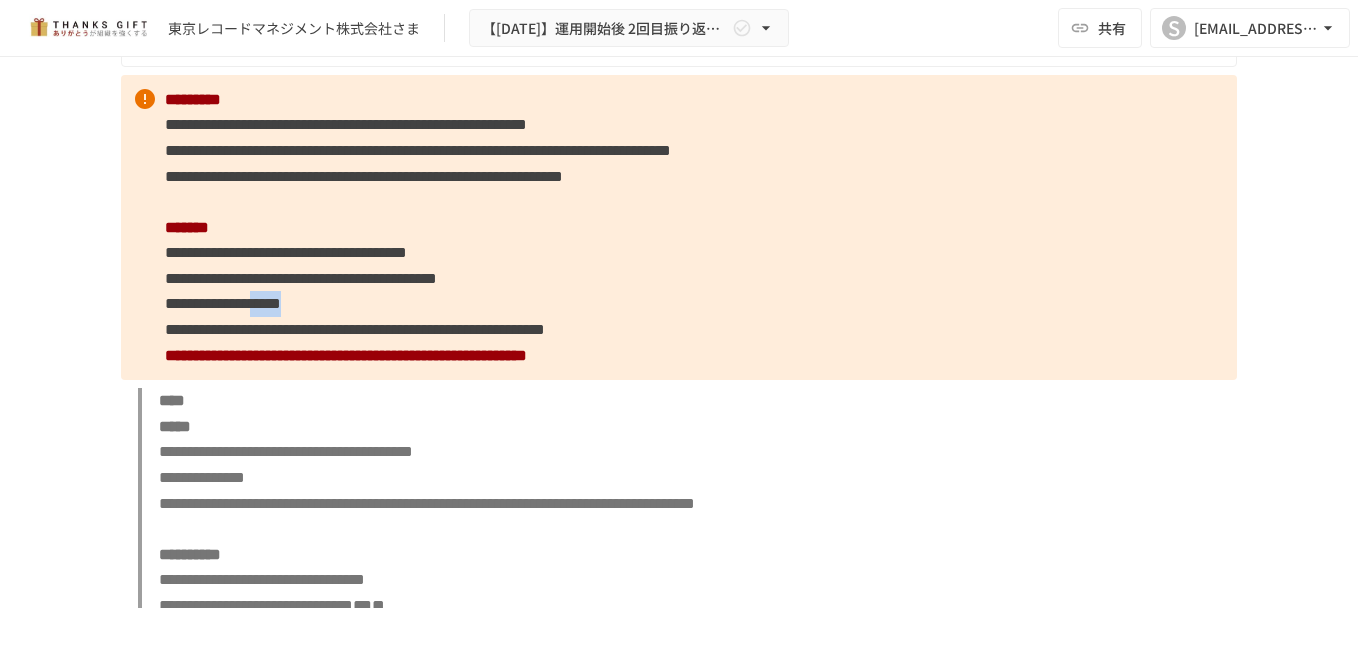 click on "**********" at bounding box center (679, 228) 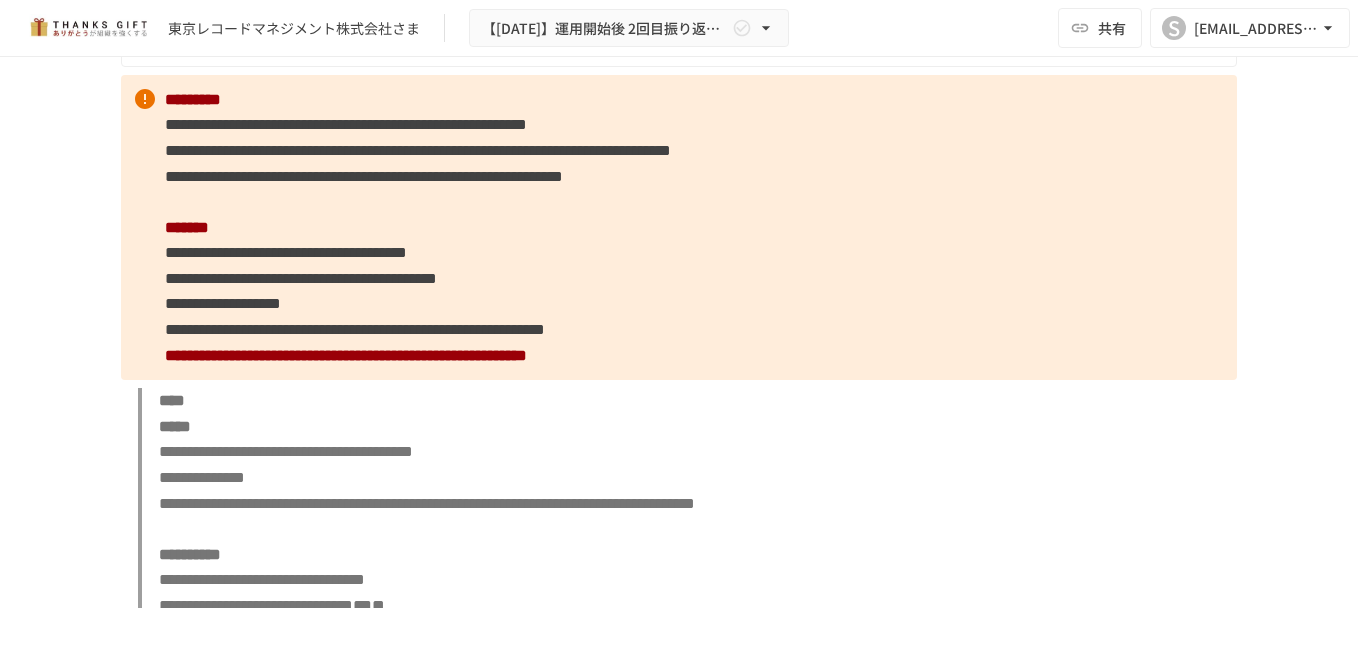 click on "**********" at bounding box center [355, 329] 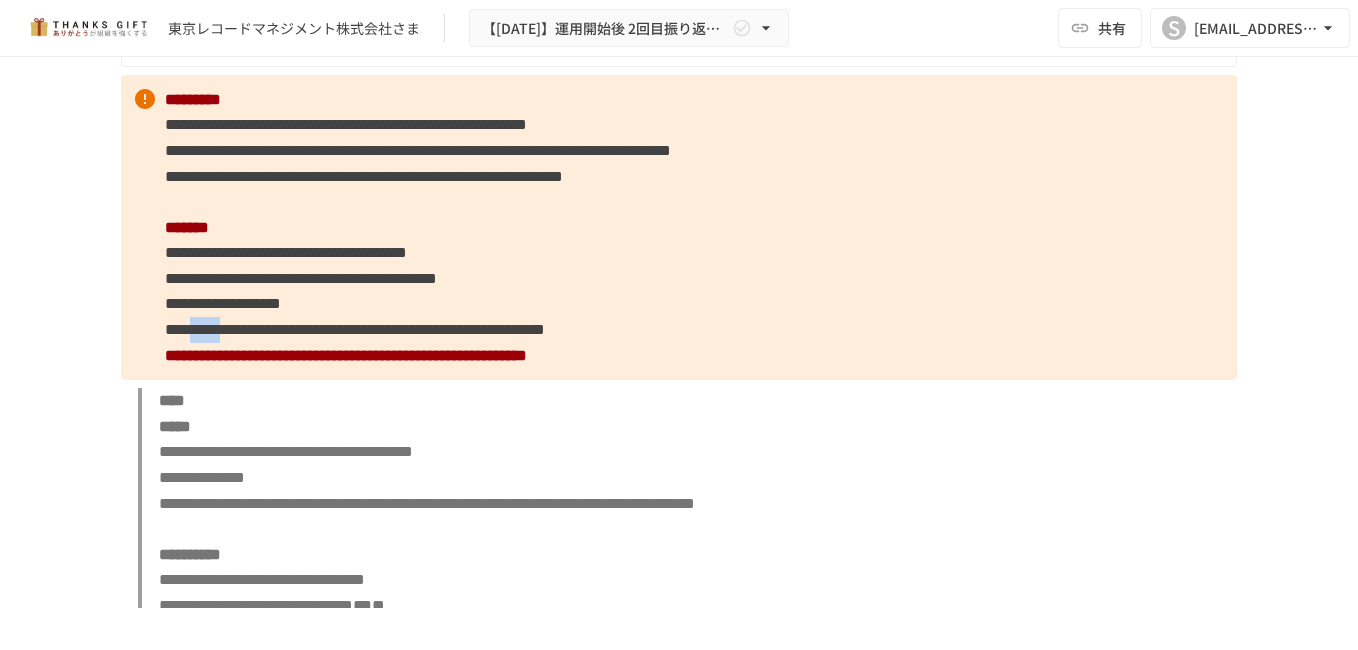 click on "**********" at bounding box center [355, 329] 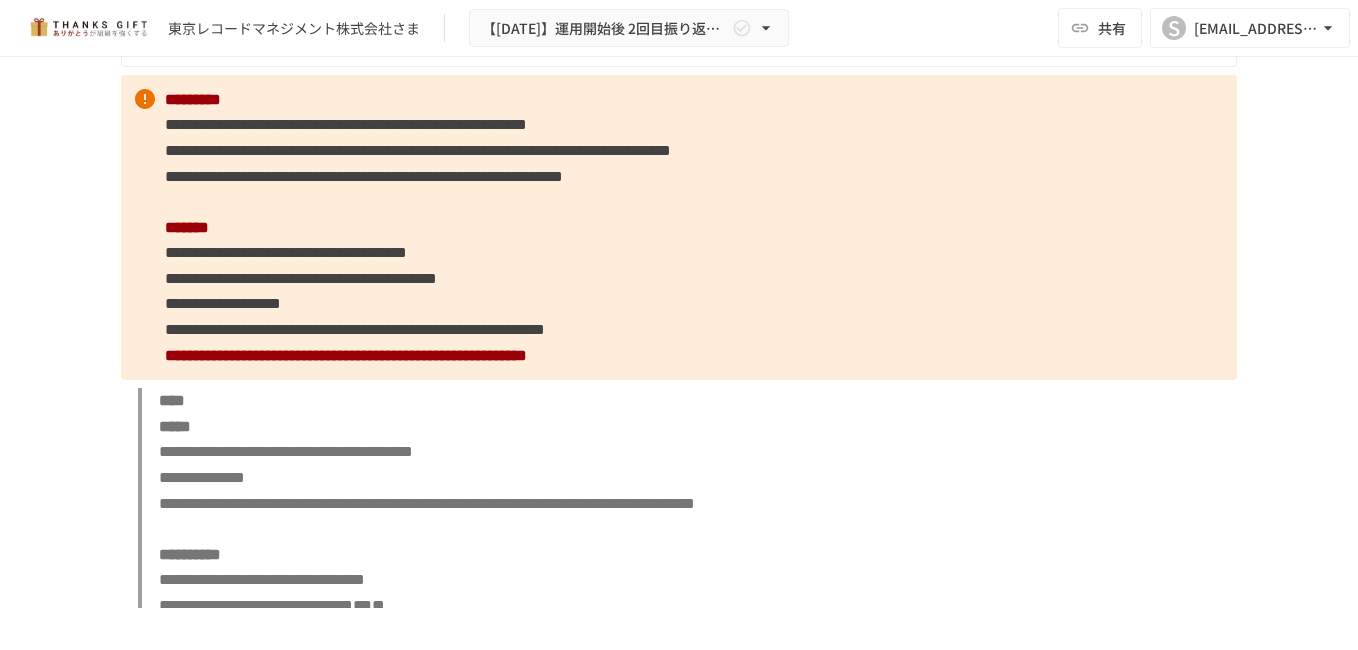 click on "**********" at bounding box center [355, 329] 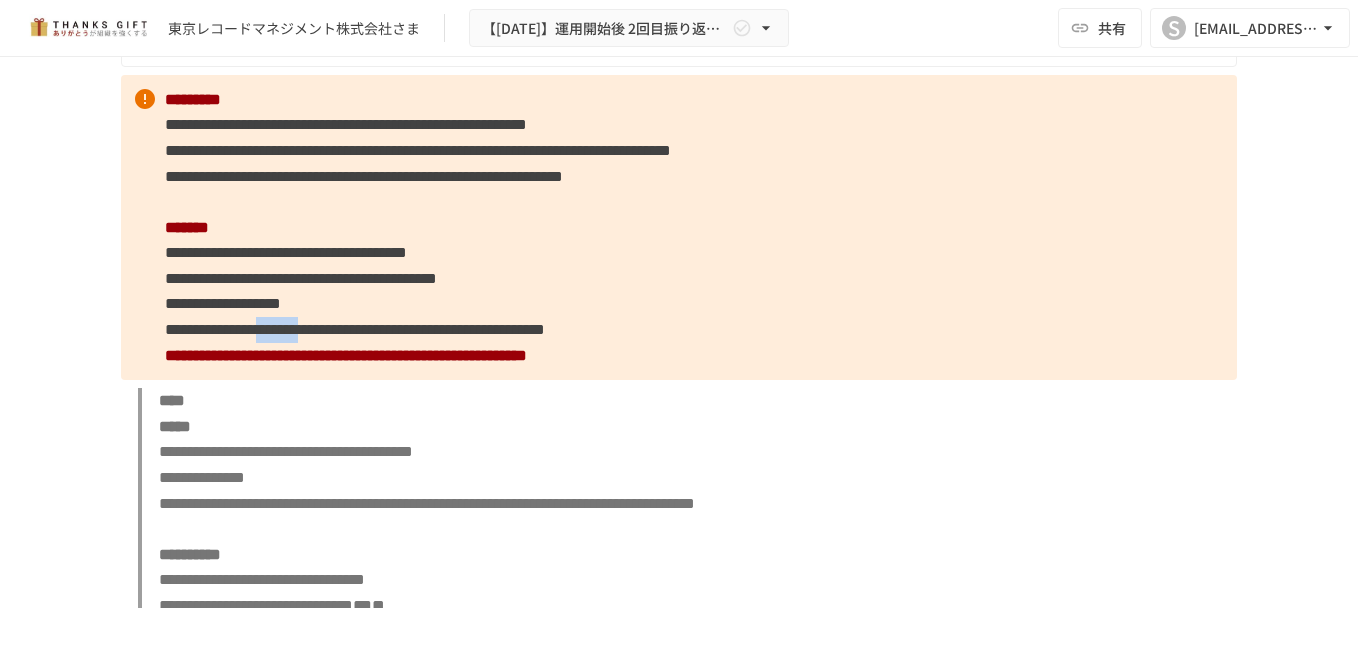 click on "**********" at bounding box center [355, 329] 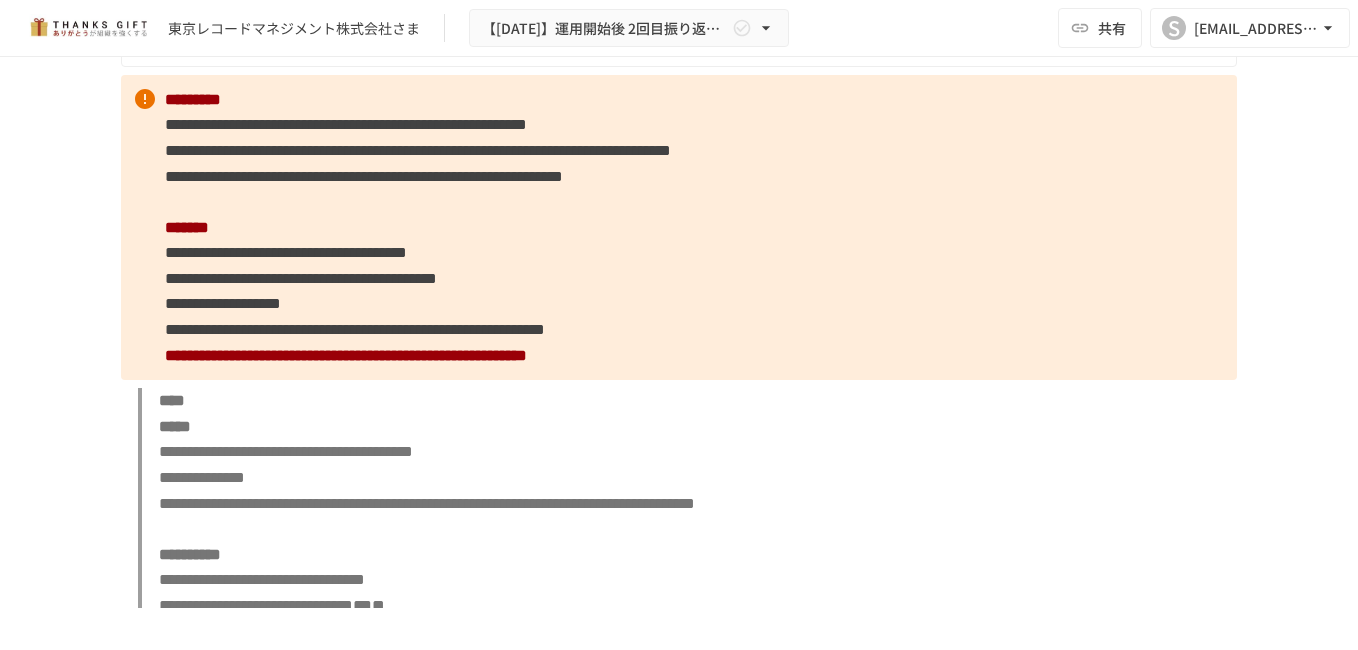click on "**********" at bounding box center [355, 329] 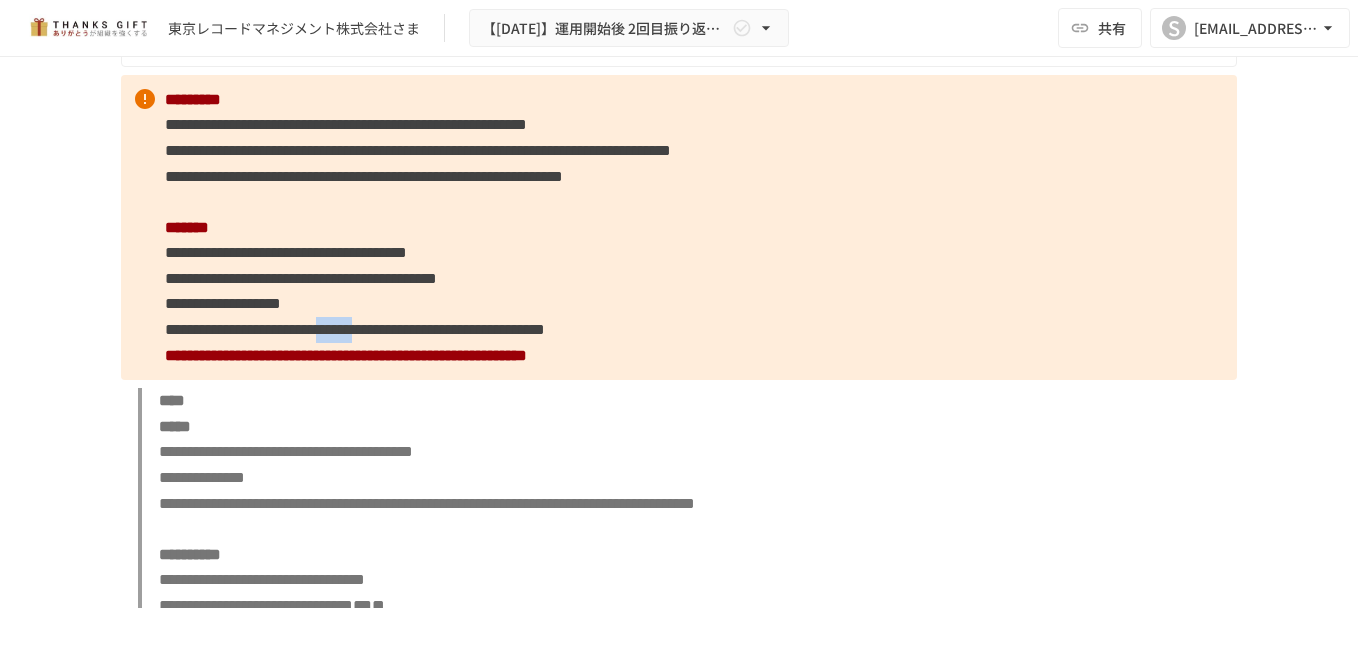 click on "**********" at bounding box center (355, 329) 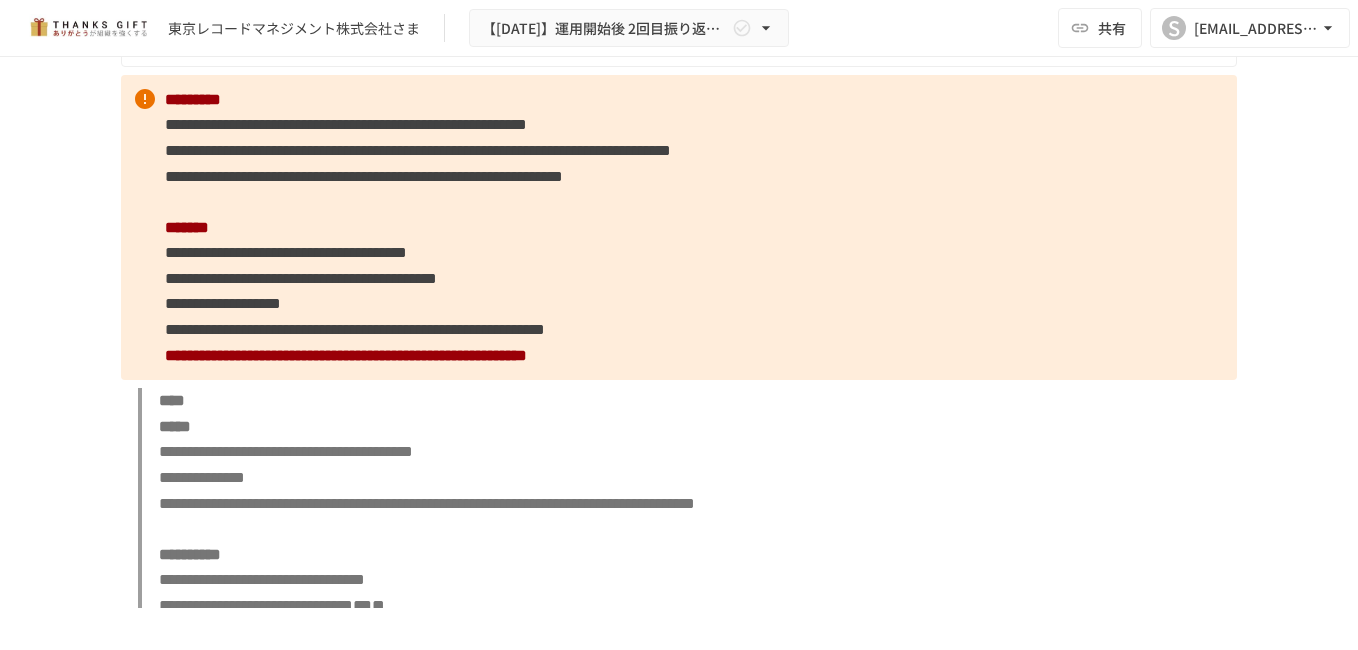 click on "**********" at bounding box center [355, 329] 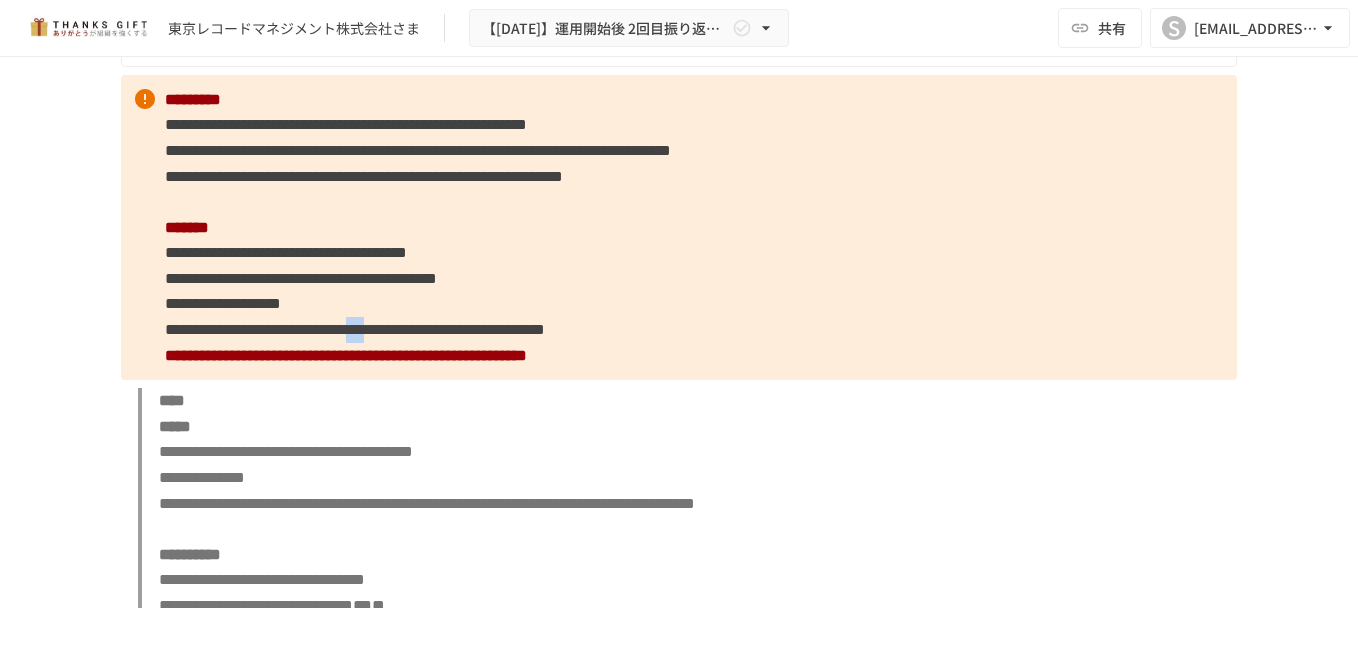 click on "**********" at bounding box center [355, 329] 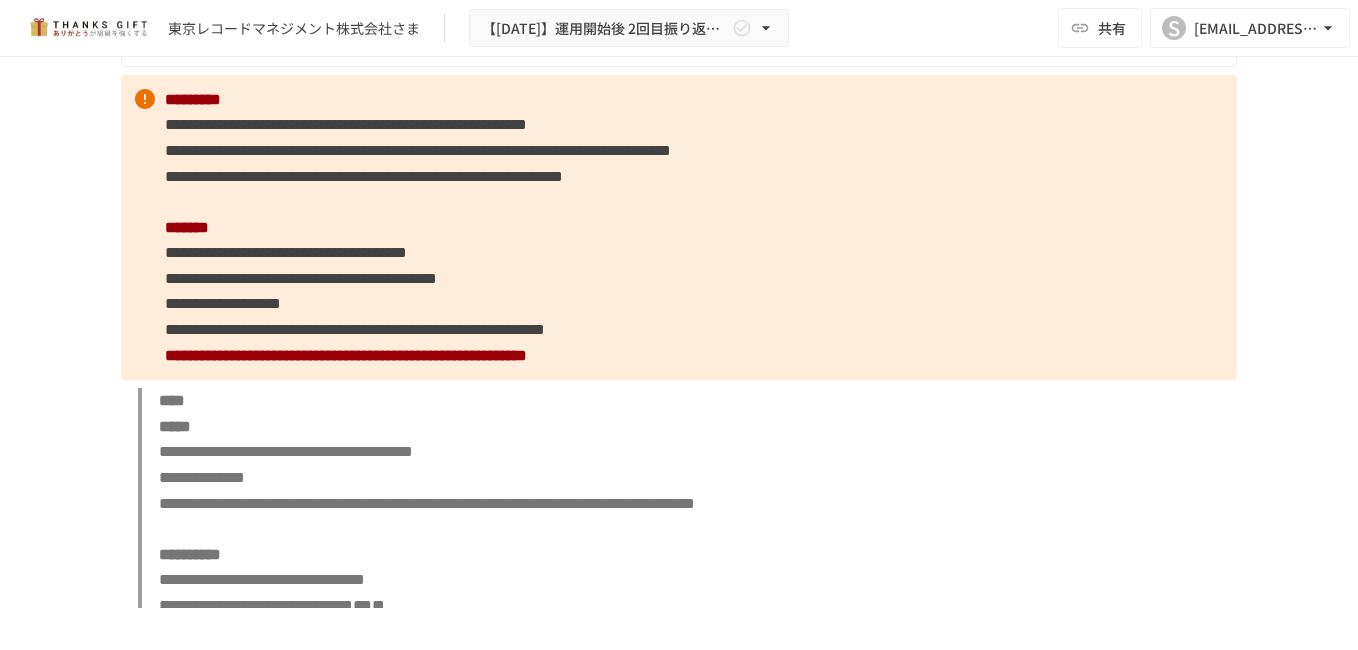 click on "**********" at bounding box center [355, 329] 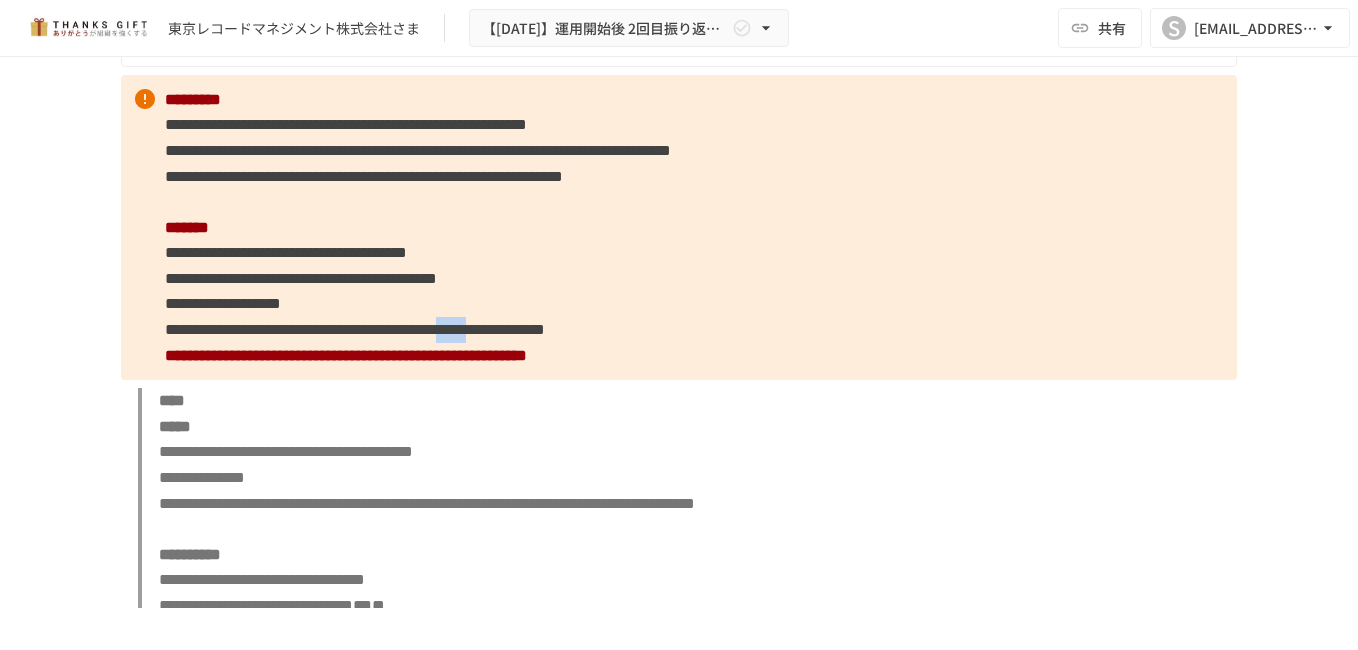click on "**********" at bounding box center (355, 329) 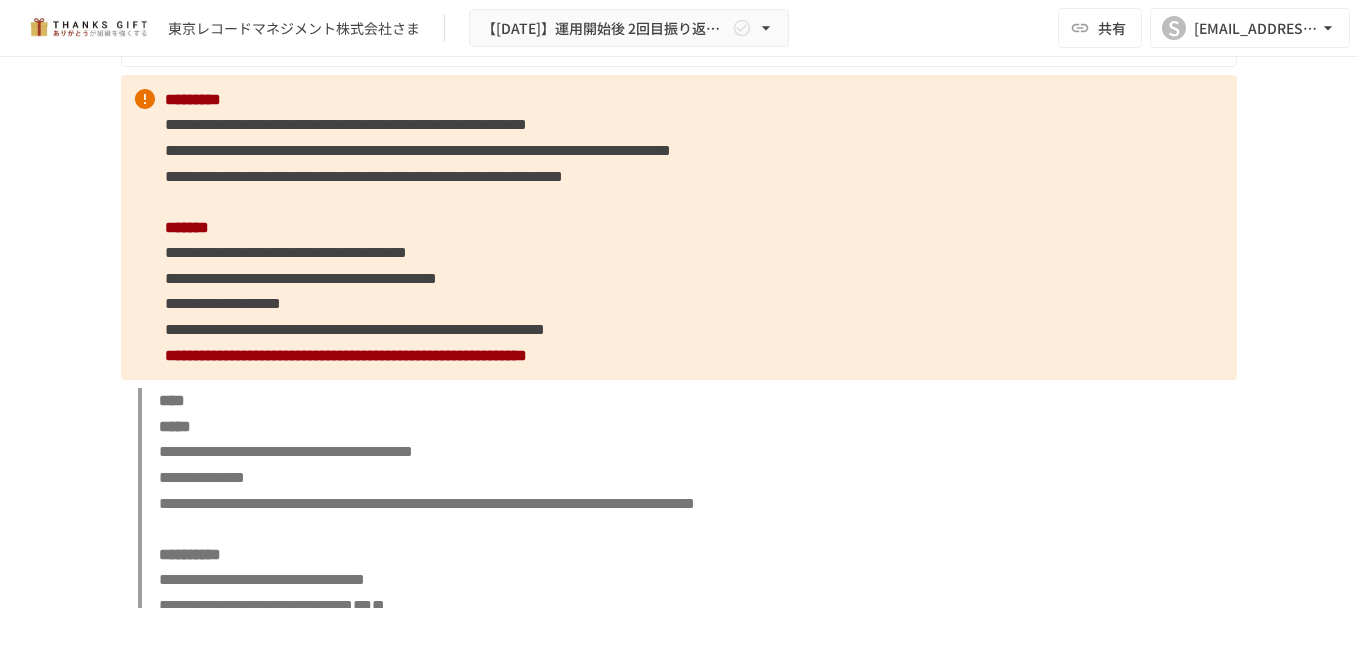 click on "**********" at bounding box center (355, 329) 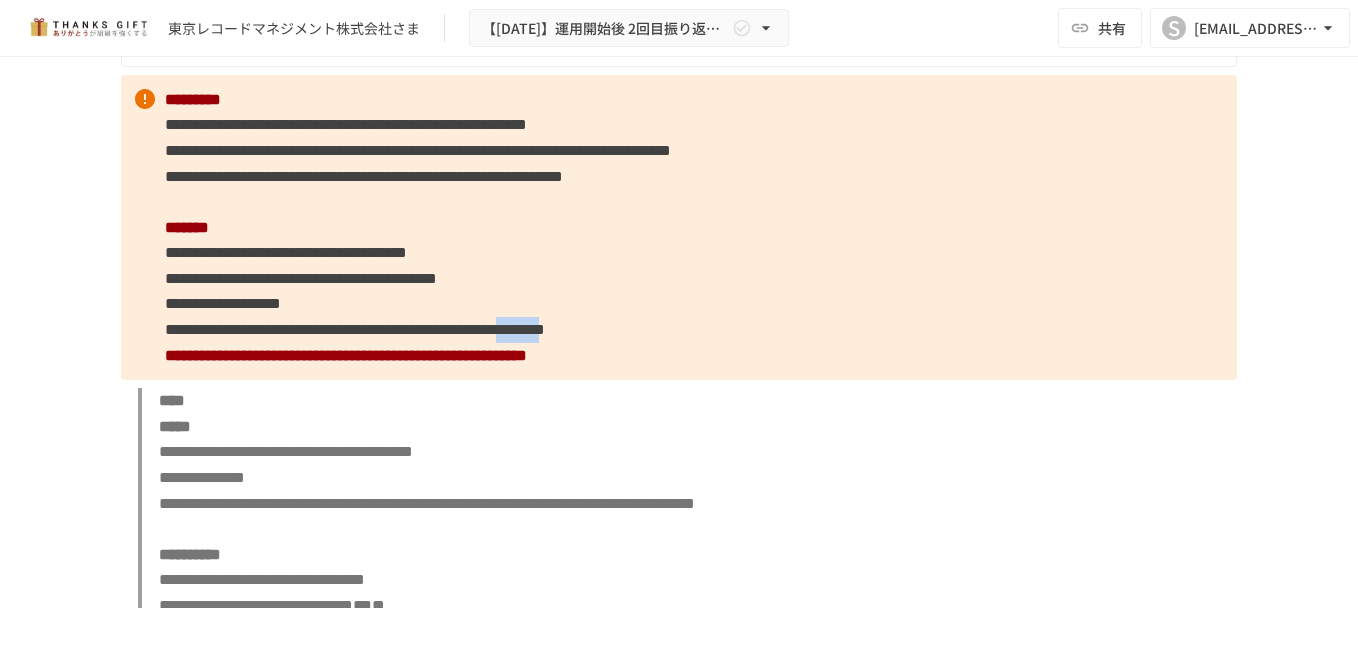 click on "**********" at bounding box center (355, 329) 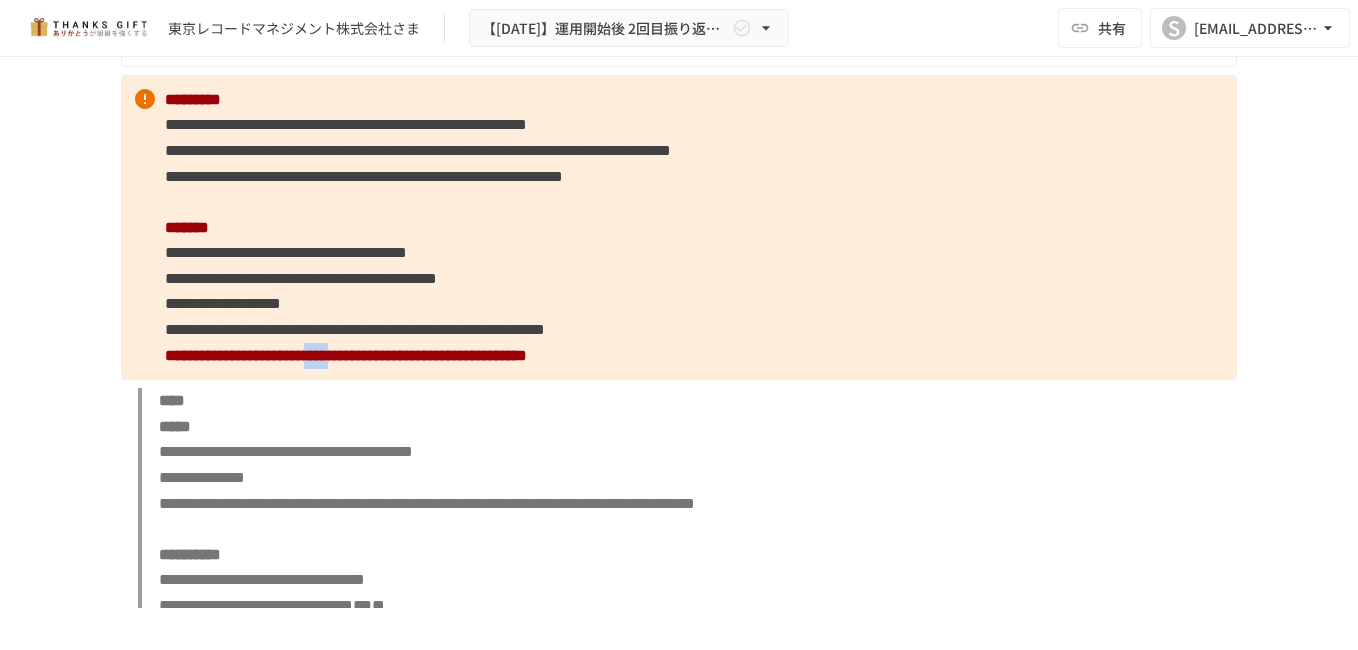 click on "**********" at bounding box center (346, 355) 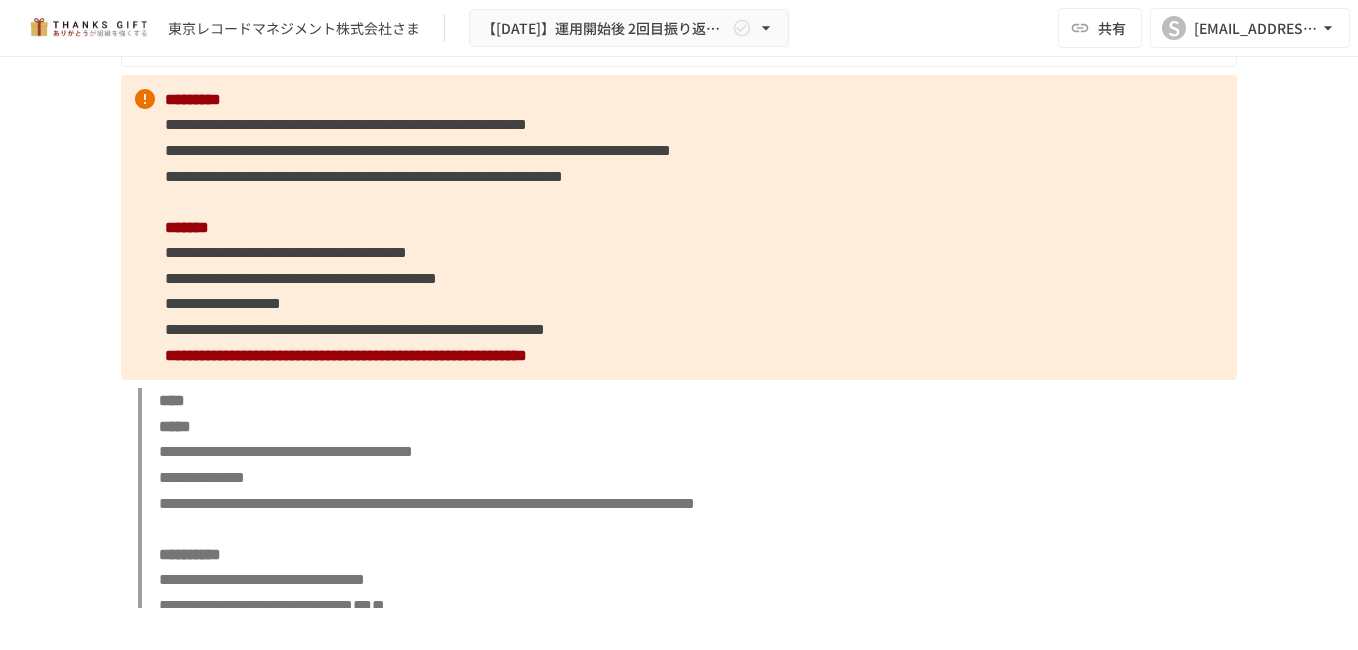 click on "**********" at bounding box center [346, 355] 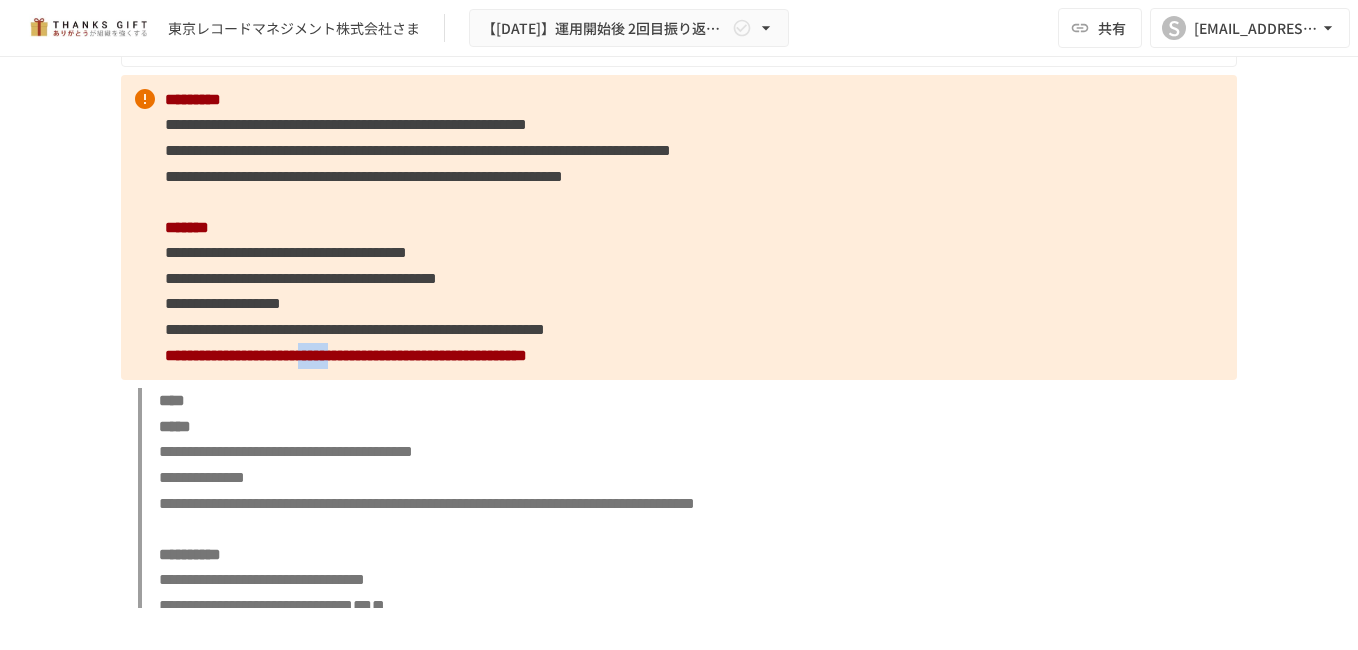 click on "**********" at bounding box center (346, 355) 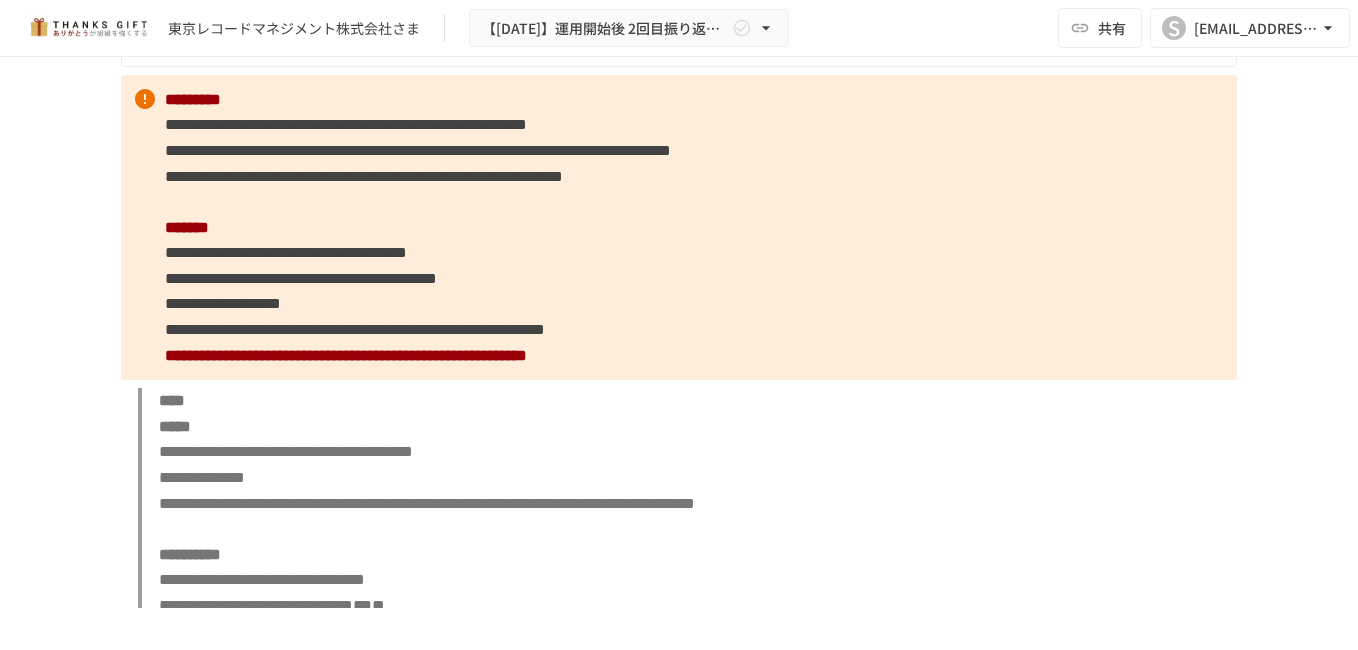 click on "**********" at bounding box center (346, 355) 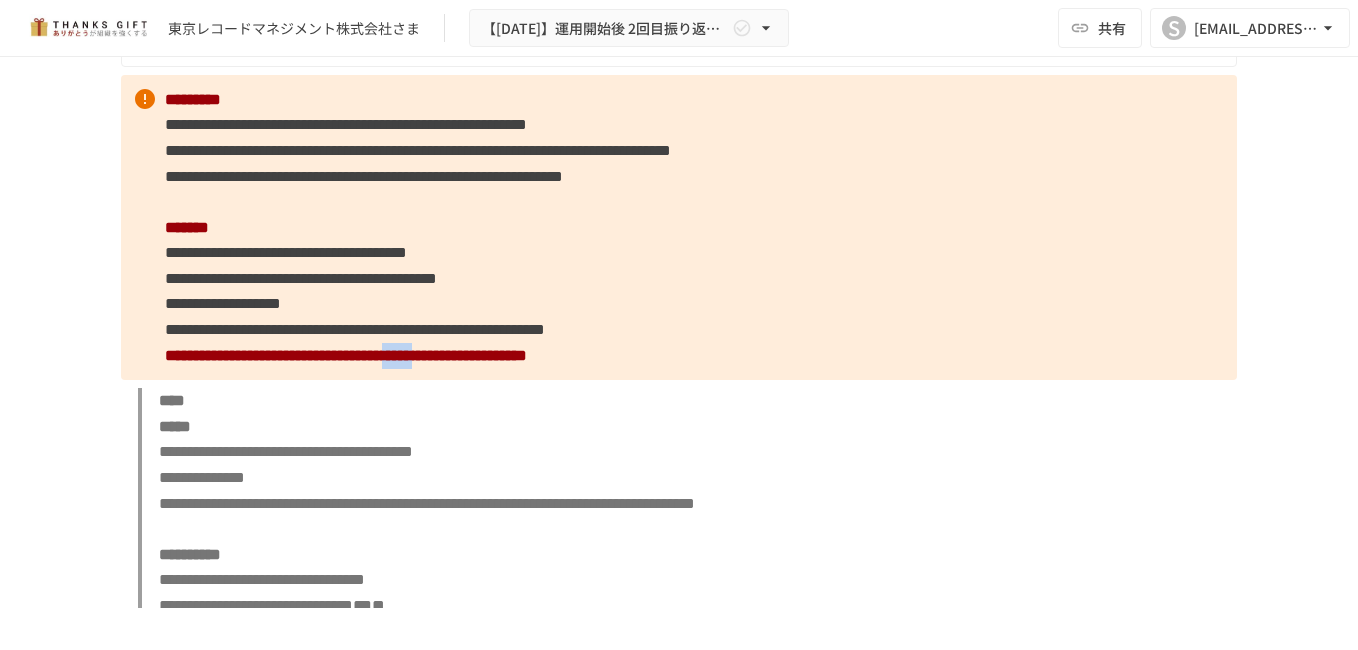 click on "**********" at bounding box center (346, 355) 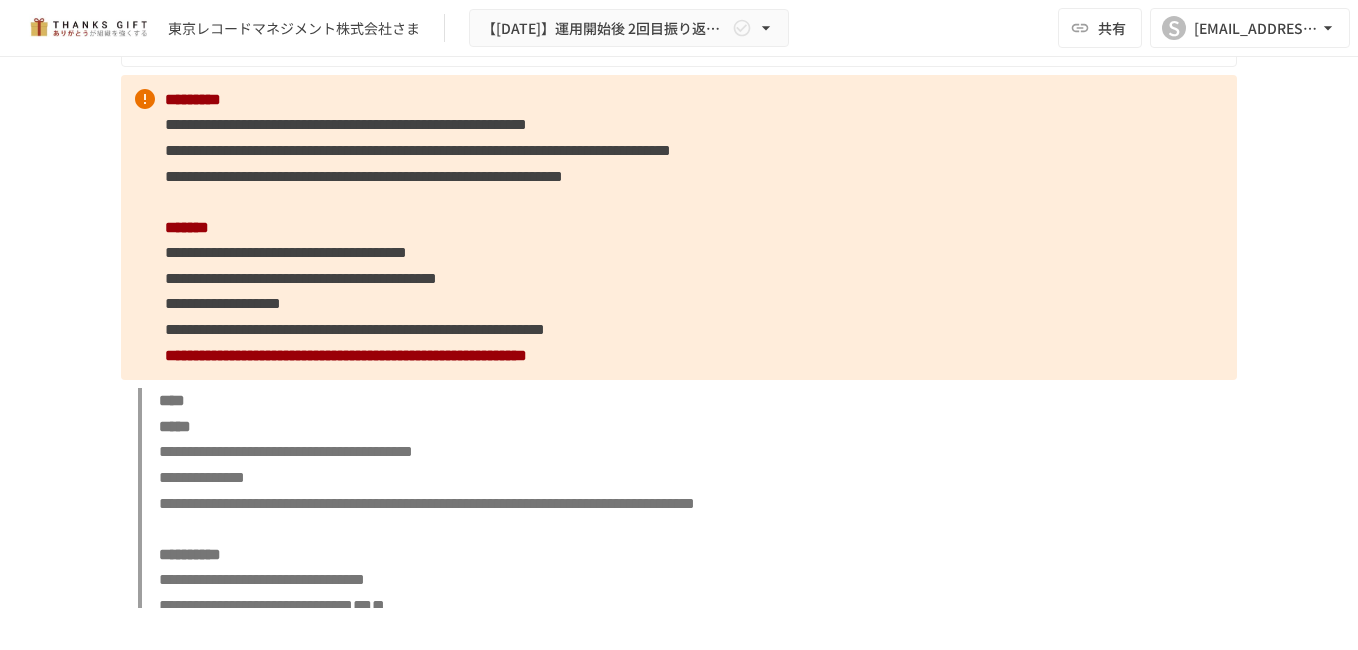 click on "**********" at bounding box center [346, 355] 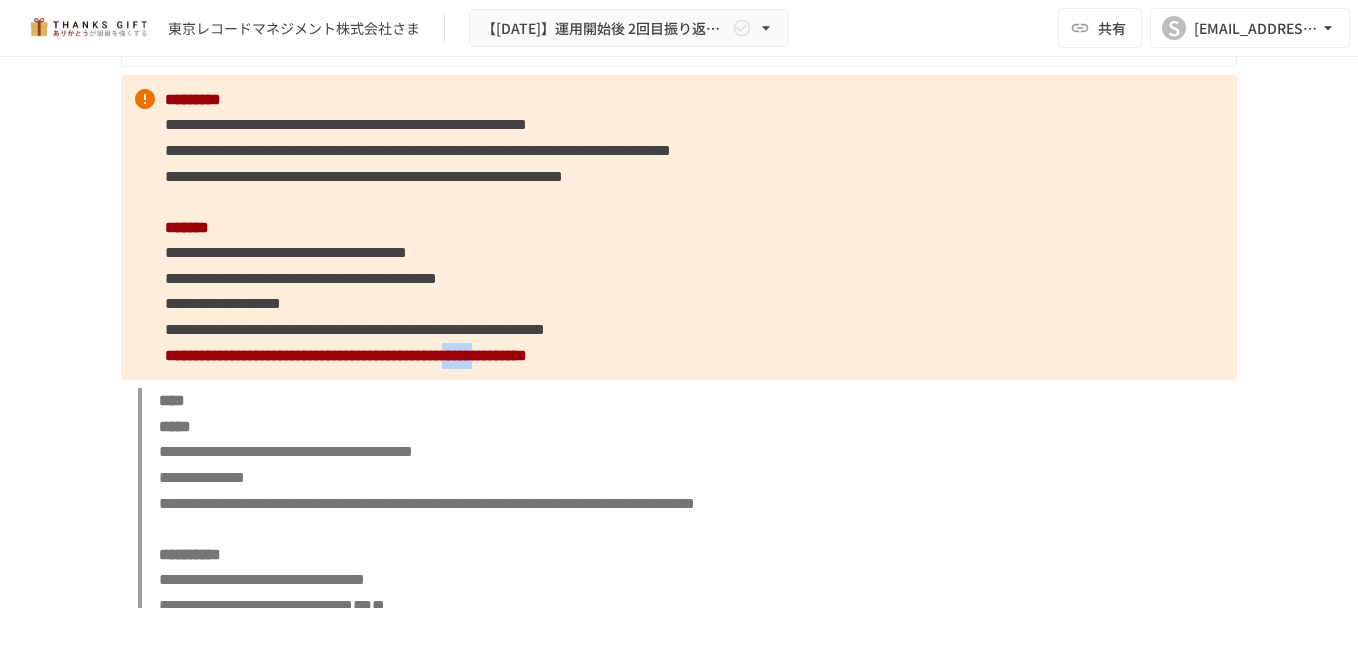 click on "**********" at bounding box center (346, 355) 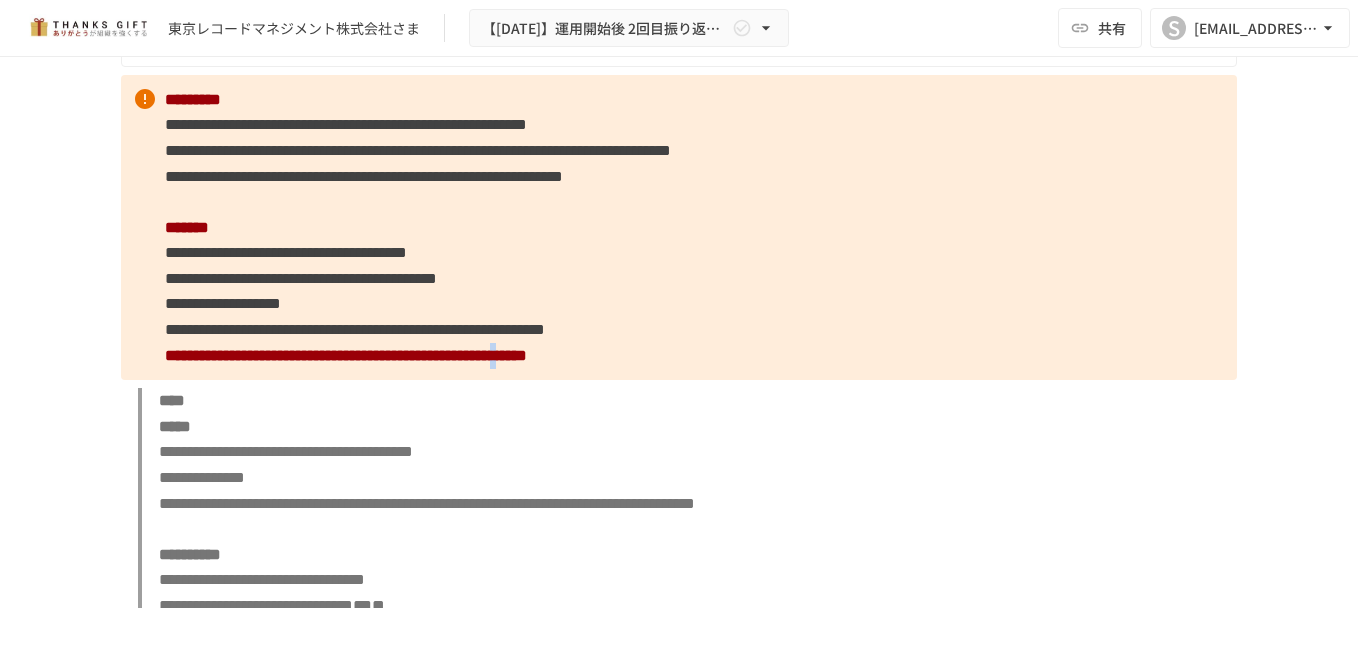 click on "**********" at bounding box center [346, 355] 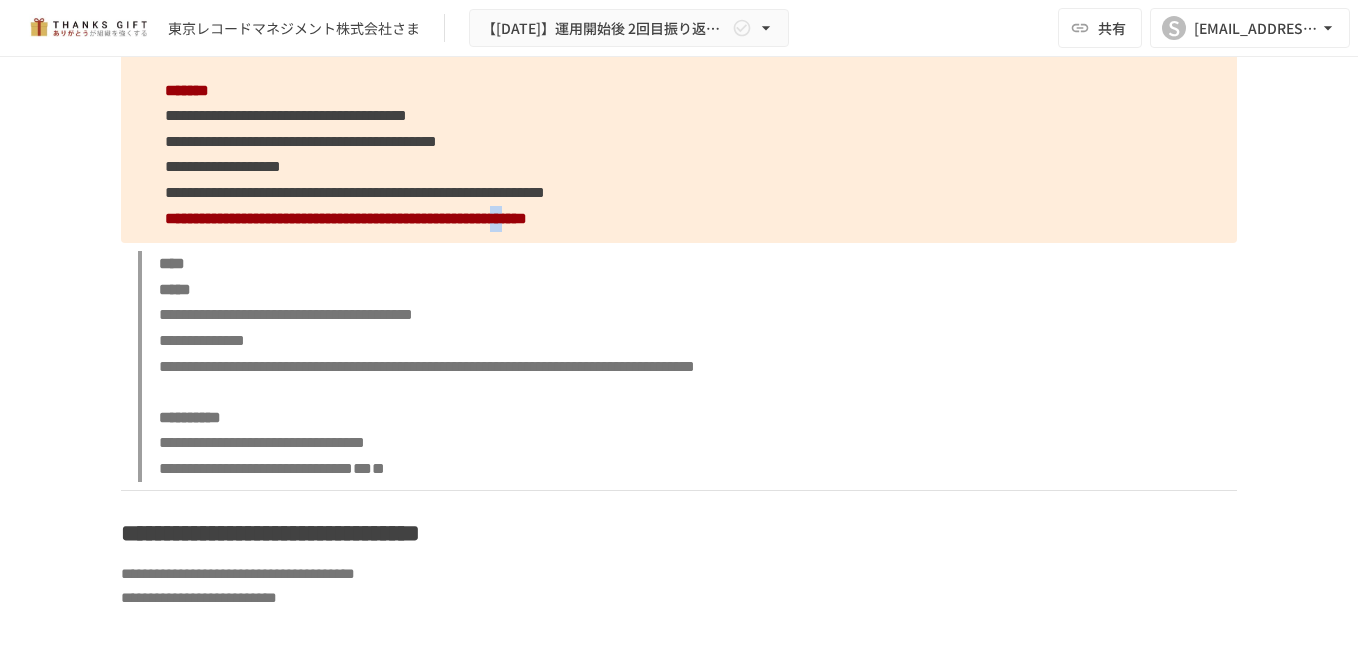 scroll, scrollTop: 4600, scrollLeft: 0, axis: vertical 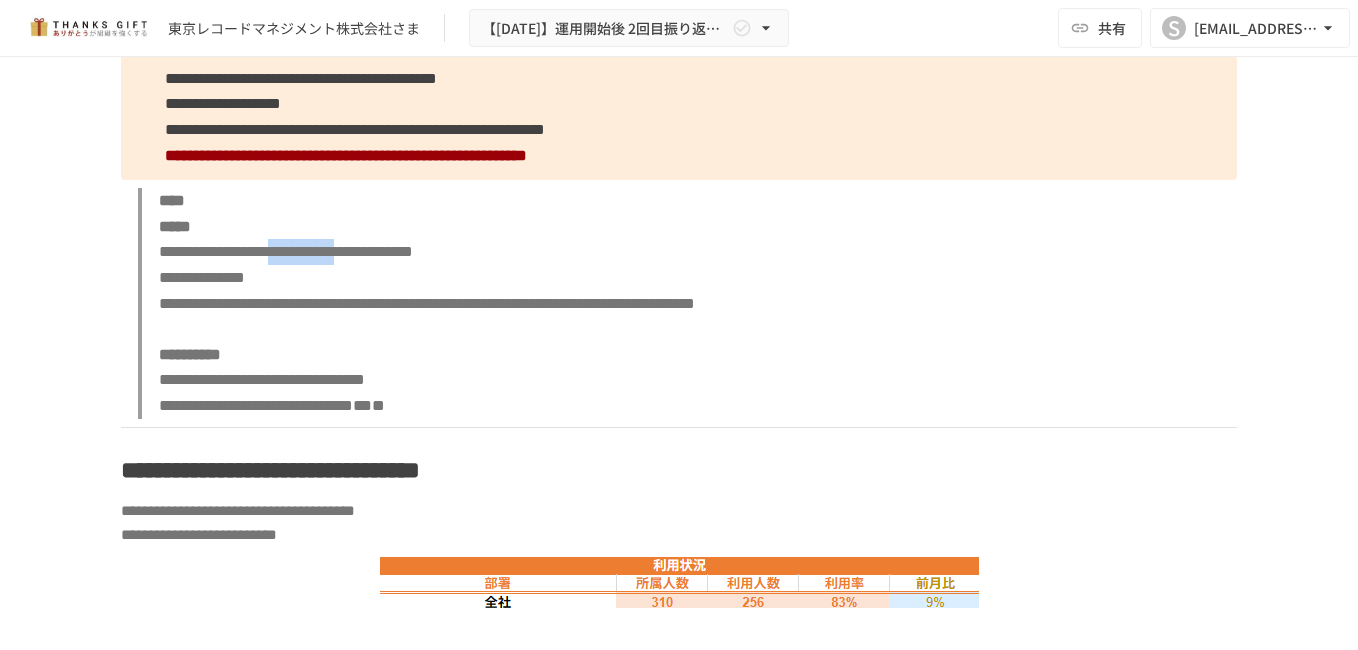 click on "**********" at bounding box center (286, 251) 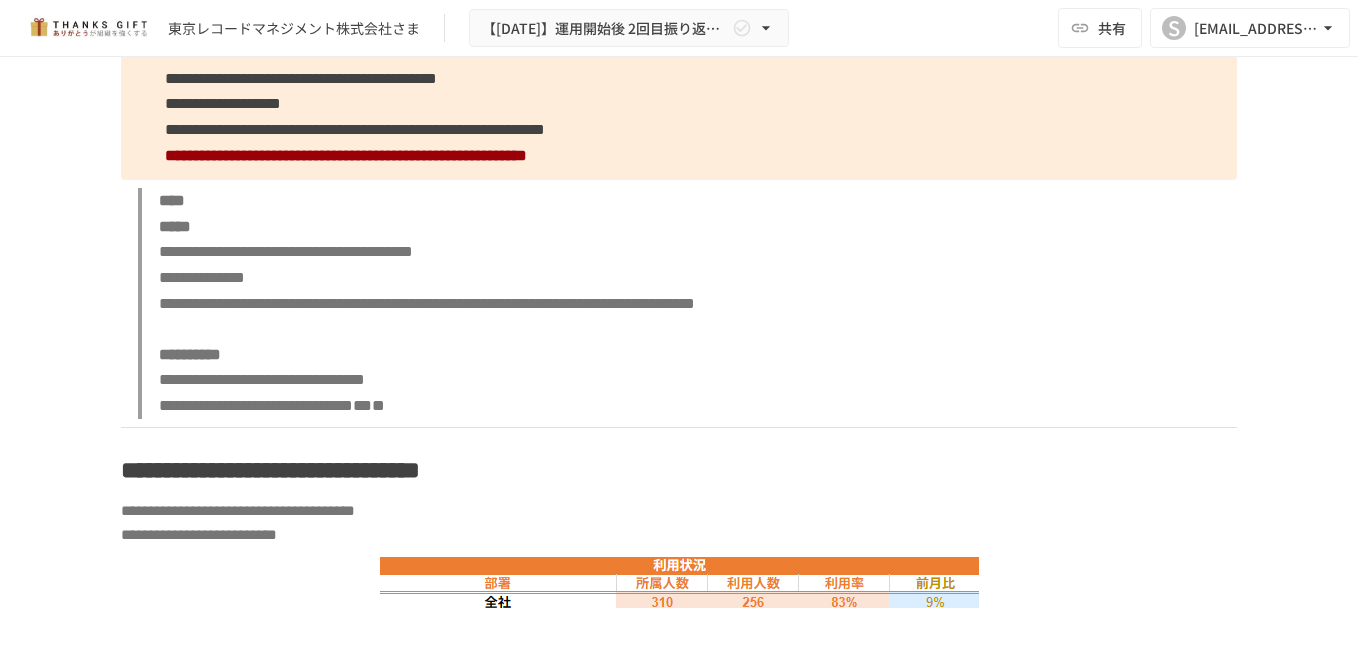click on "**********" at bounding box center [286, 251] 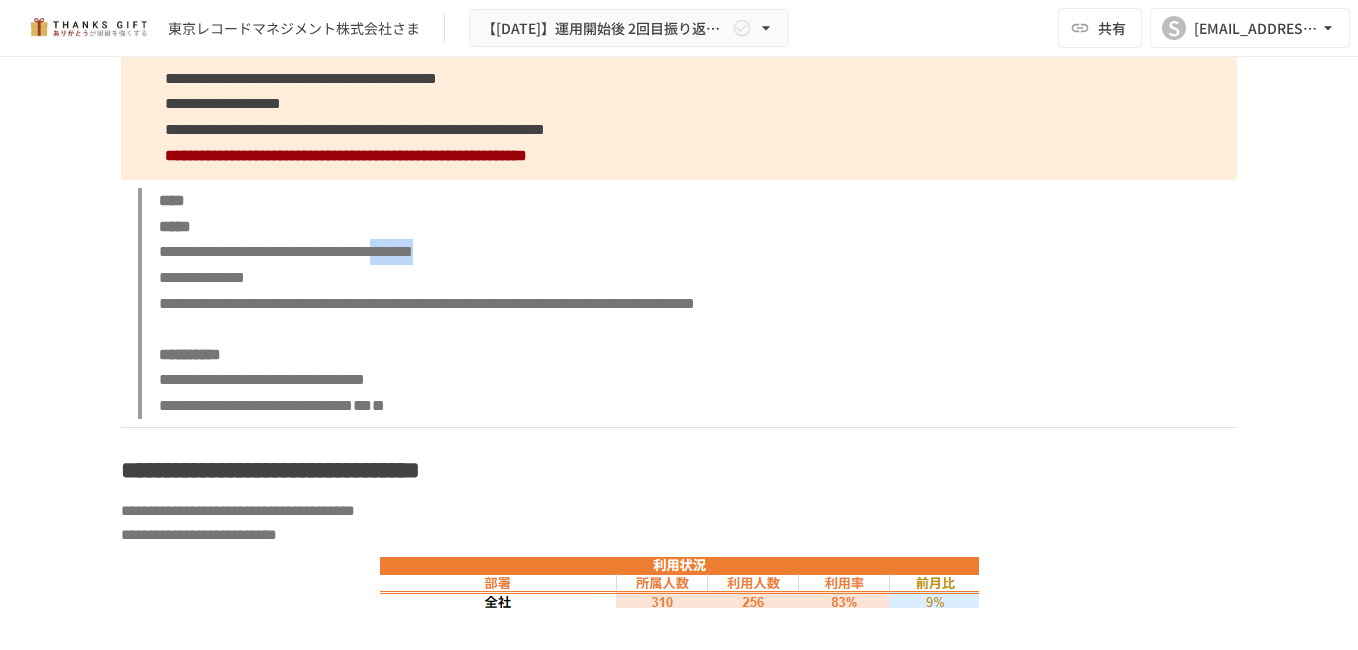 click on "**********" at bounding box center (687, 303) 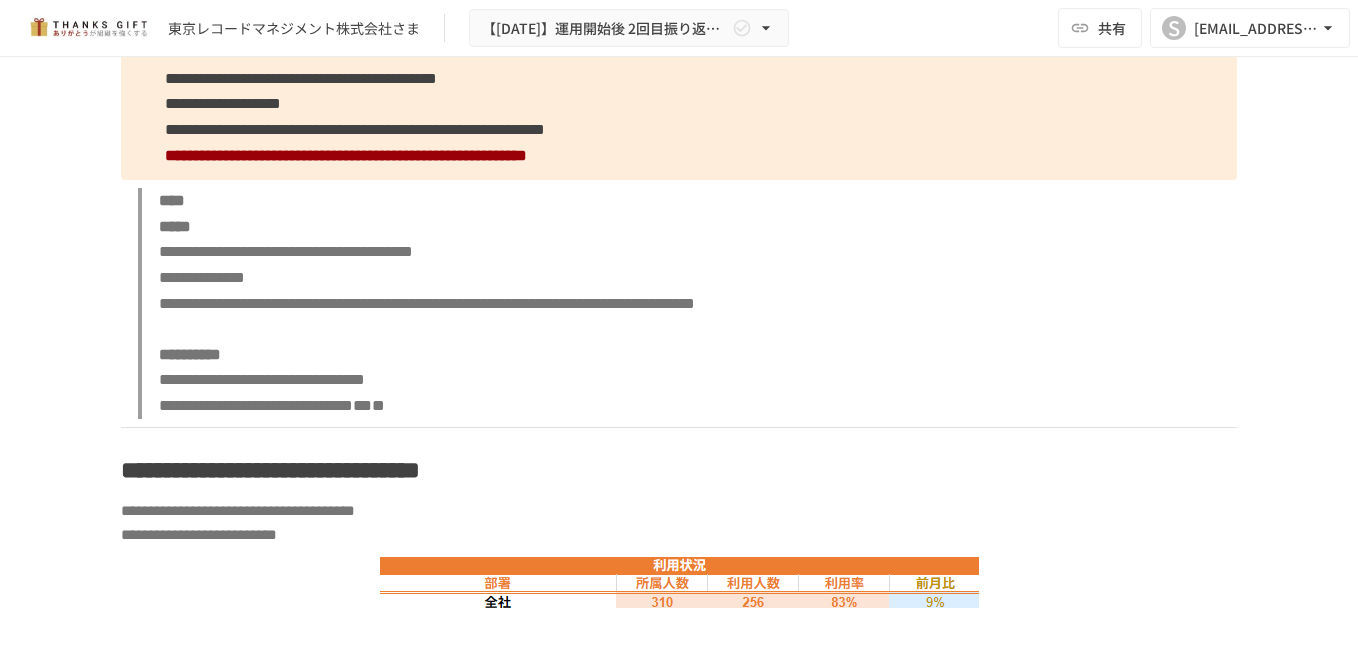 click on "**********" at bounding box center [202, 277] 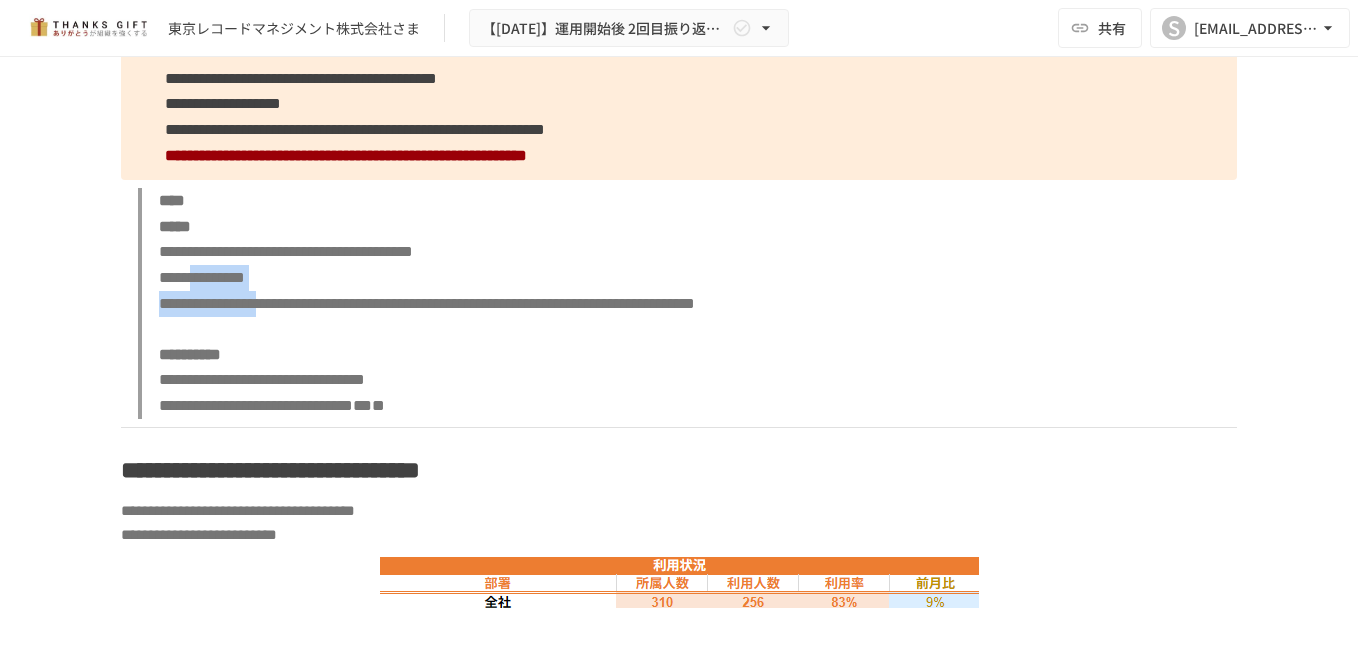 click on "**********" at bounding box center (687, 303) 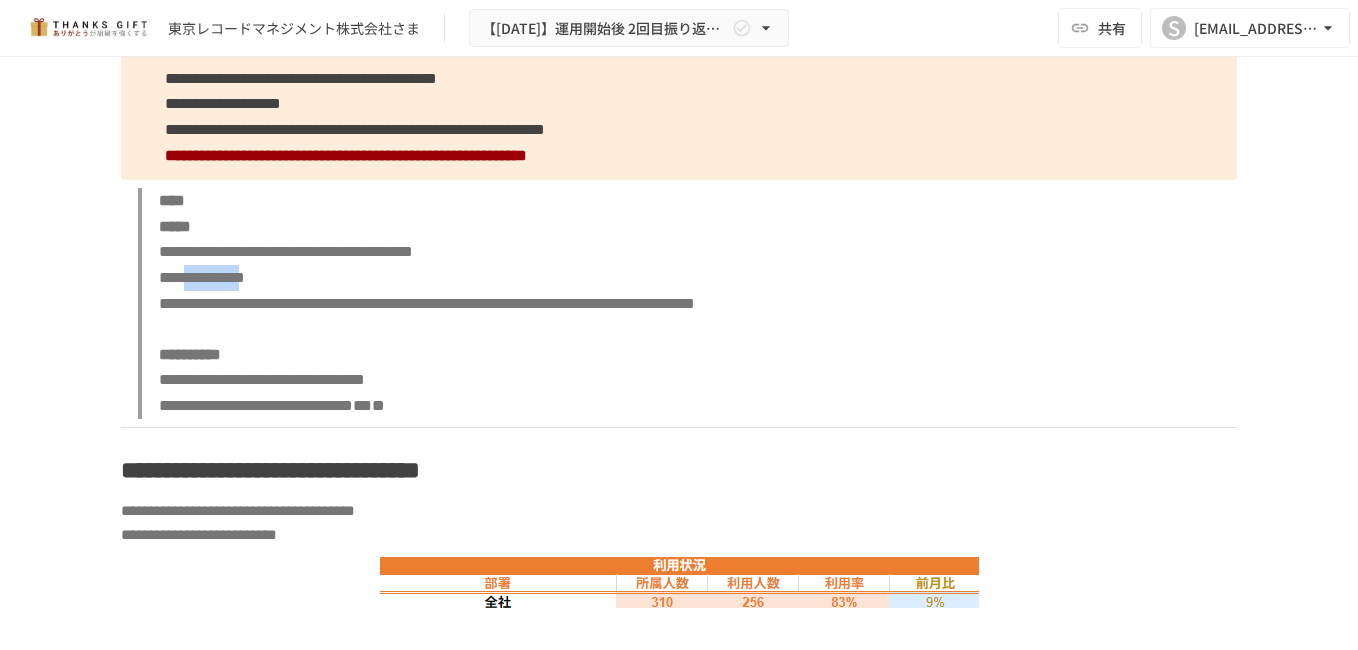 click on "**********" at bounding box center [202, 277] 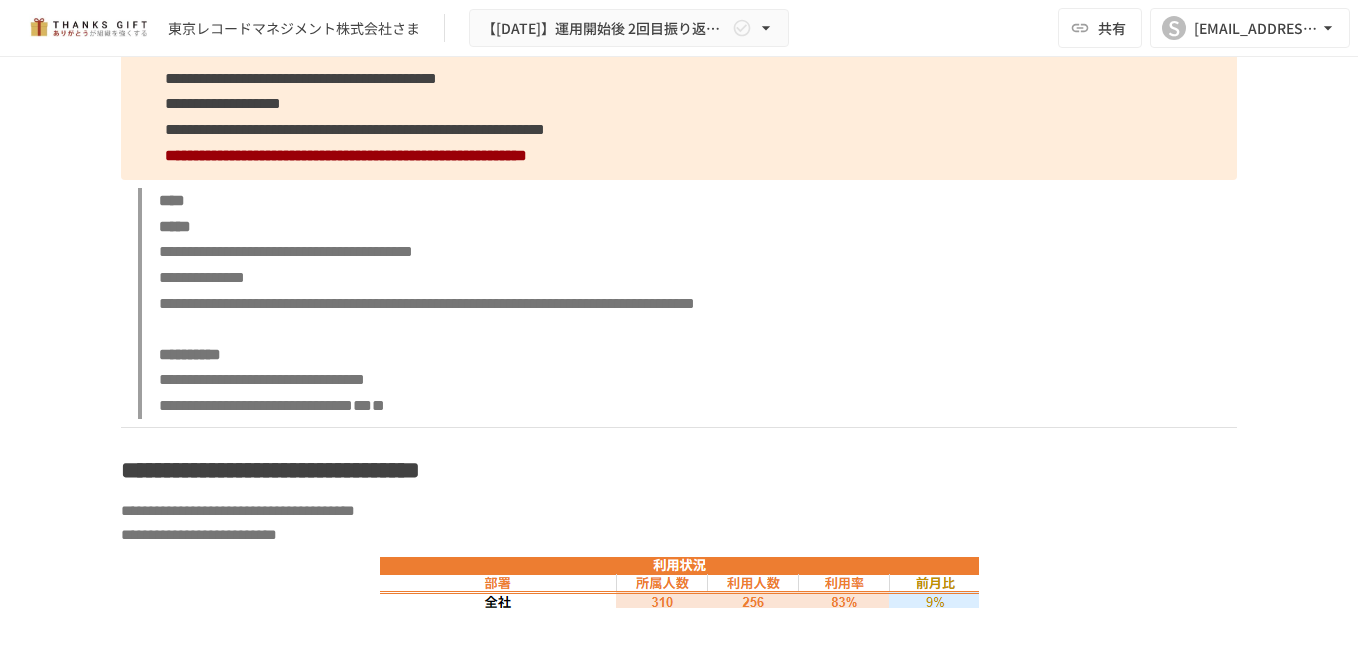 click on "**********" at bounding box center (427, 303) 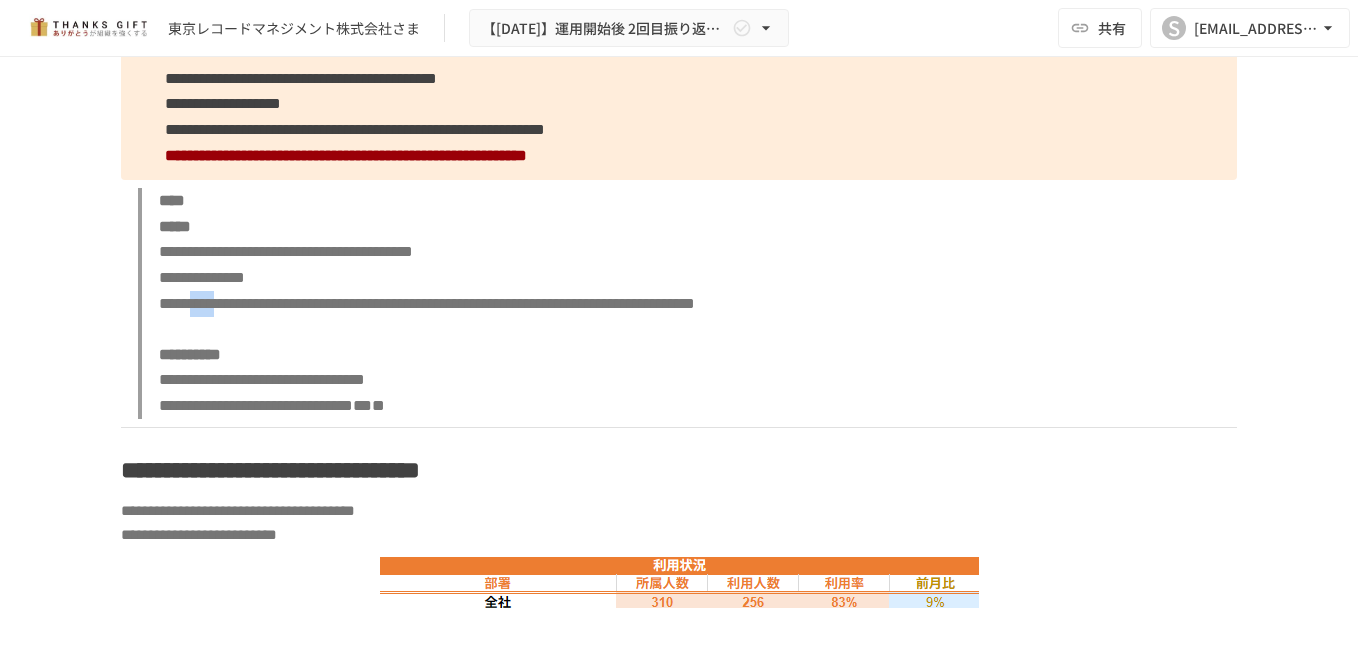 click on "**********" at bounding box center (427, 303) 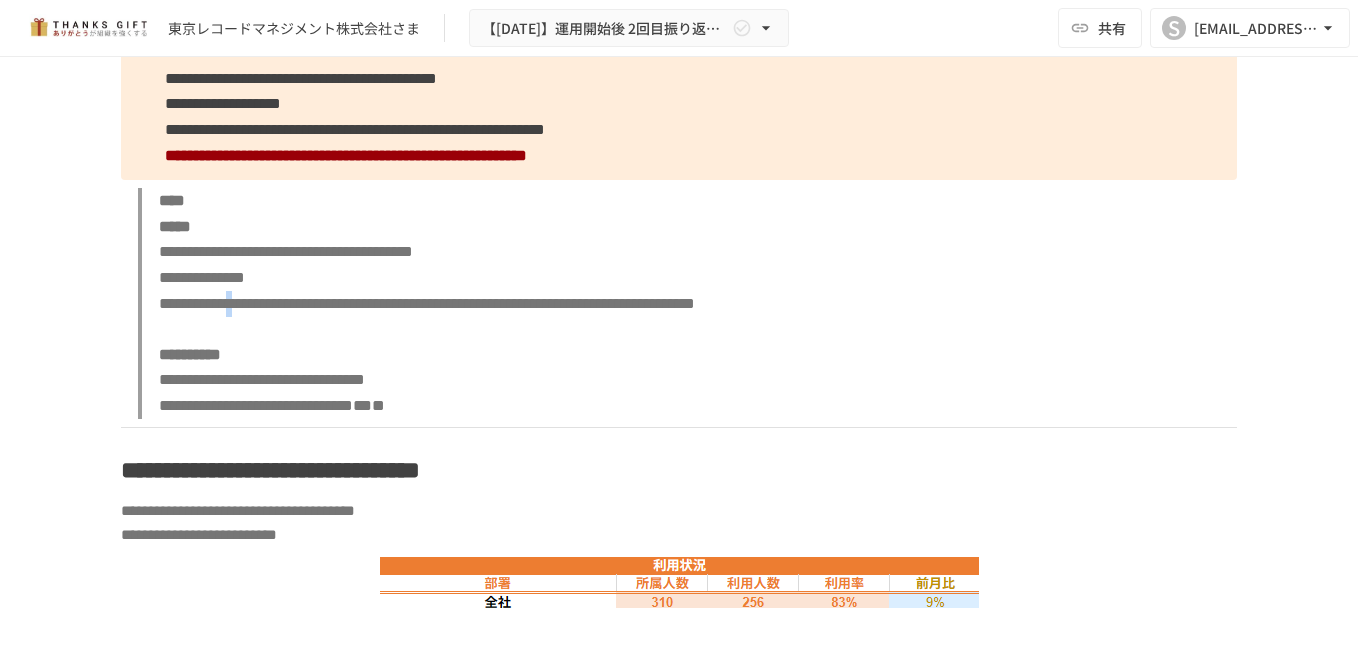 click on "**********" at bounding box center [427, 303] 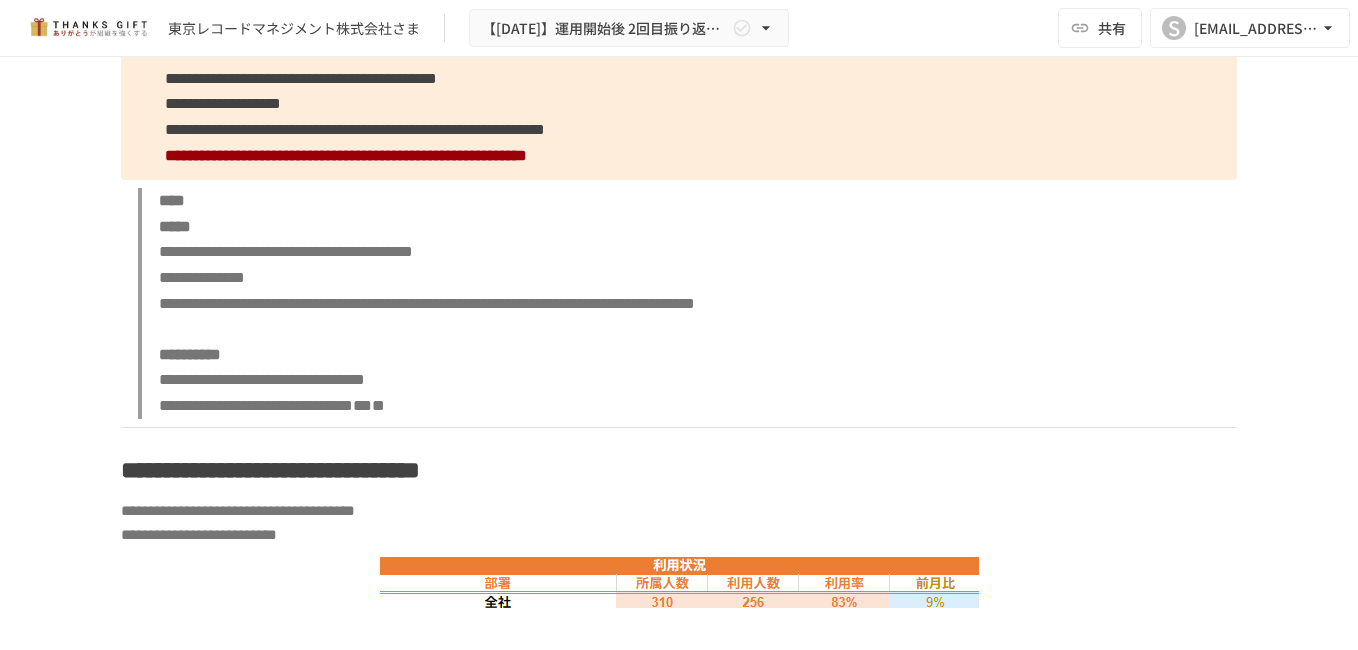 click on "**********" at bounding box center [427, 303] 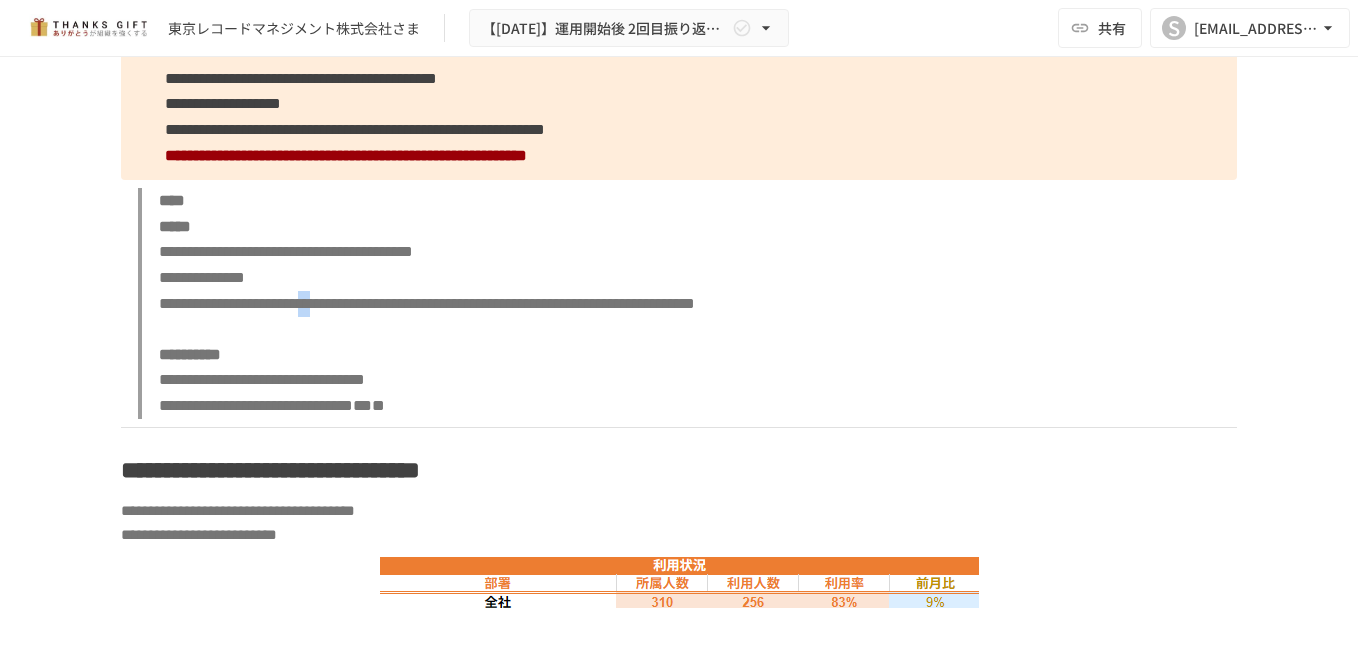 click on "**********" at bounding box center (427, 303) 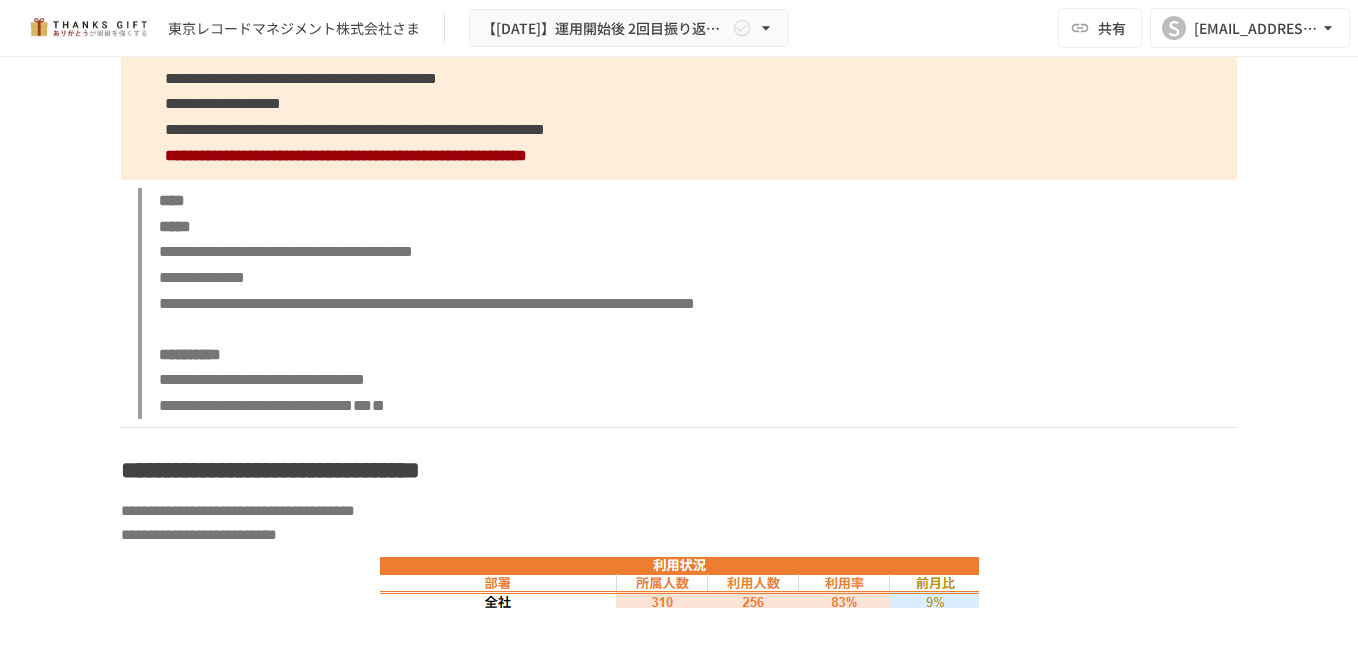 click on "**********" at bounding box center (427, 303) 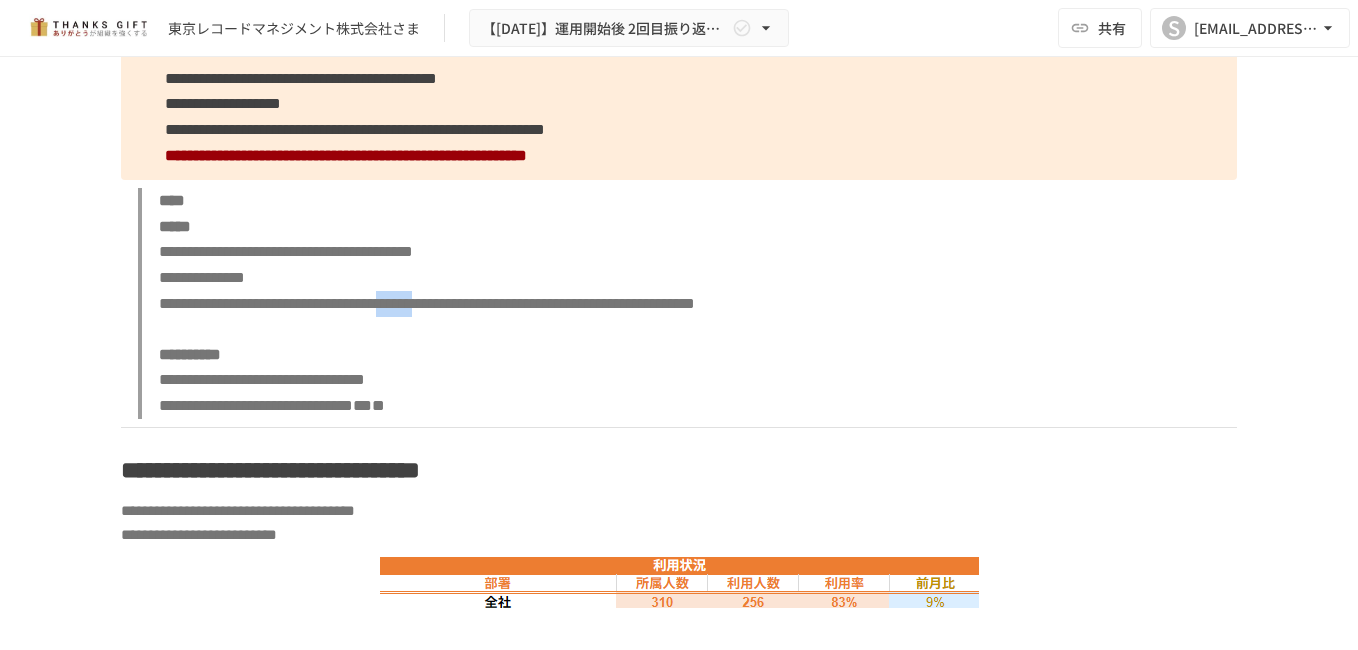 click on "**********" at bounding box center (427, 303) 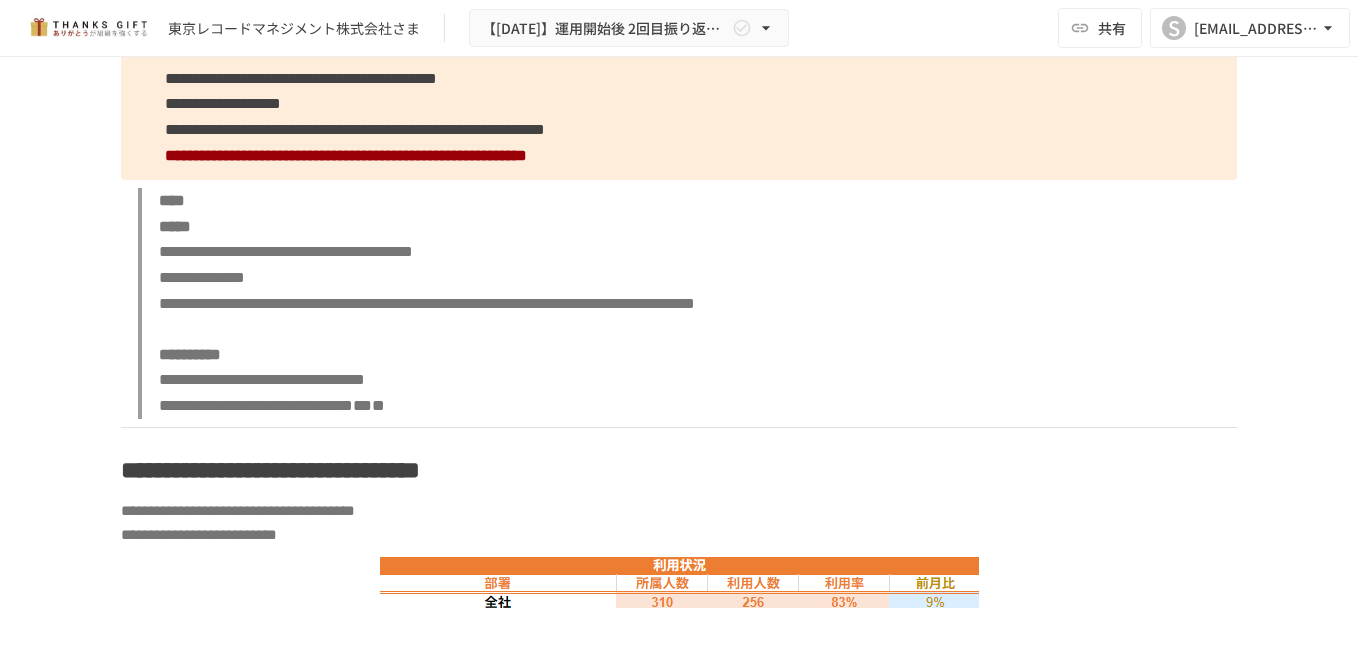 click on "**********" at bounding box center [427, 303] 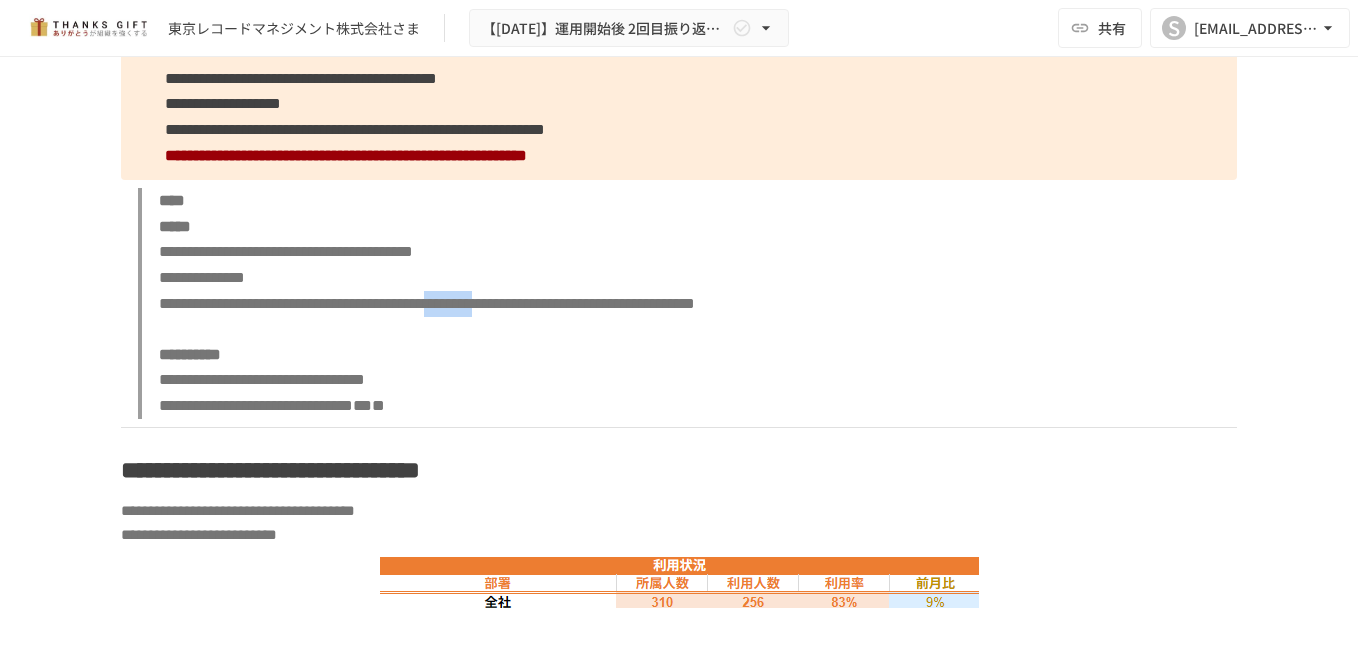 click on "**********" at bounding box center [427, 303] 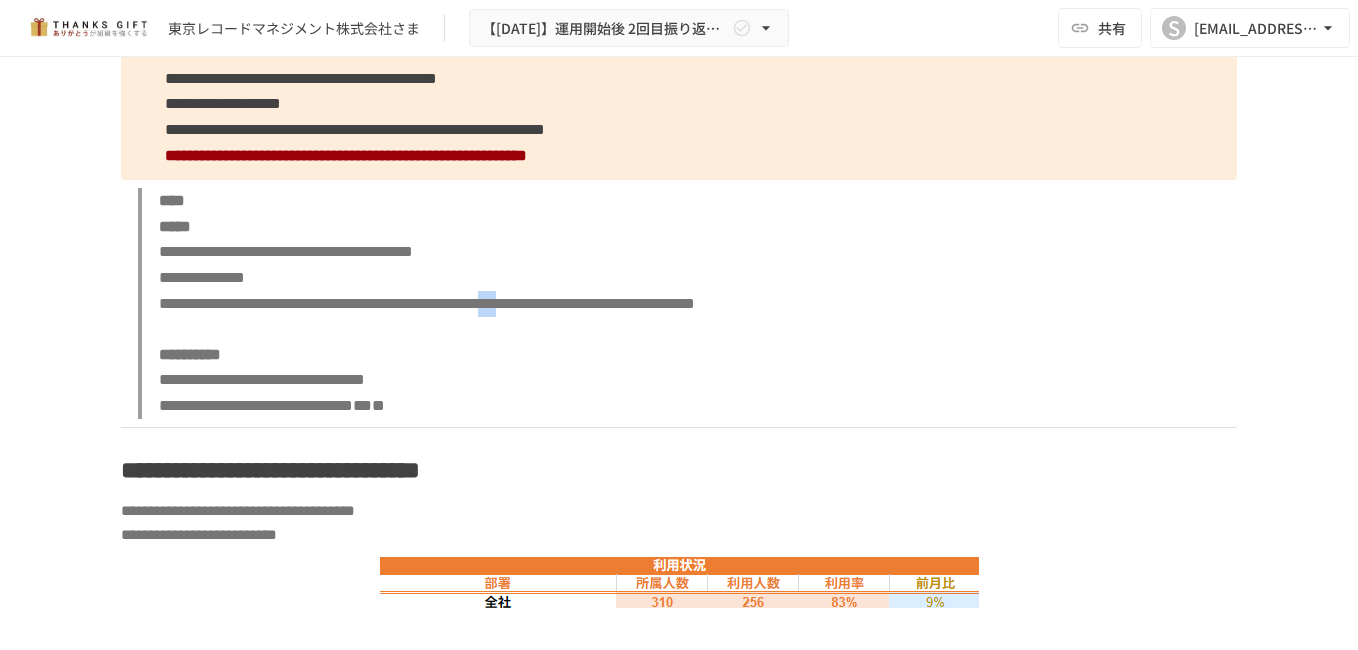 click on "**********" at bounding box center [427, 303] 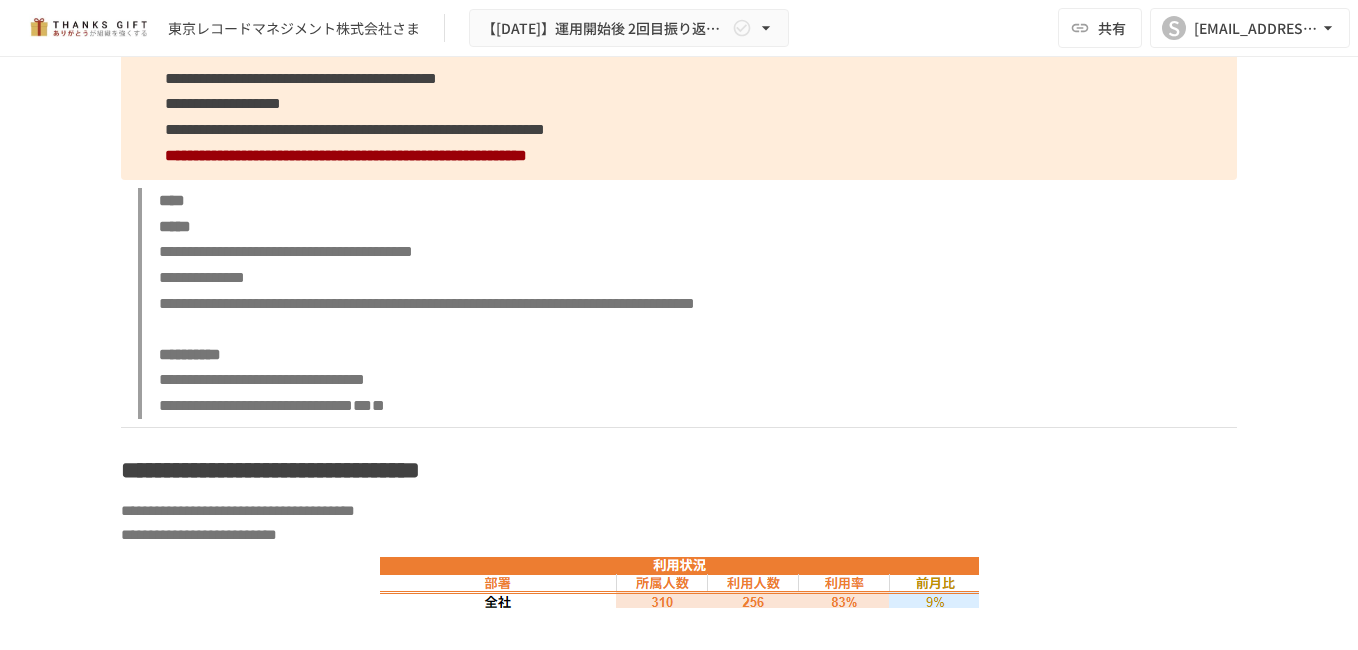 click on "**********" at bounding box center (427, 303) 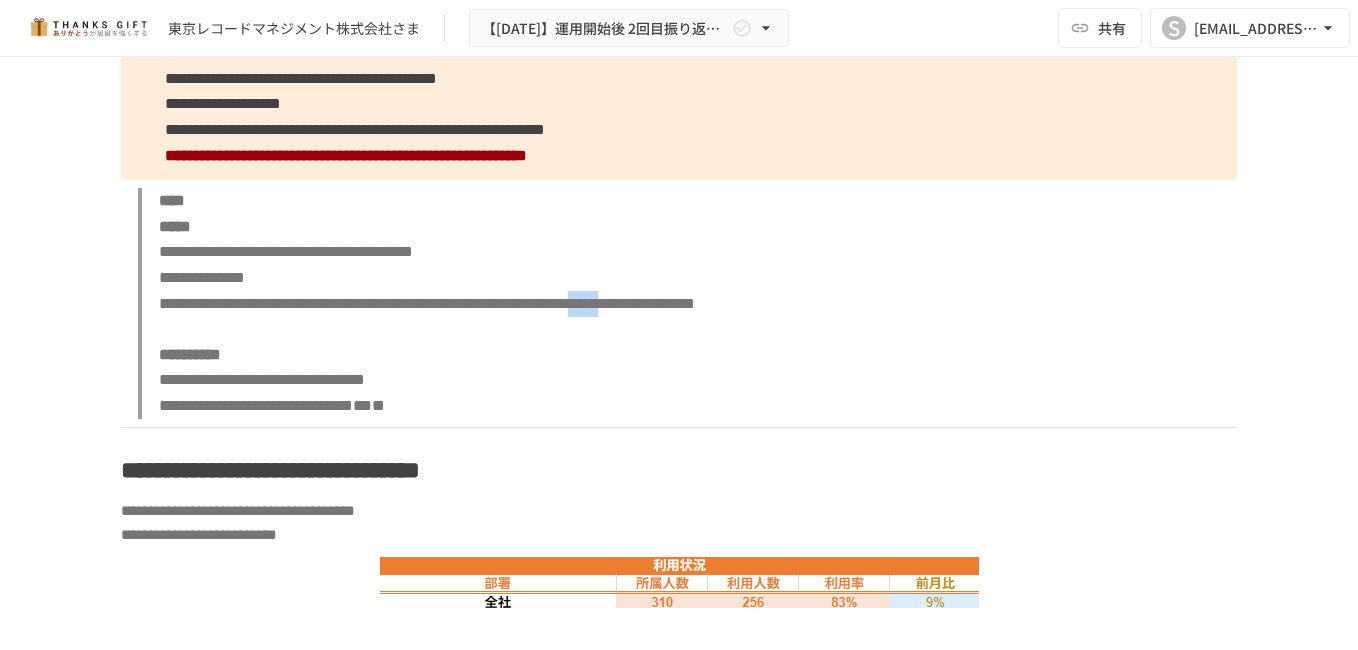 click on "**********" at bounding box center (427, 303) 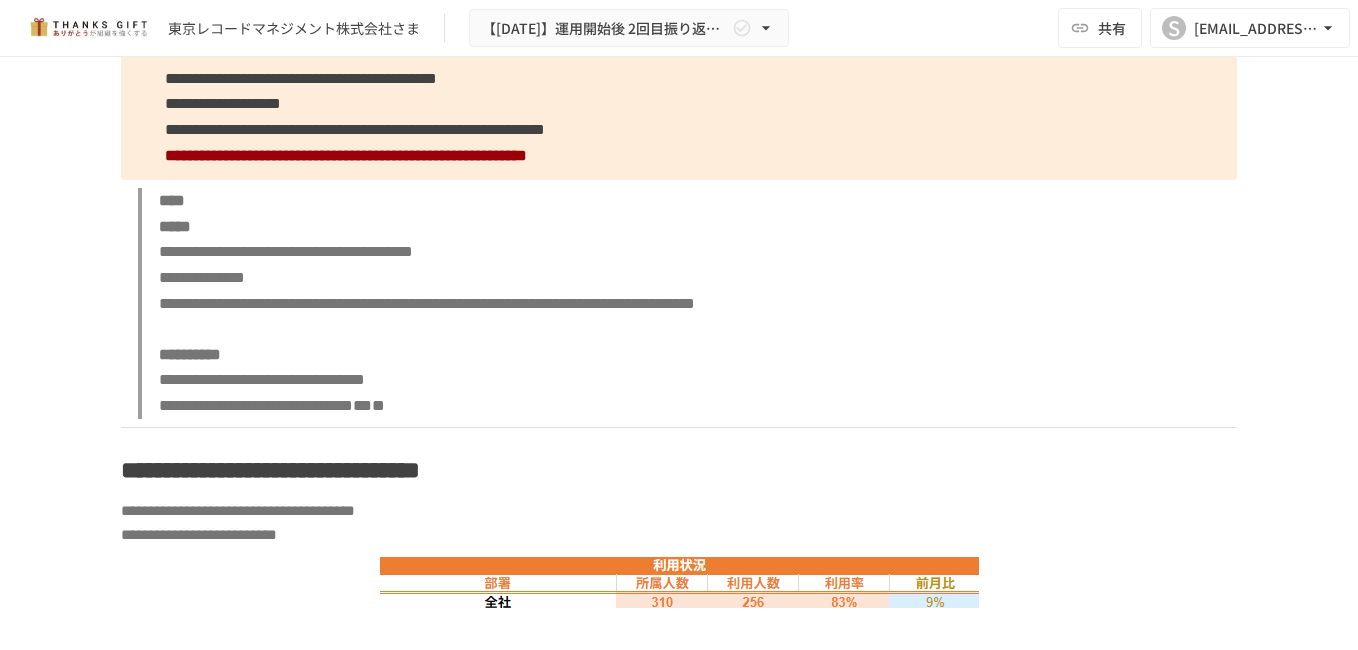 click on "**********" at bounding box center [427, 303] 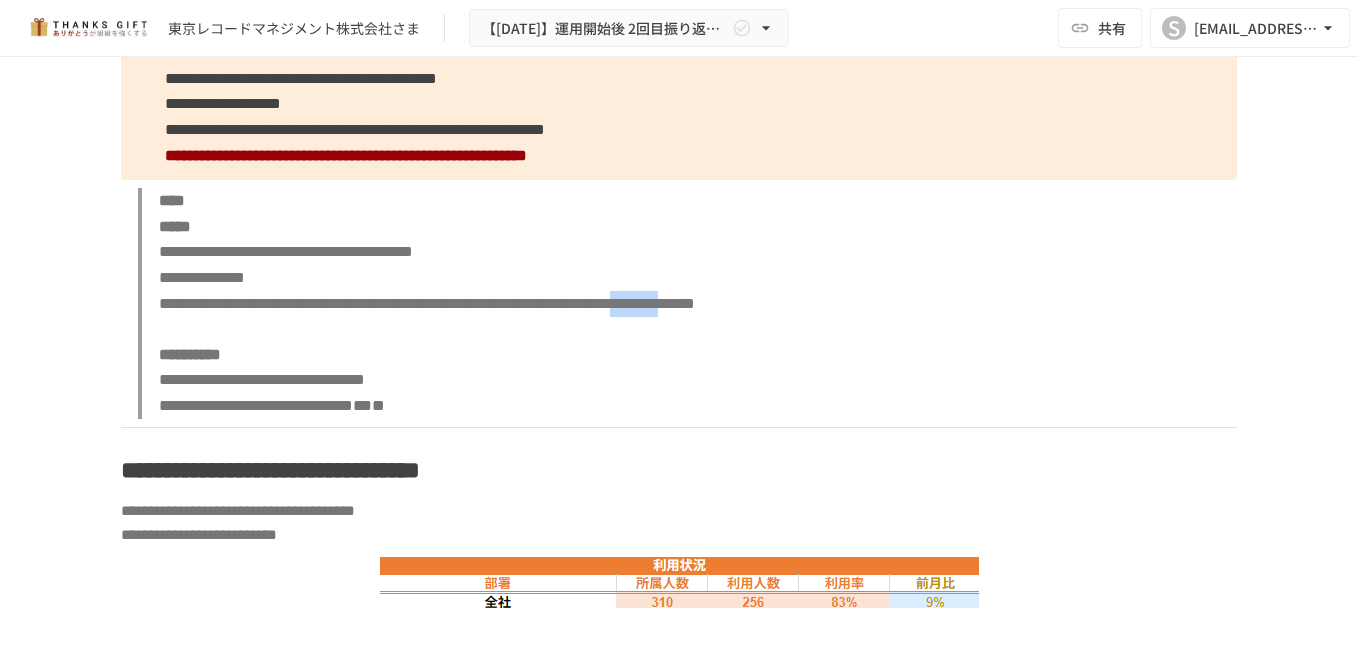 click on "**********" at bounding box center (427, 303) 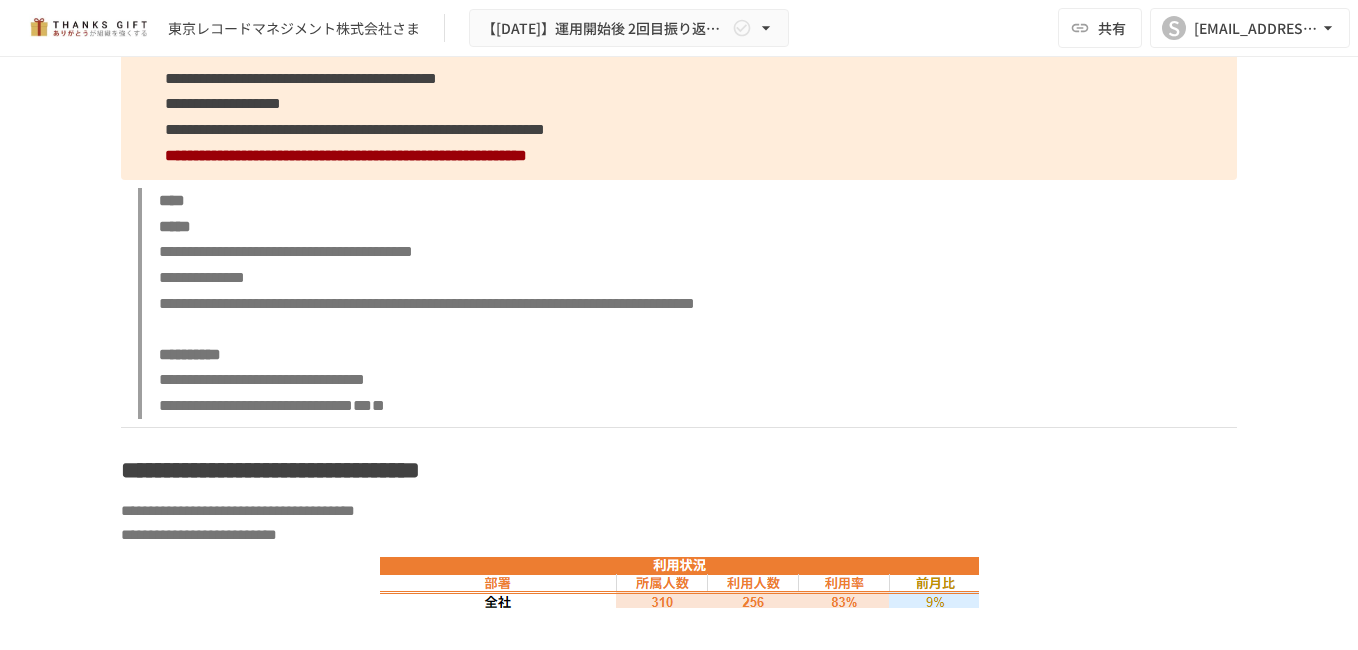 click on "**********" at bounding box center (427, 303) 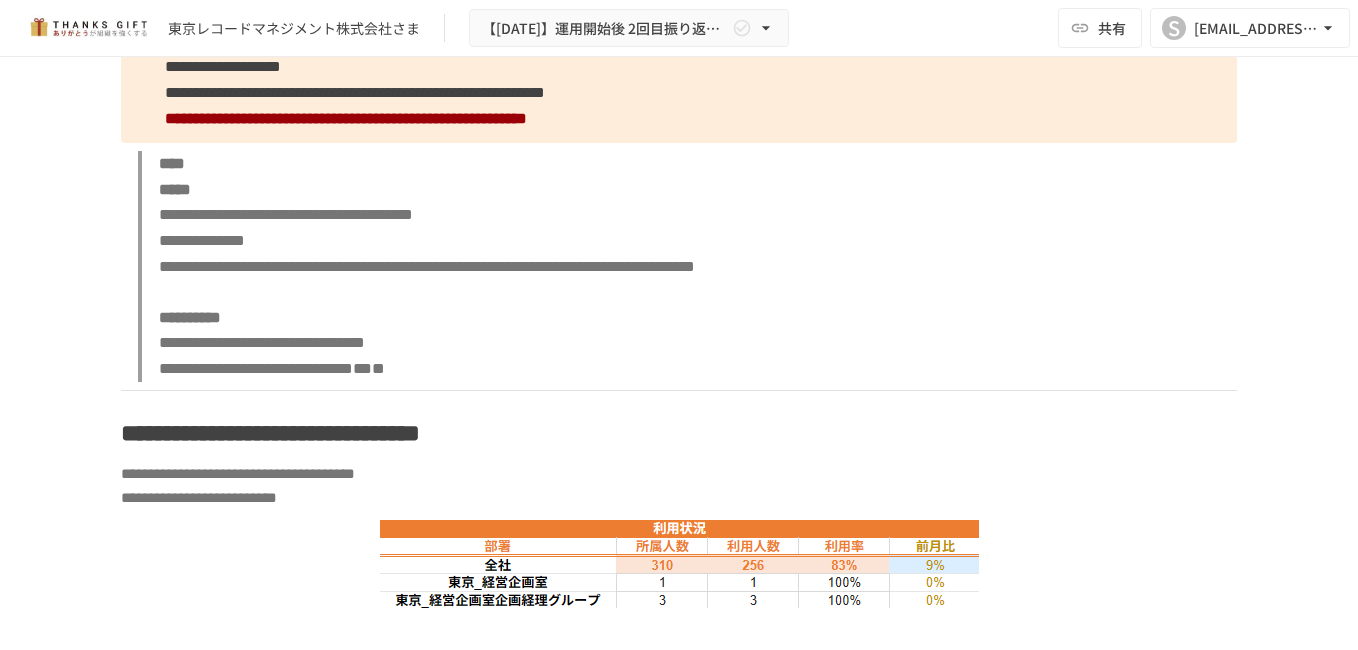 scroll, scrollTop: 4700, scrollLeft: 0, axis: vertical 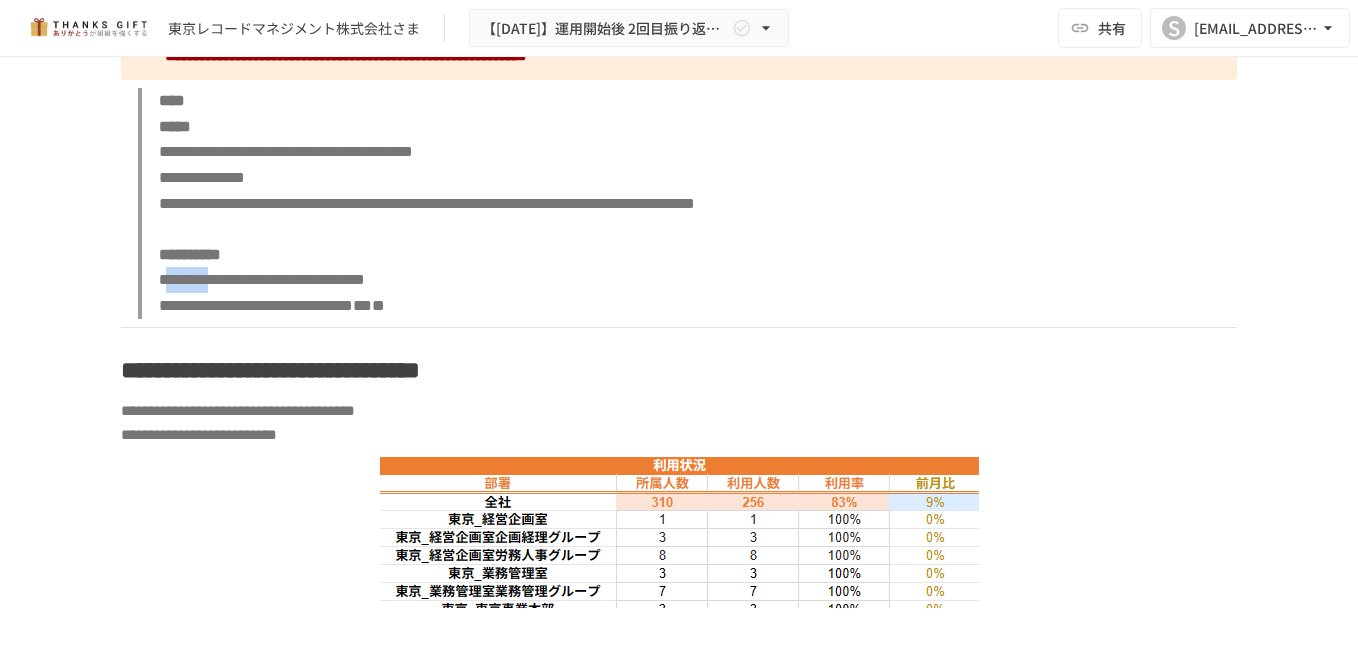 click on "**********" at bounding box center [262, 279] 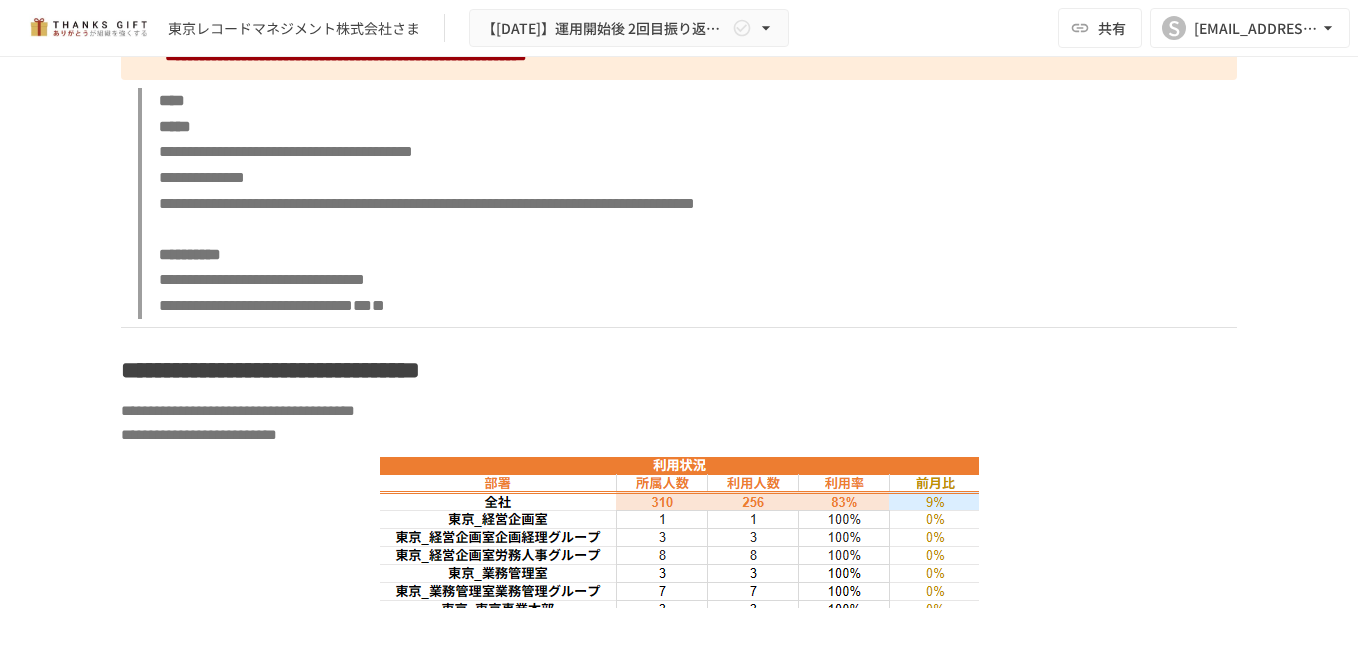 click on "**********" at bounding box center [262, 279] 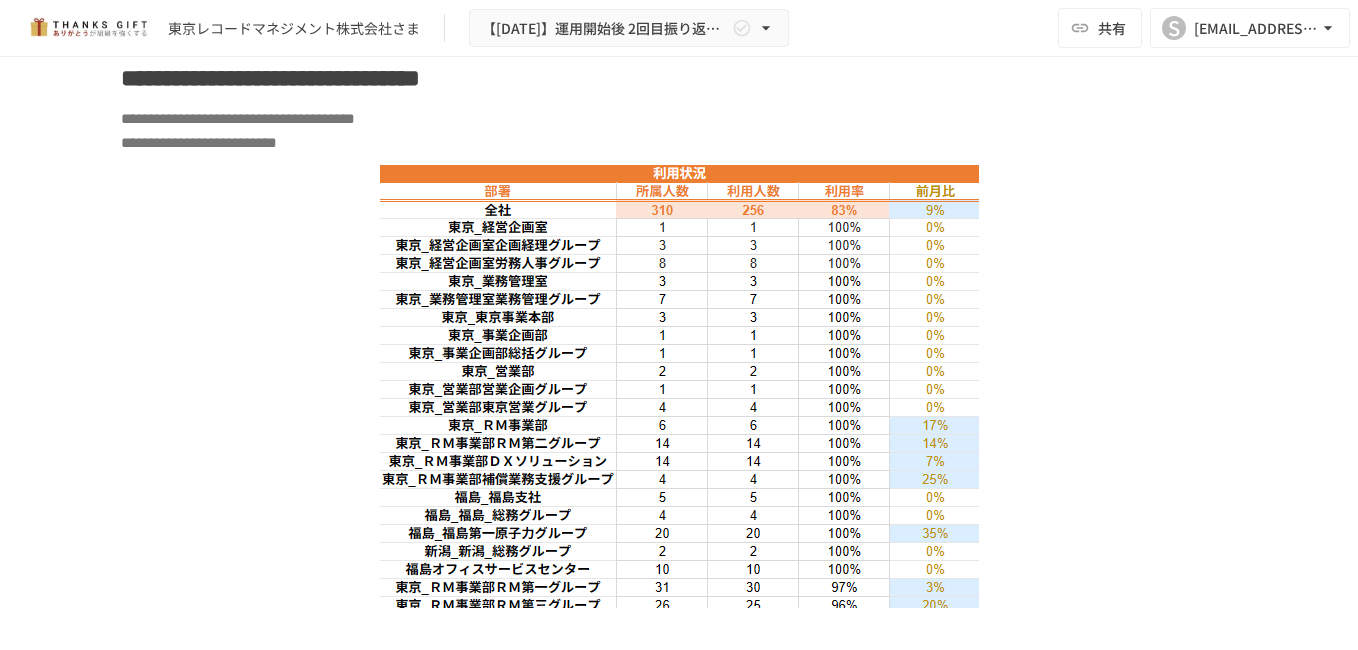 scroll, scrollTop: 5000, scrollLeft: 0, axis: vertical 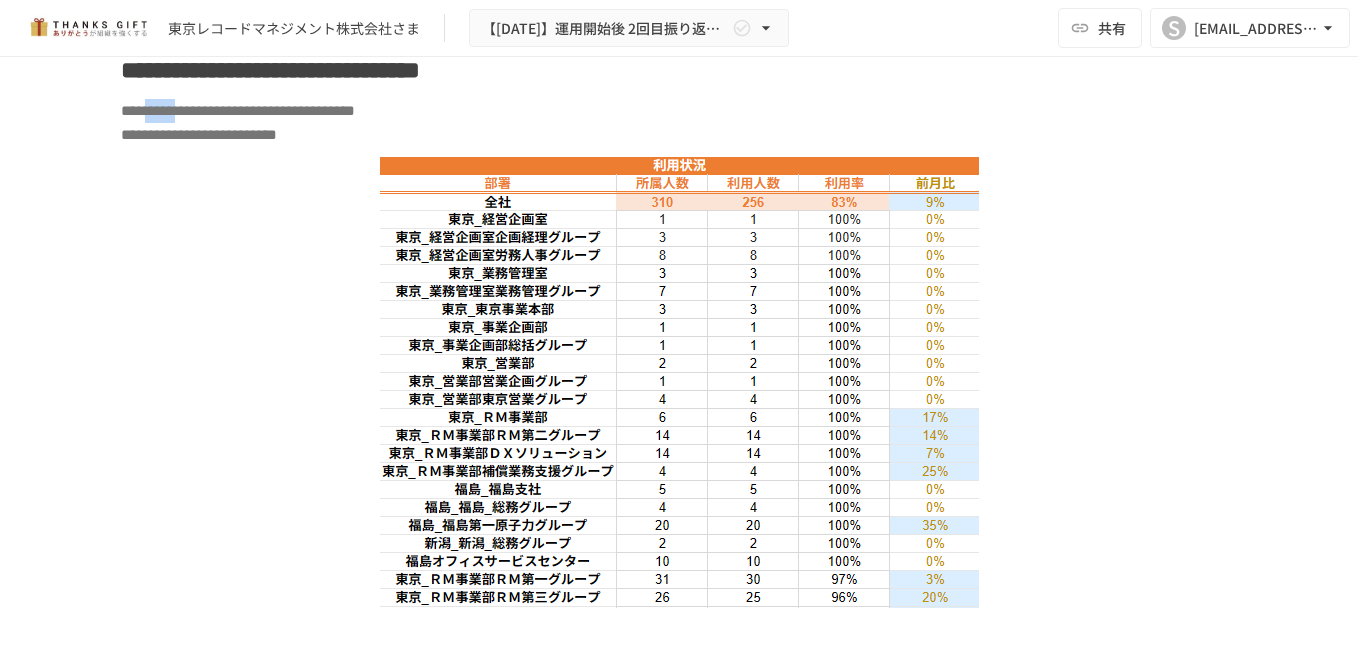 click on "**********" at bounding box center [238, 110] 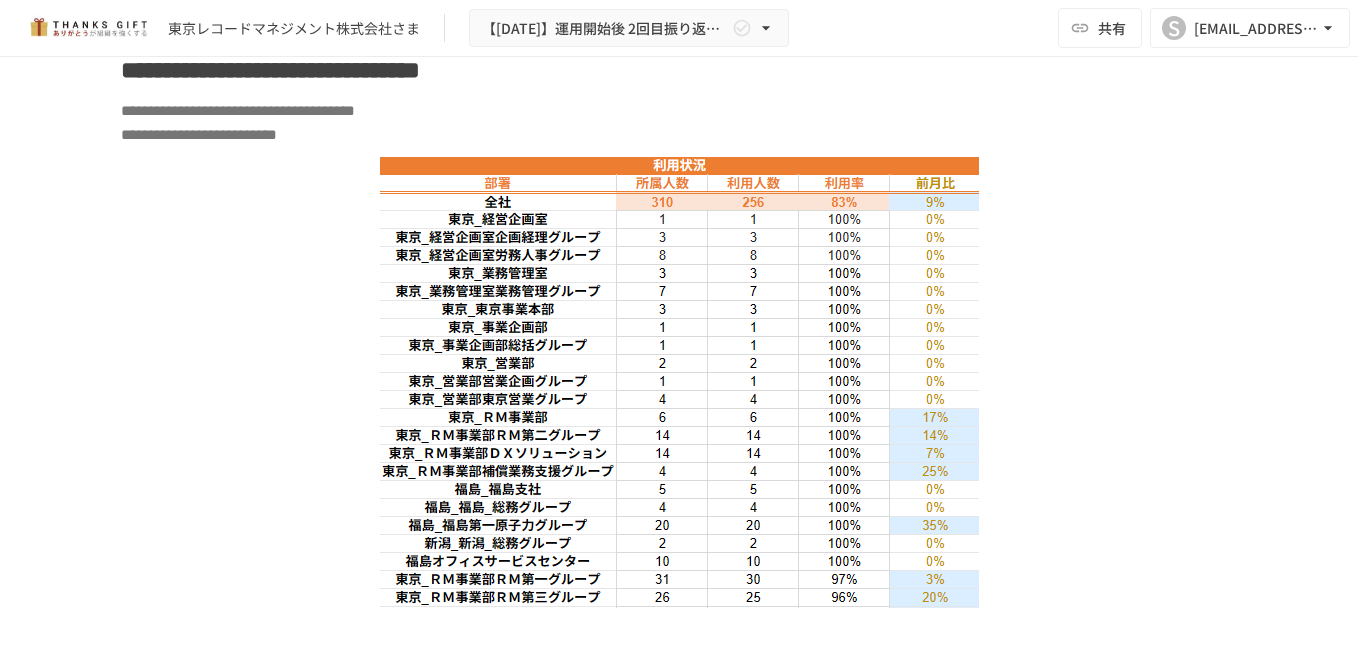 click on "**********" at bounding box center (238, 110) 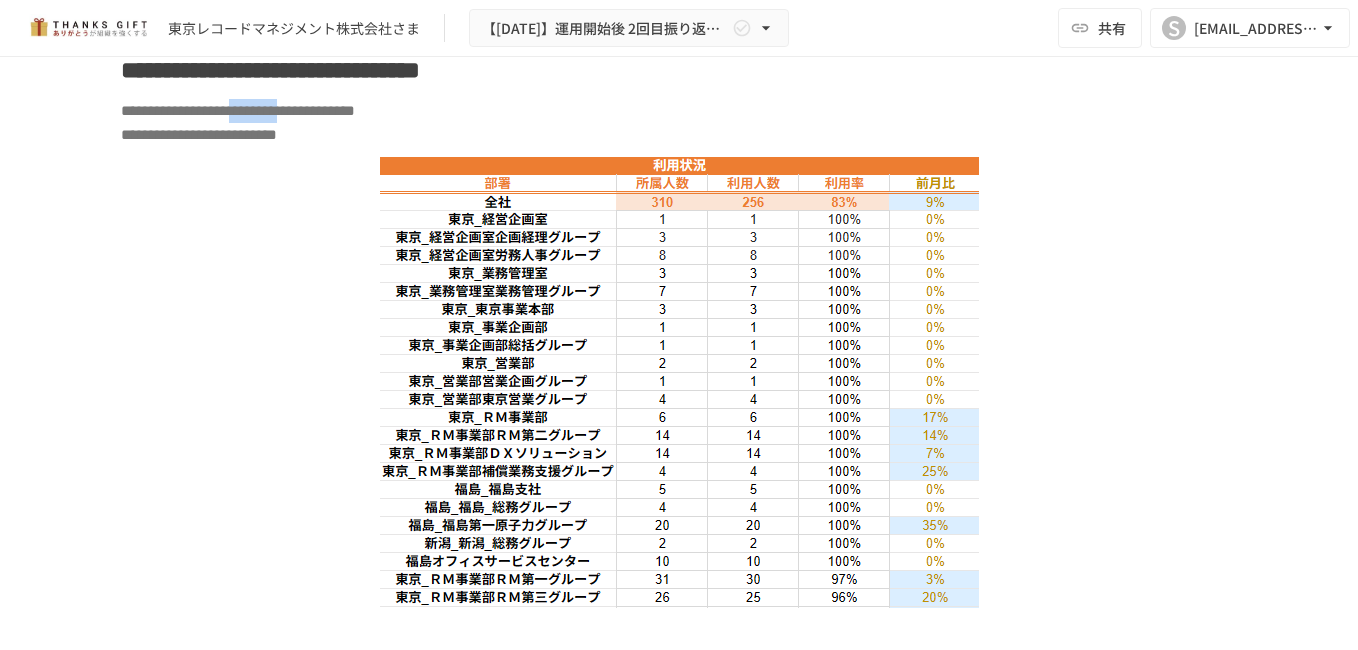 click on "**********" at bounding box center (238, 110) 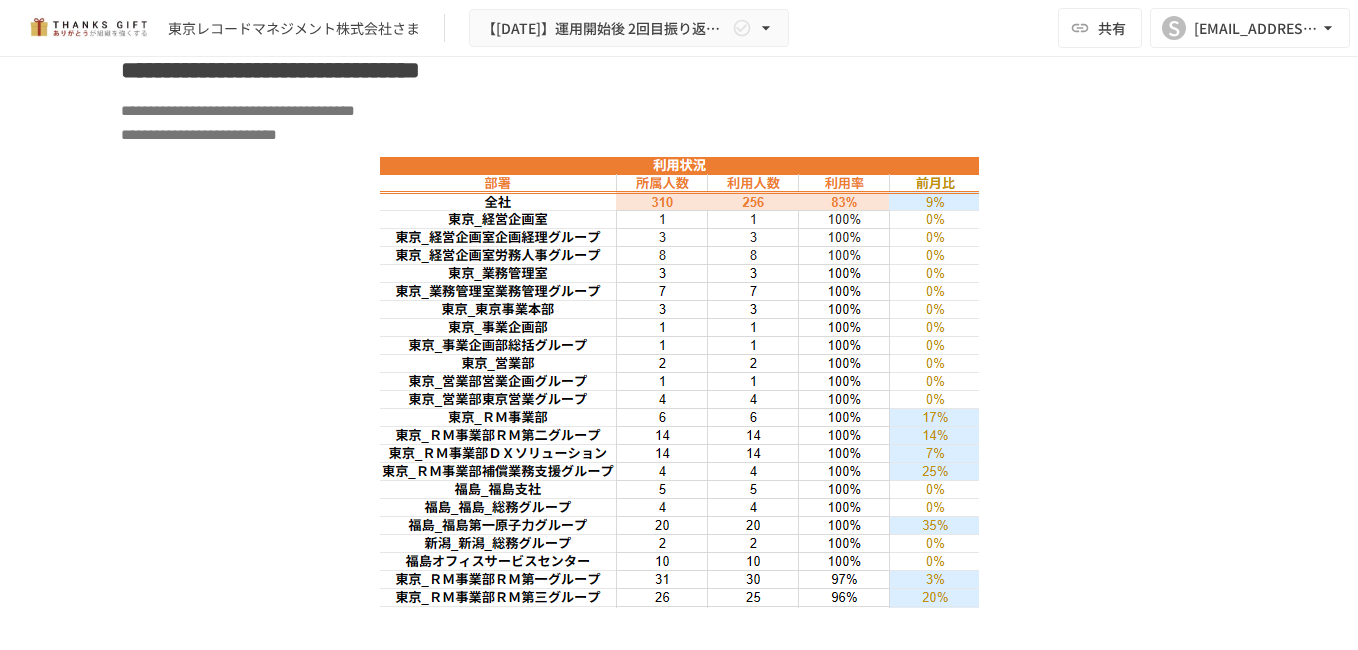 click on "**********" at bounding box center (238, 110) 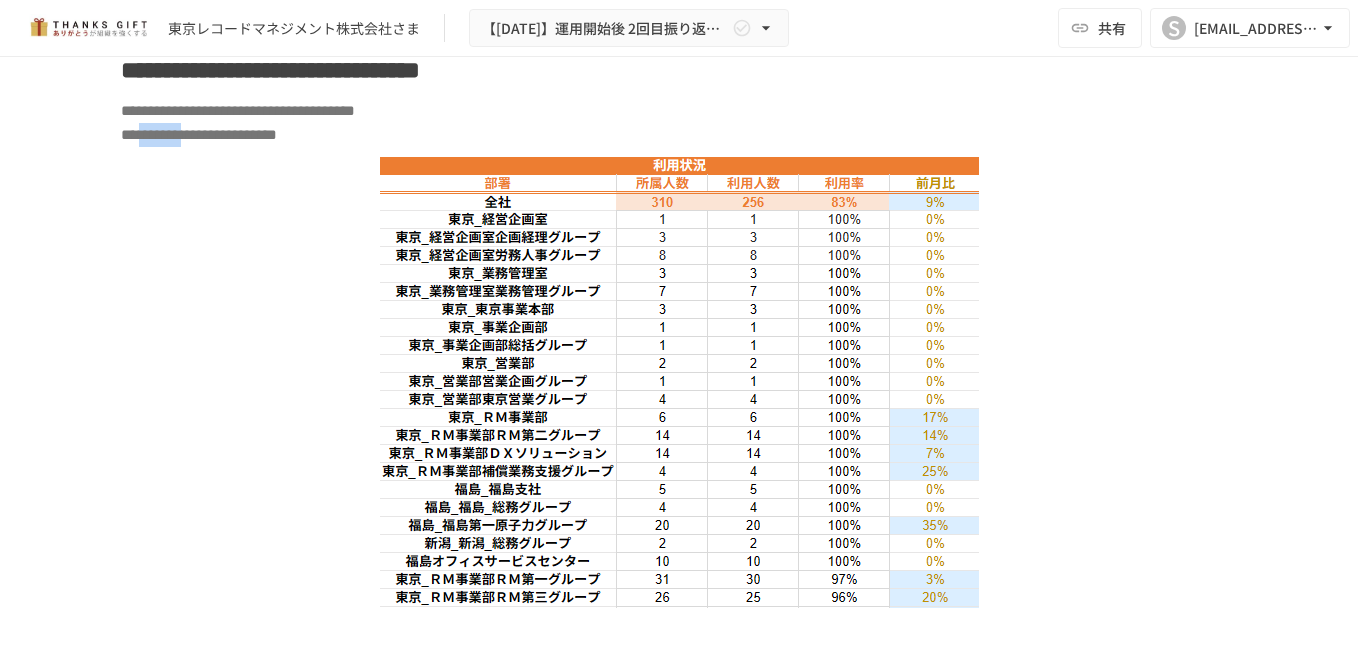 click on "**********" at bounding box center [199, 134] 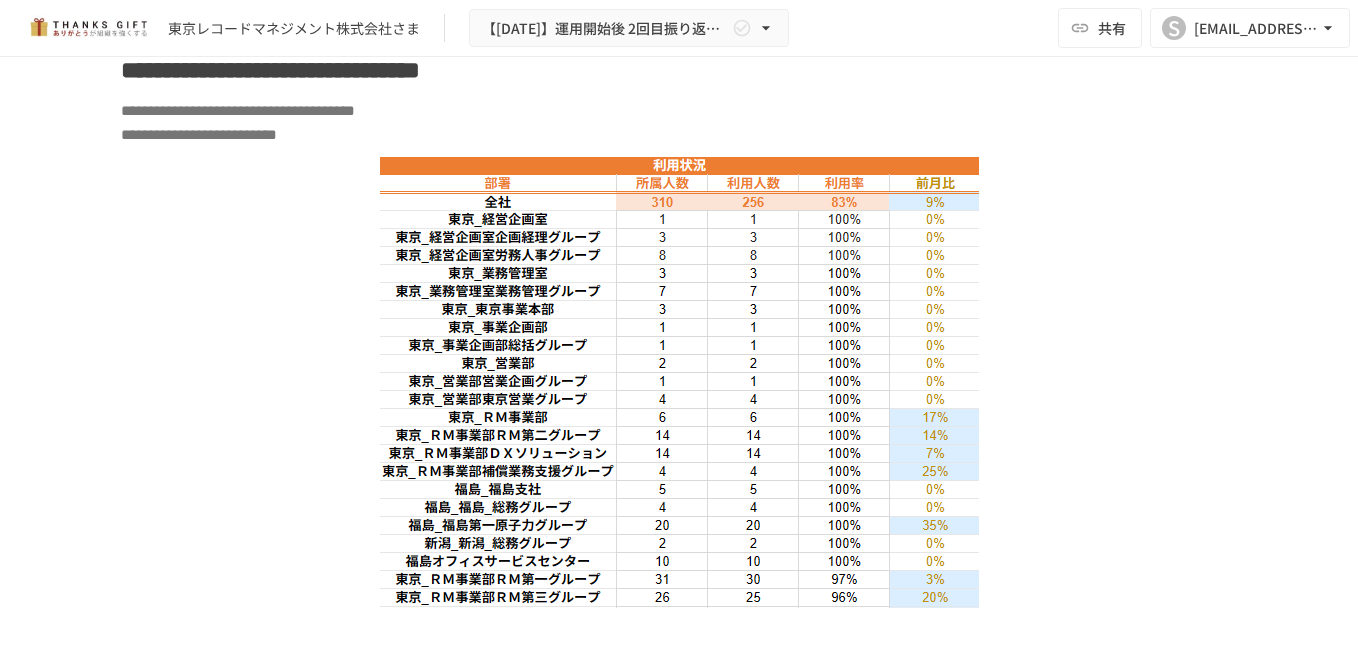 click on "**********" at bounding box center [199, 134] 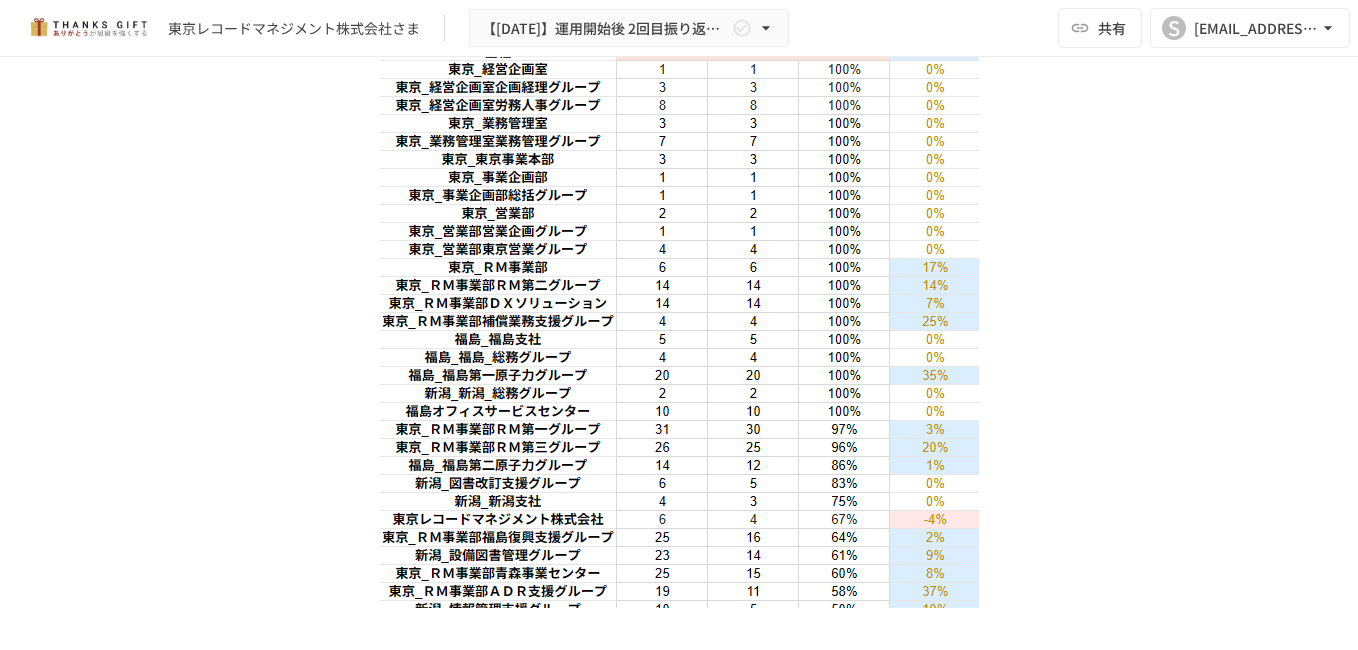 scroll, scrollTop: 5200, scrollLeft: 0, axis: vertical 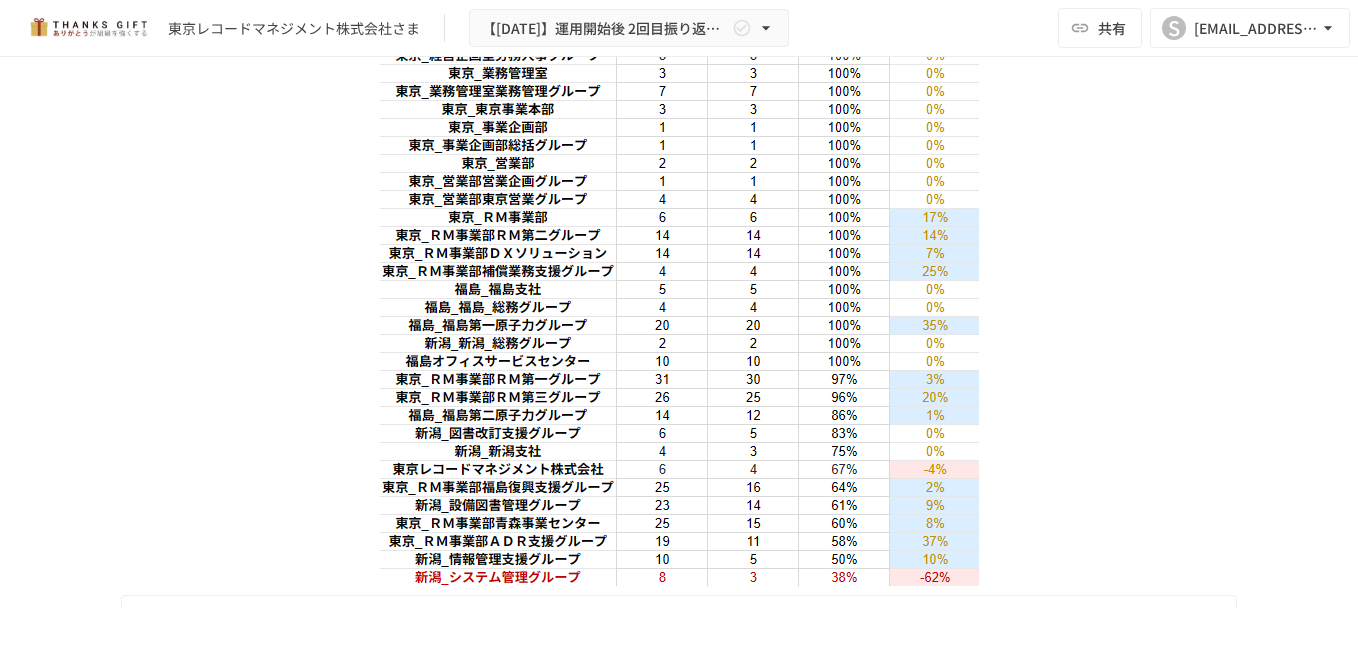 click at bounding box center [679, 271] 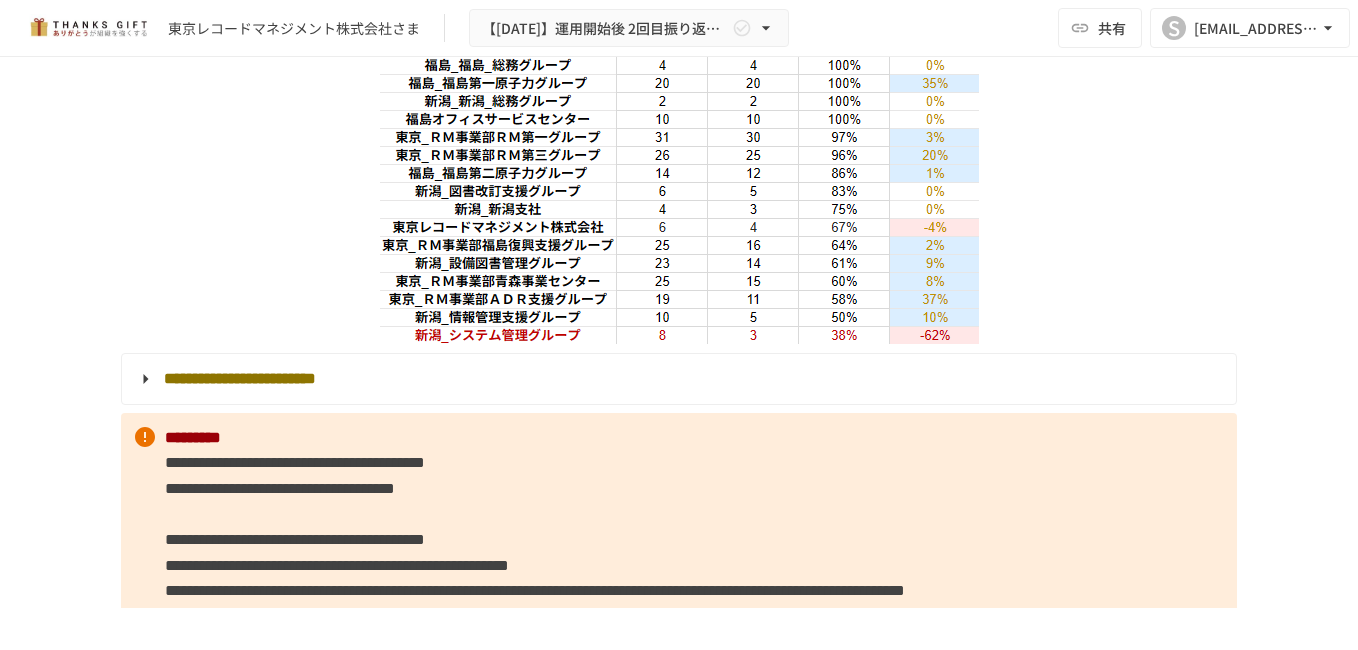 scroll, scrollTop: 5500, scrollLeft: 0, axis: vertical 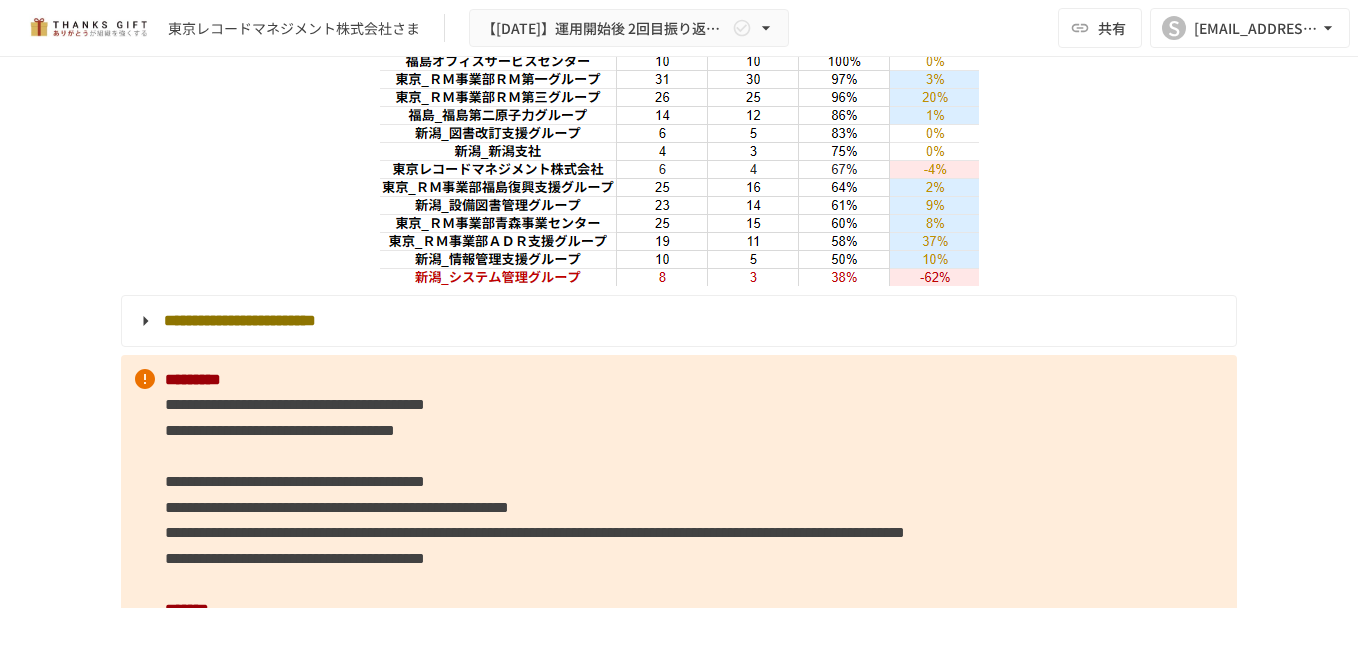 click at bounding box center [679, -29] 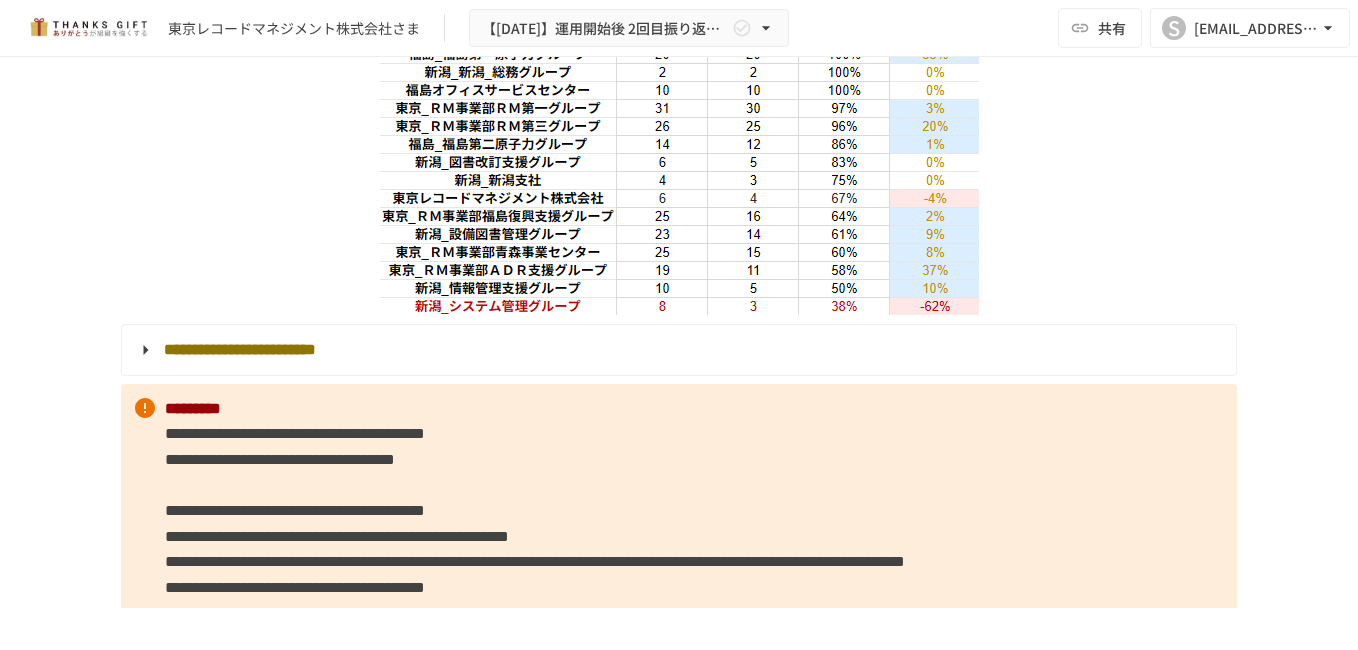 scroll, scrollTop: 5500, scrollLeft: 0, axis: vertical 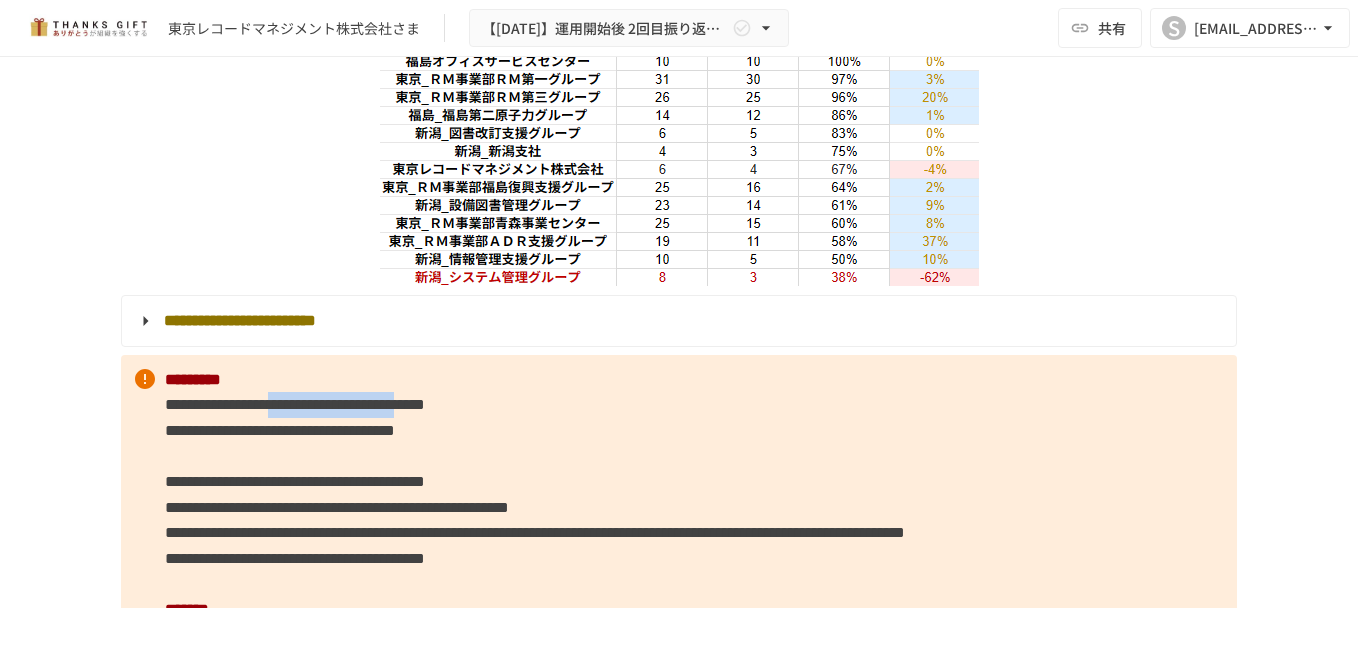 drag, startPoint x: 423, startPoint y: 505, endPoint x: 692, endPoint y: 505, distance: 269 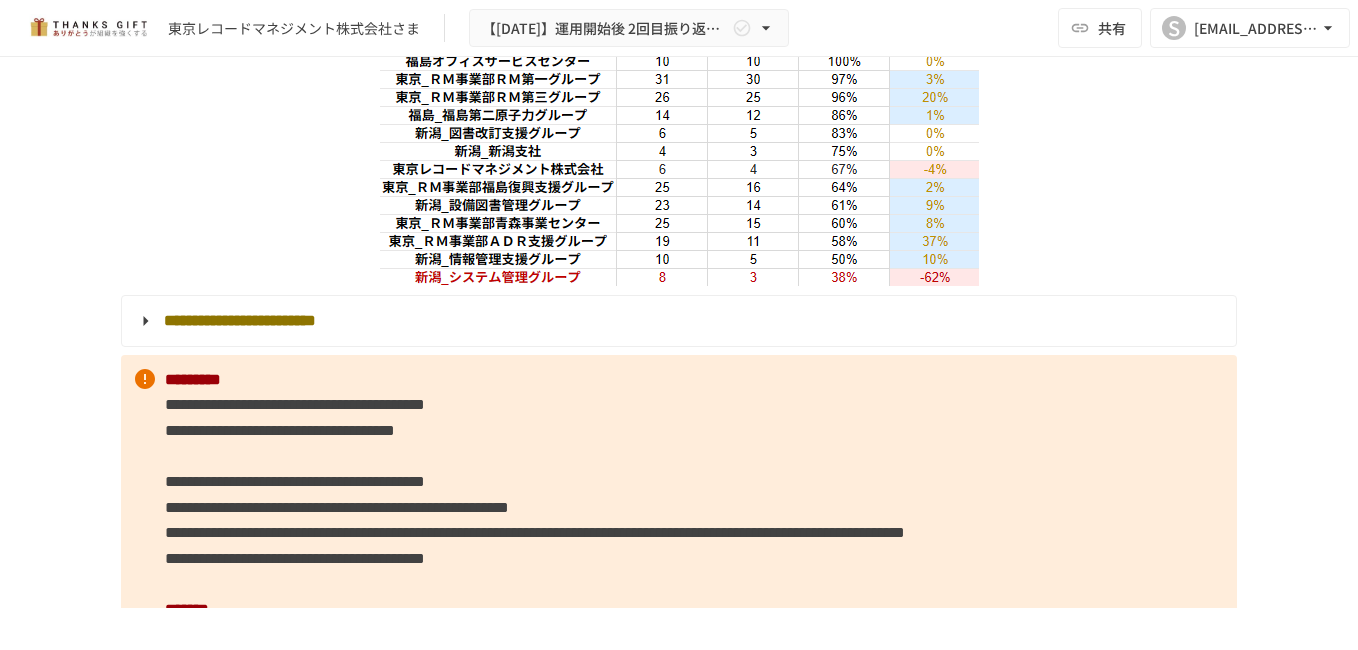 click on "**********" at bounding box center (280, 430) 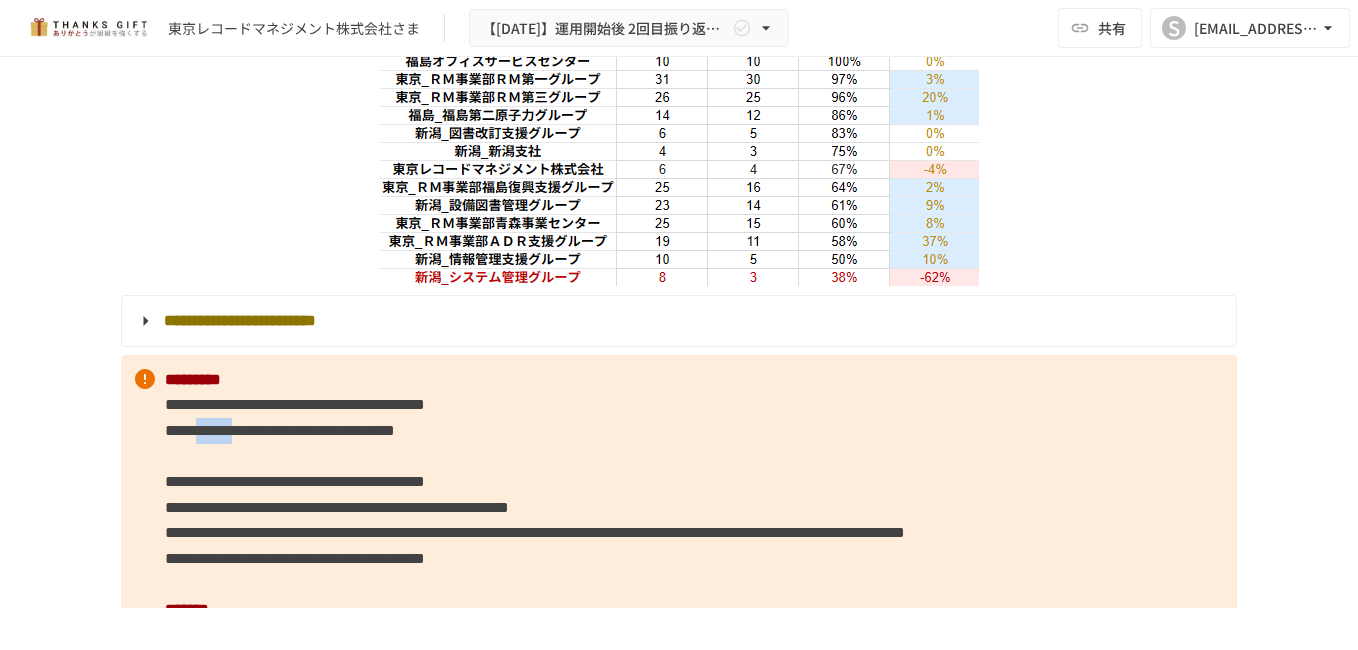 drag, startPoint x: 309, startPoint y: 526, endPoint x: 335, endPoint y: 526, distance: 26 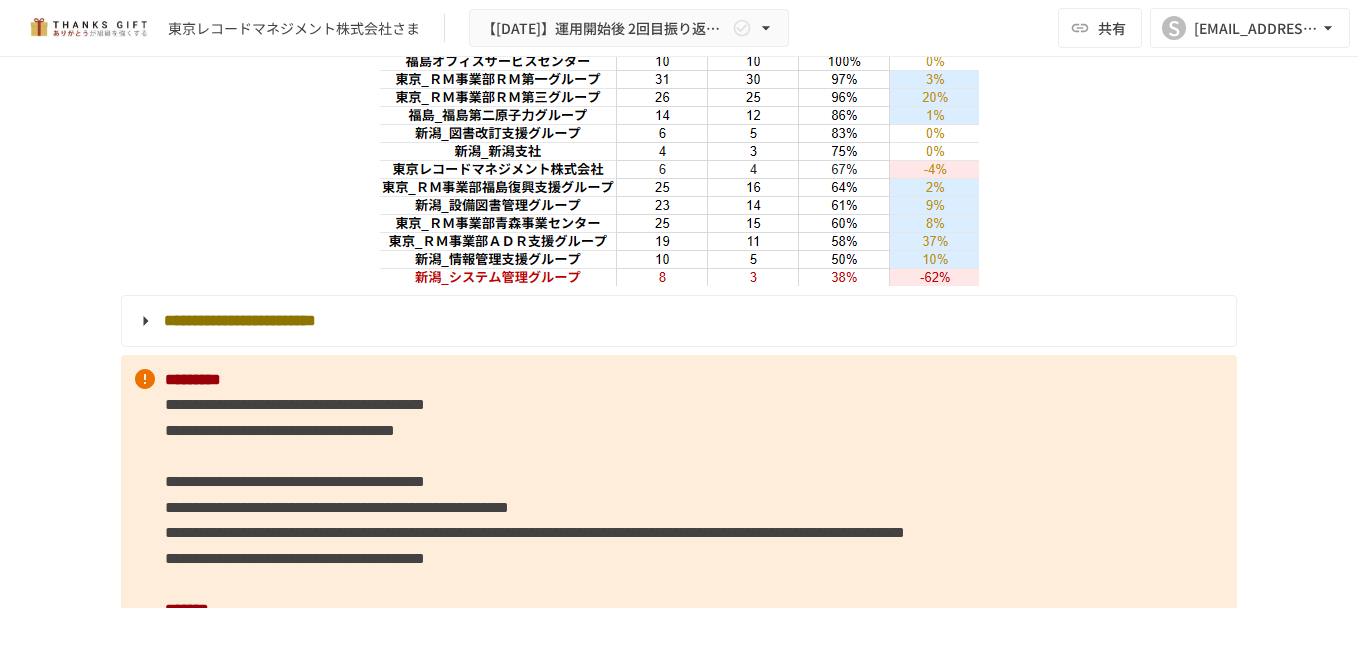 drag, startPoint x: 335, startPoint y: 526, endPoint x: 401, endPoint y: 530, distance: 66.1211 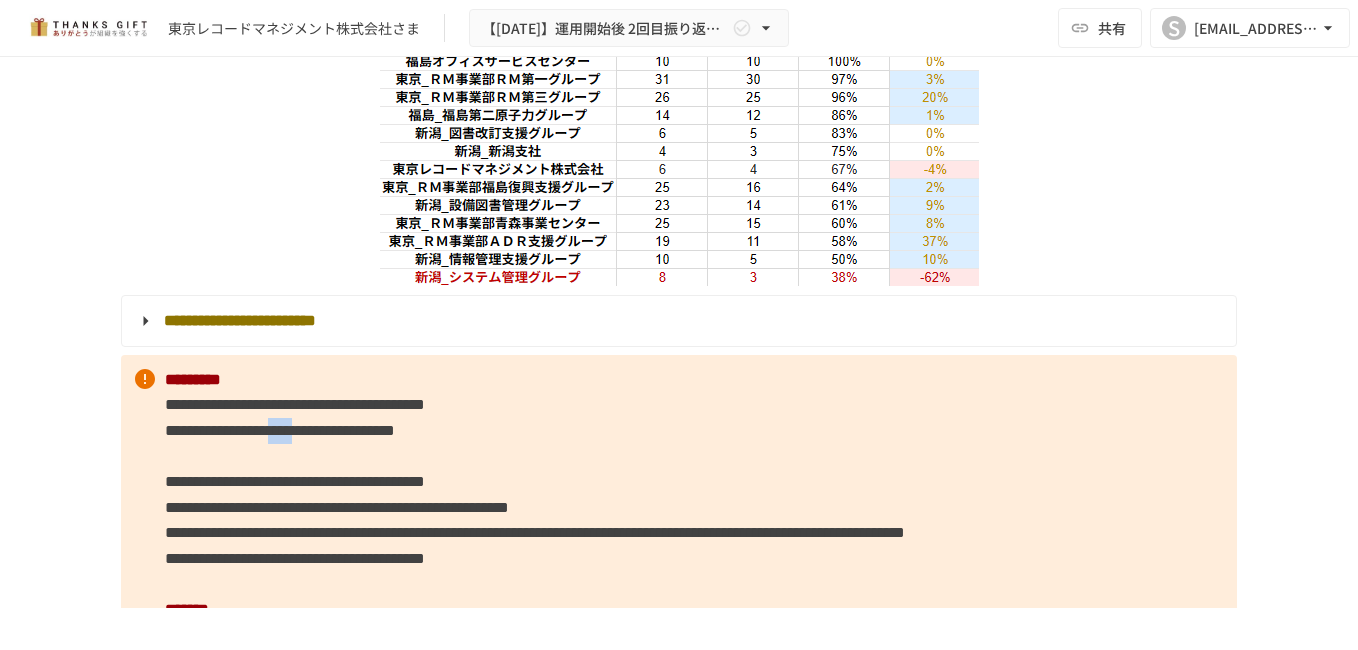 drag, startPoint x: 401, startPoint y: 530, endPoint x: 478, endPoint y: 529, distance: 77.00649 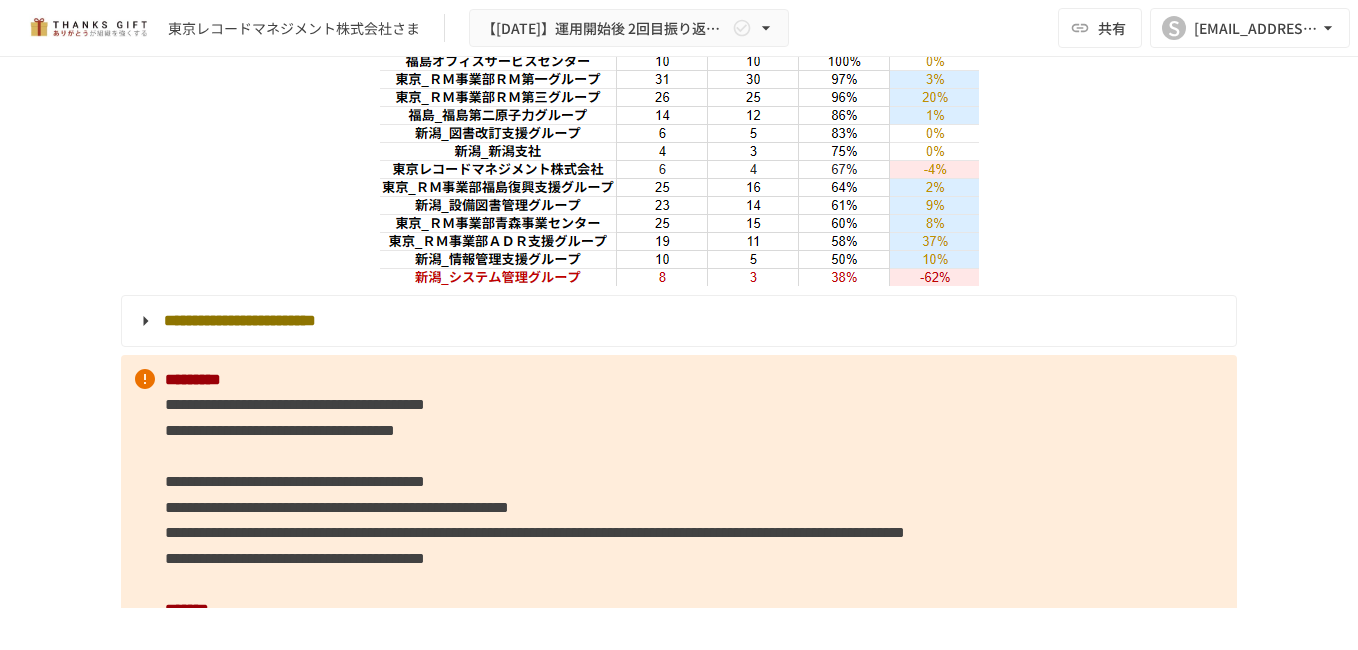 drag, startPoint x: 478, startPoint y: 529, endPoint x: 606, endPoint y: 529, distance: 128 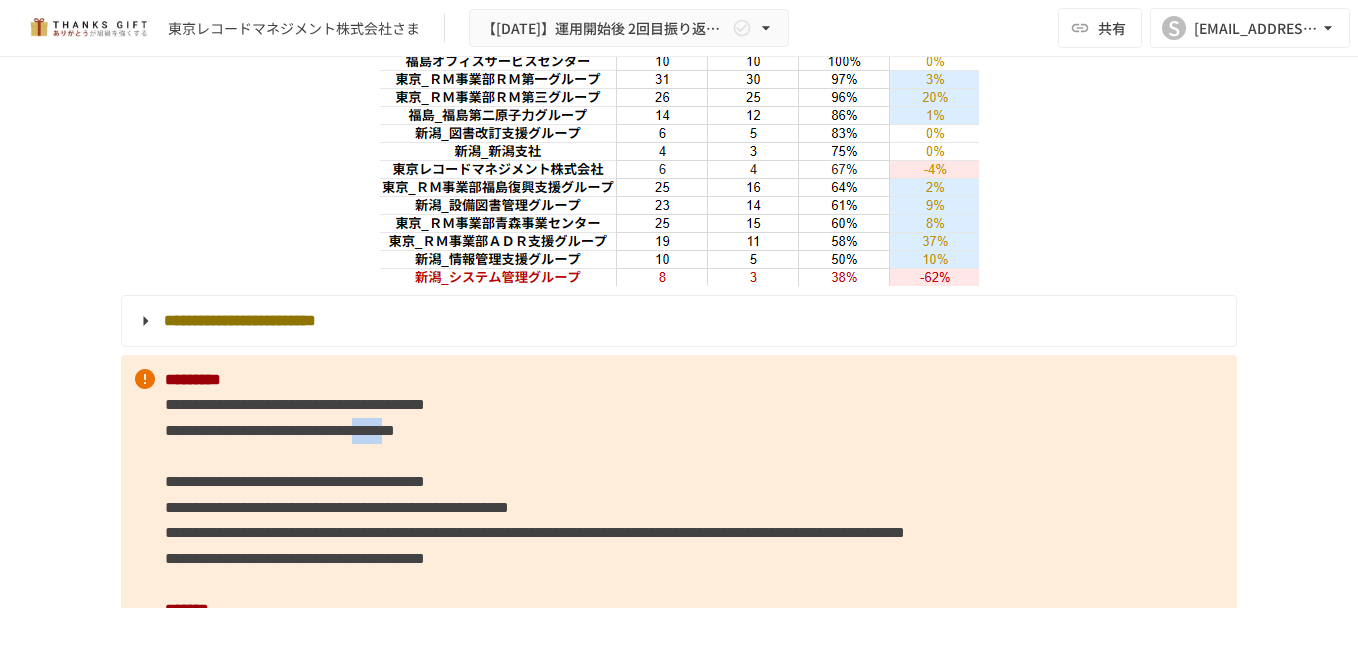 drag, startPoint x: 624, startPoint y: 526, endPoint x: 716, endPoint y: 528, distance: 92.021736 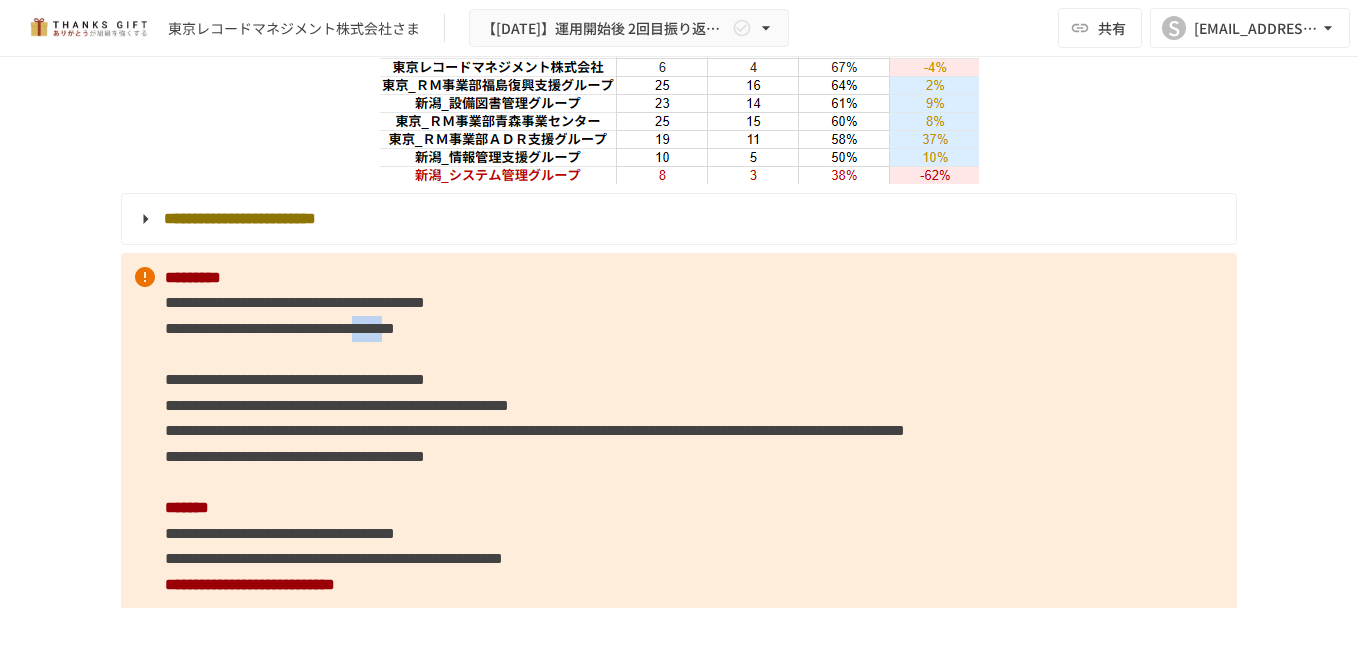 scroll, scrollTop: 5700, scrollLeft: 0, axis: vertical 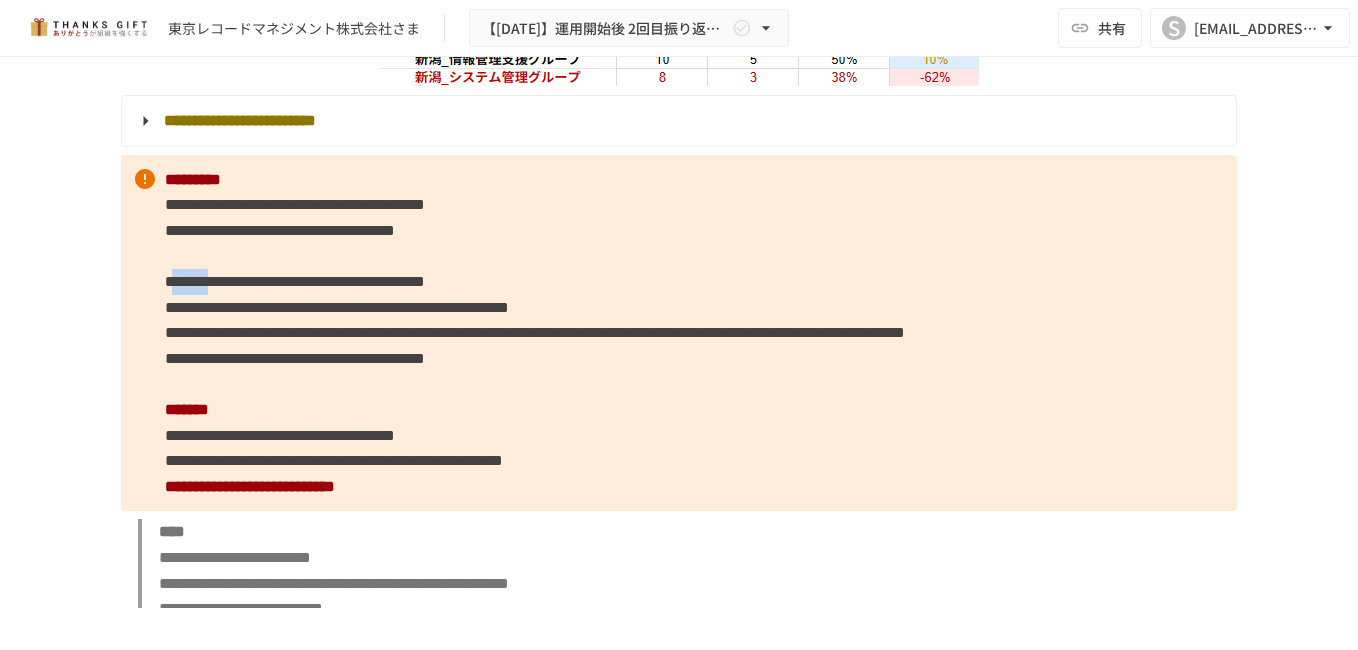 drag, startPoint x: 174, startPoint y: 377, endPoint x: 271, endPoint y: 384, distance: 97.25225 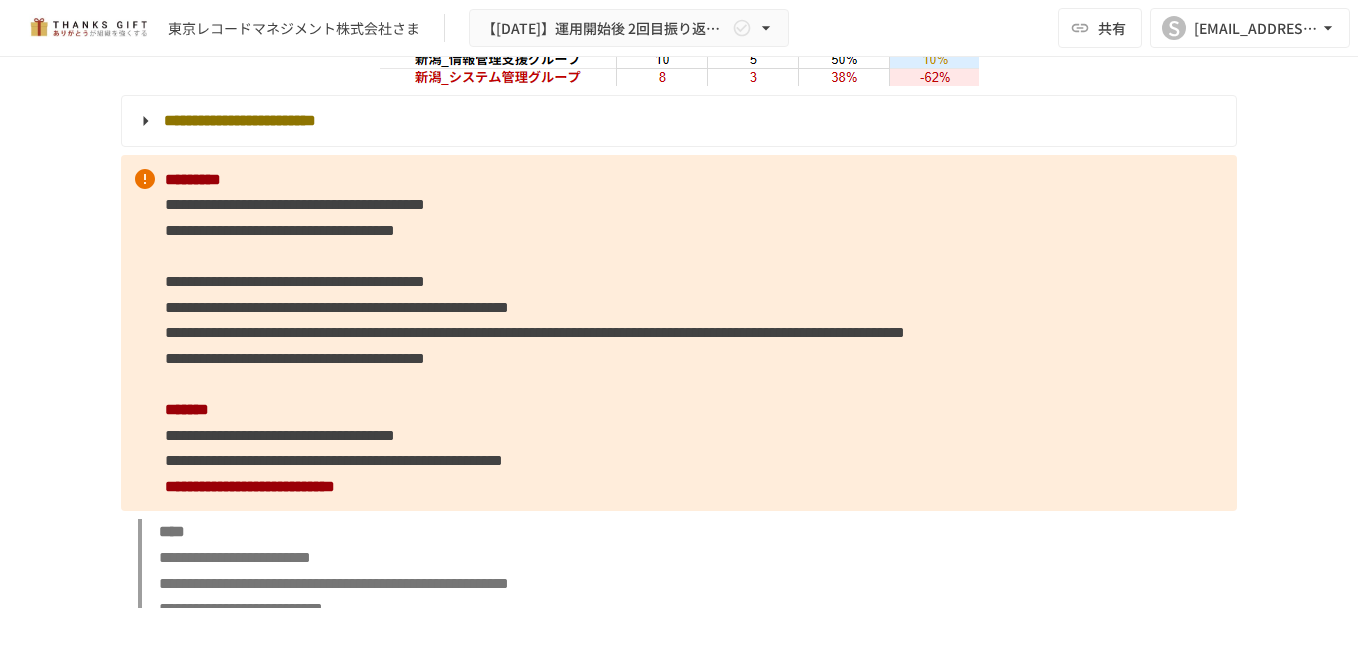 drag, startPoint x: 271, startPoint y: 384, endPoint x: 317, endPoint y: 382, distance: 46.043457 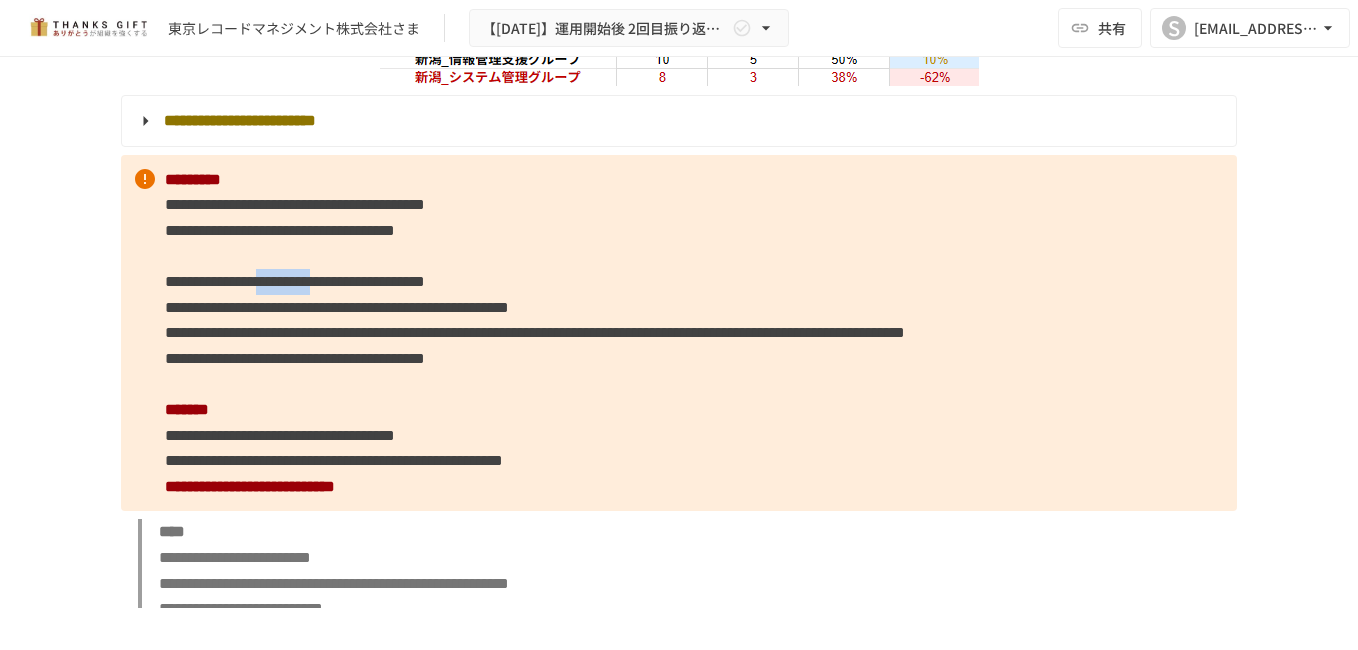 drag, startPoint x: 393, startPoint y: 380, endPoint x: 538, endPoint y: 380, distance: 145 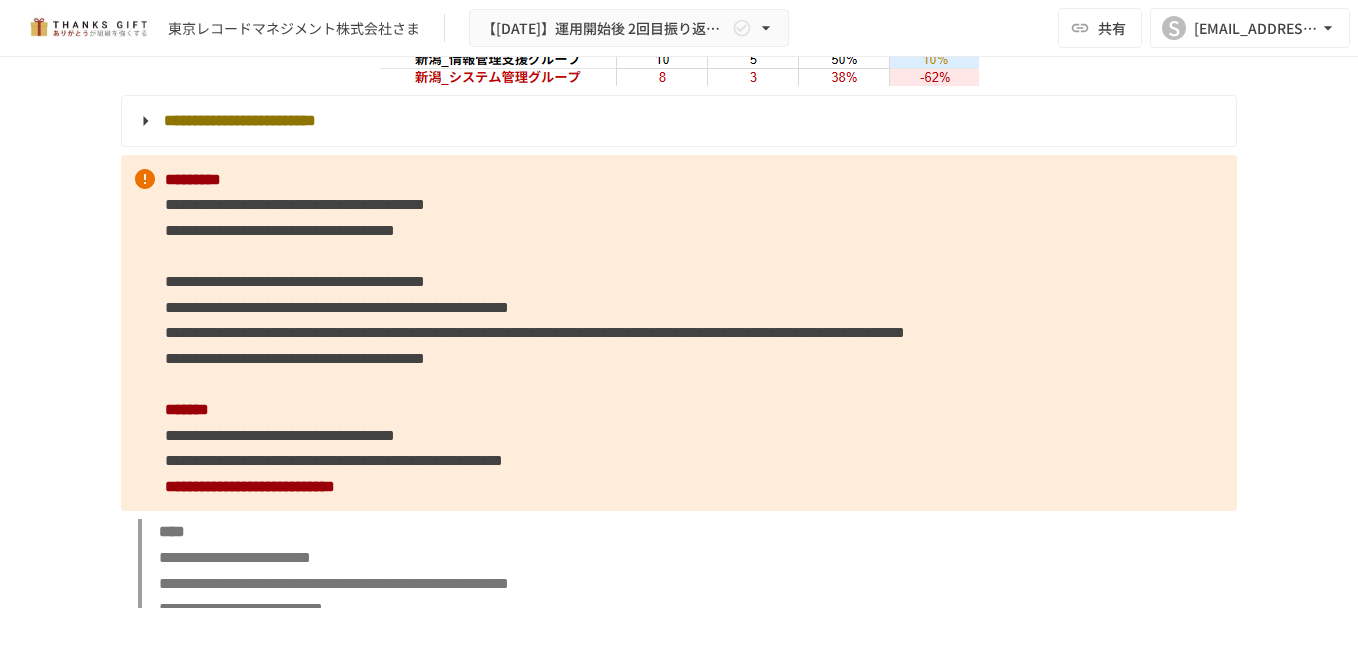 drag, startPoint x: 538, startPoint y: 380, endPoint x: 616, endPoint y: 378, distance: 78.025635 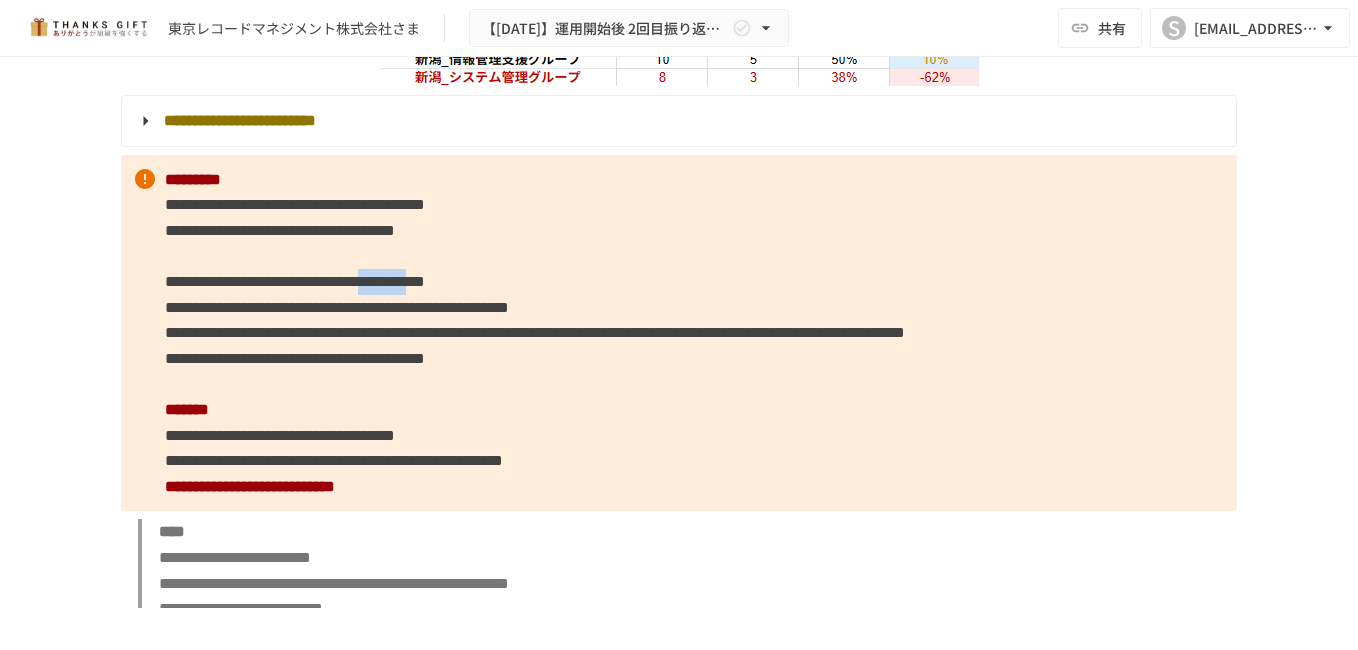 drag, startPoint x: 659, startPoint y: 381, endPoint x: 788, endPoint y: 381, distance: 129 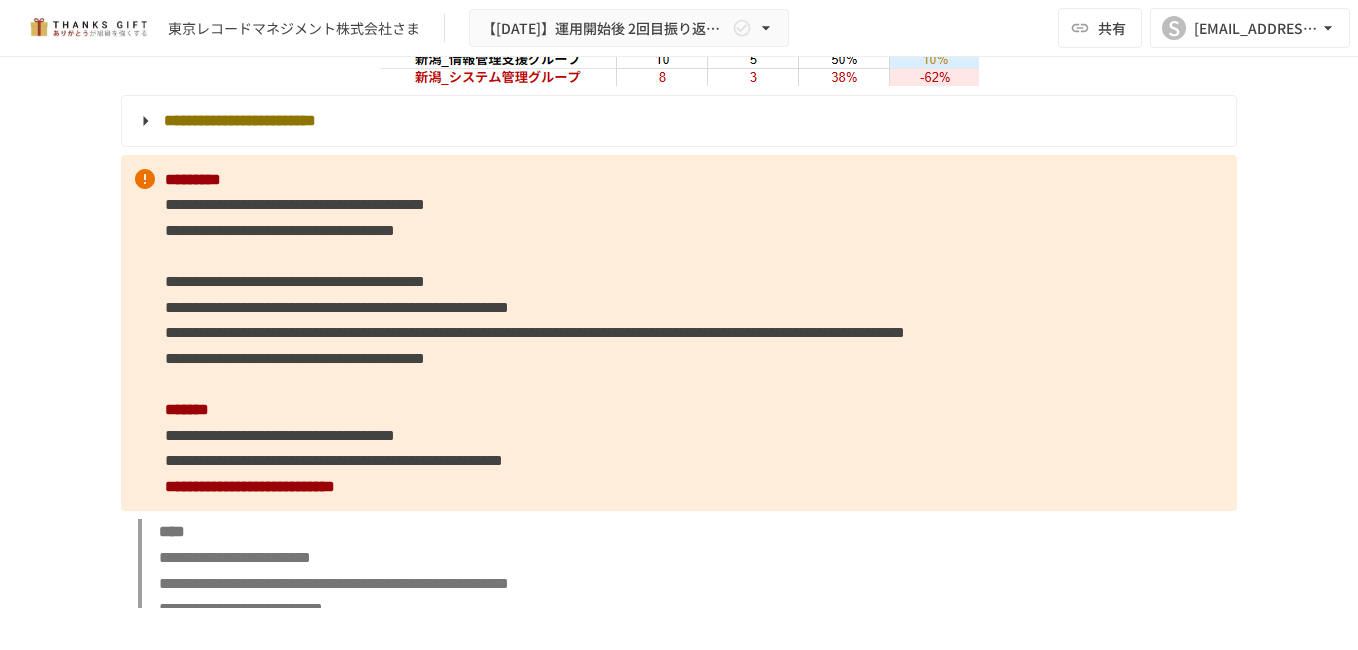 click on "**********" at bounding box center [337, 307] 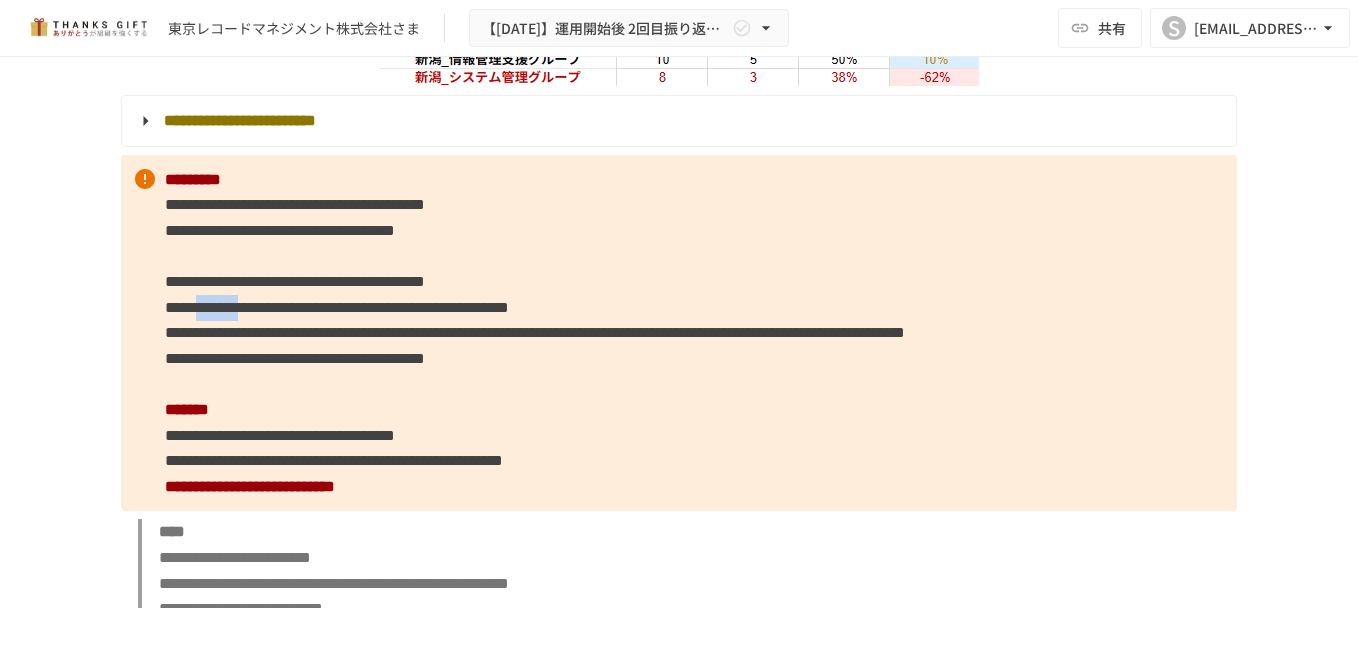 drag, startPoint x: 237, startPoint y: 406, endPoint x: 344, endPoint y: 406, distance: 107 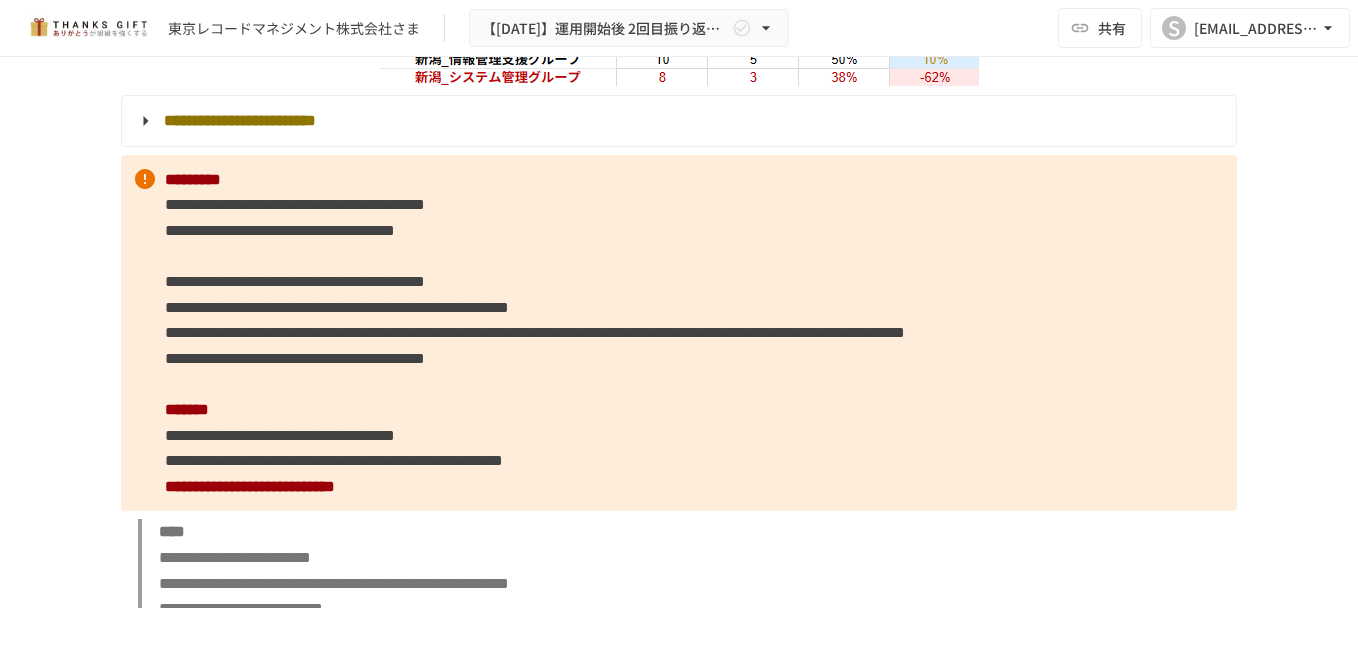 drag, startPoint x: 344, startPoint y: 406, endPoint x: 208, endPoint y: 435, distance: 139.05754 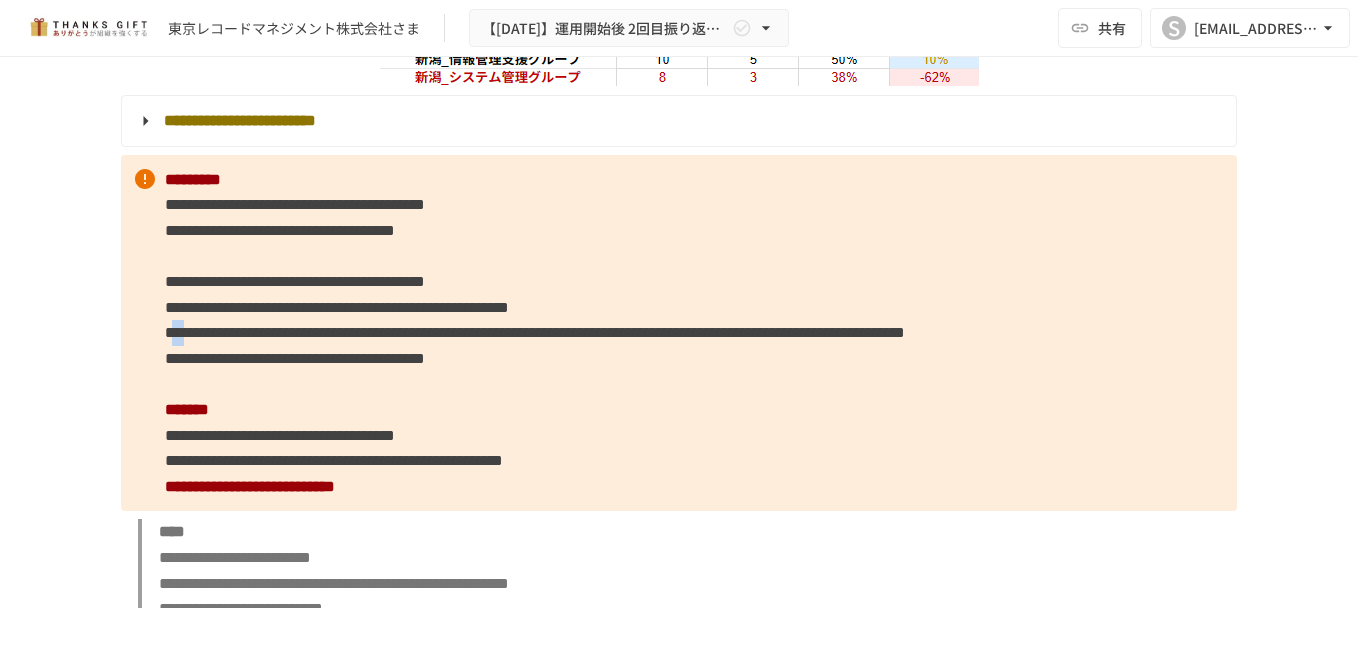 drag, startPoint x: 181, startPoint y: 432, endPoint x: 207, endPoint y: 431, distance: 26.019224 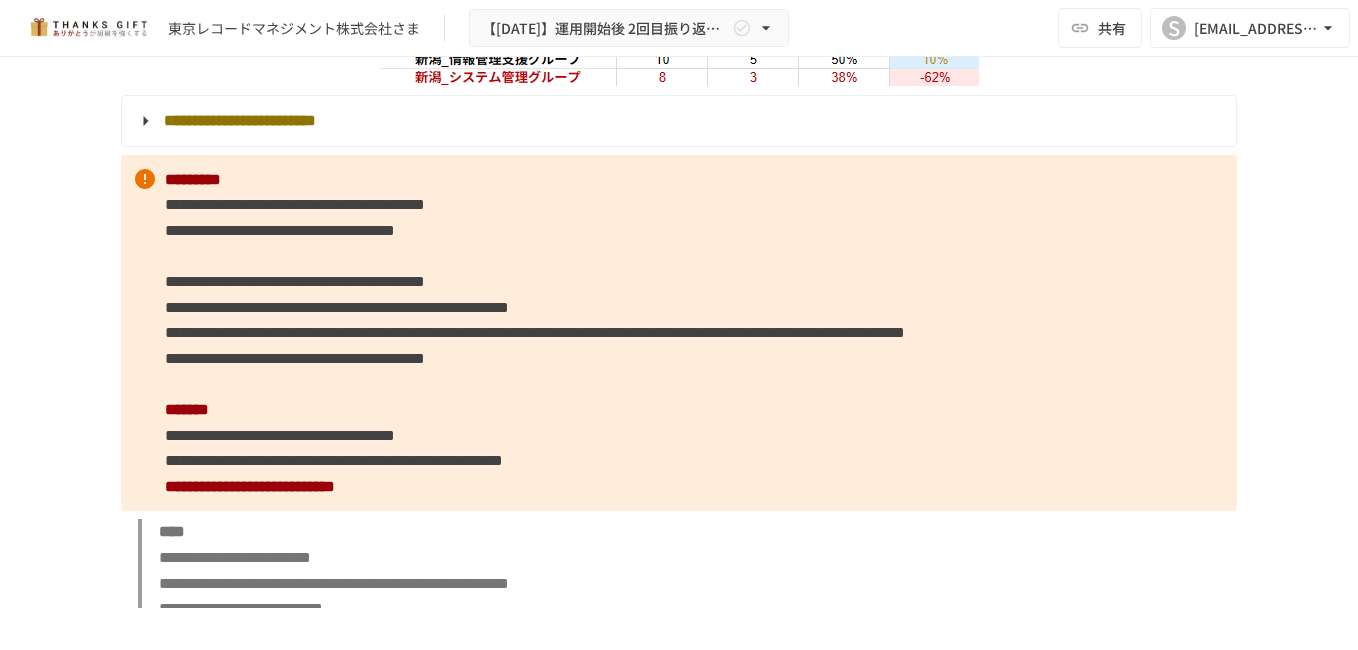 drag, startPoint x: 207, startPoint y: 431, endPoint x: 264, endPoint y: 430, distance: 57.00877 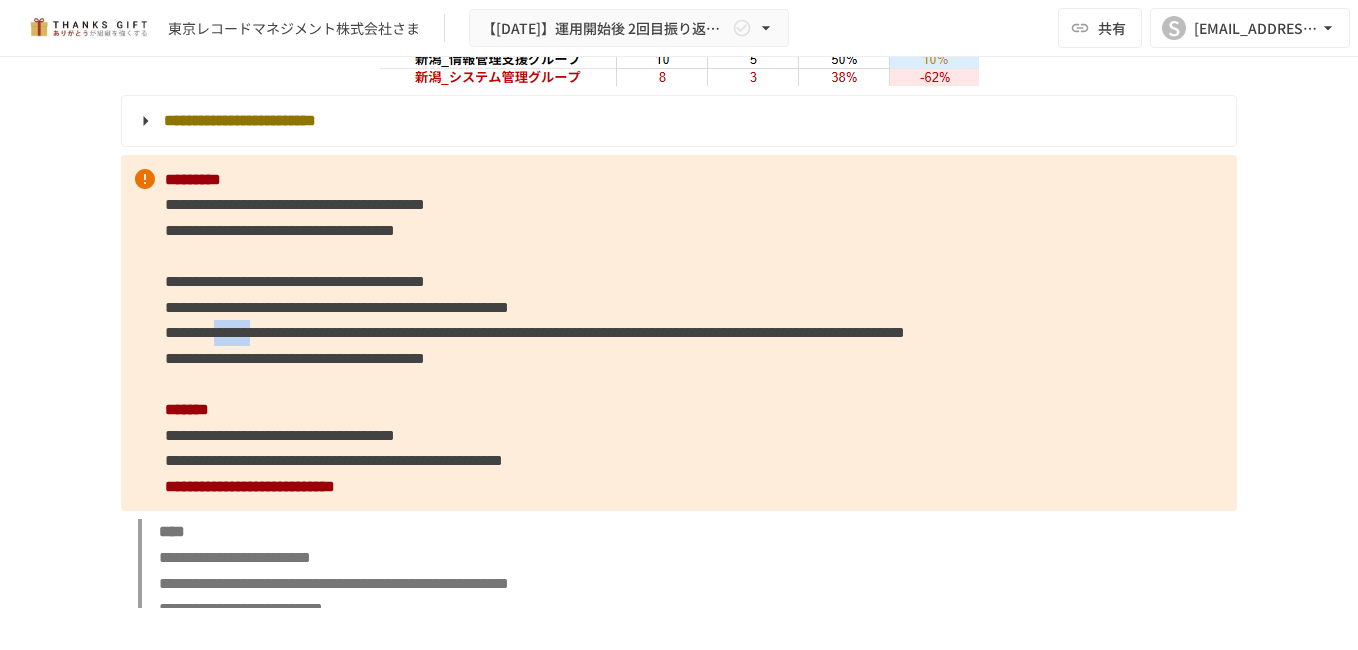 drag, startPoint x: 291, startPoint y: 432, endPoint x: 386, endPoint y: 432, distance: 95 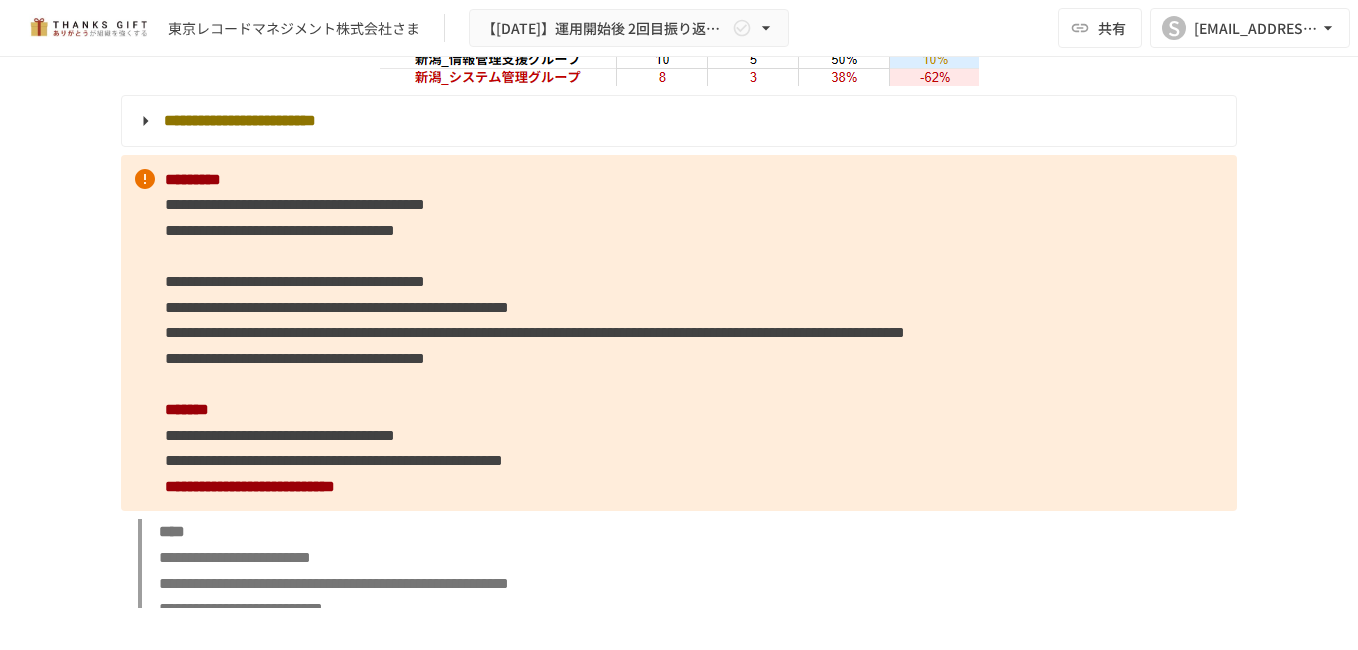 drag, startPoint x: 386, startPoint y: 432, endPoint x: 429, endPoint y: 432, distance: 43 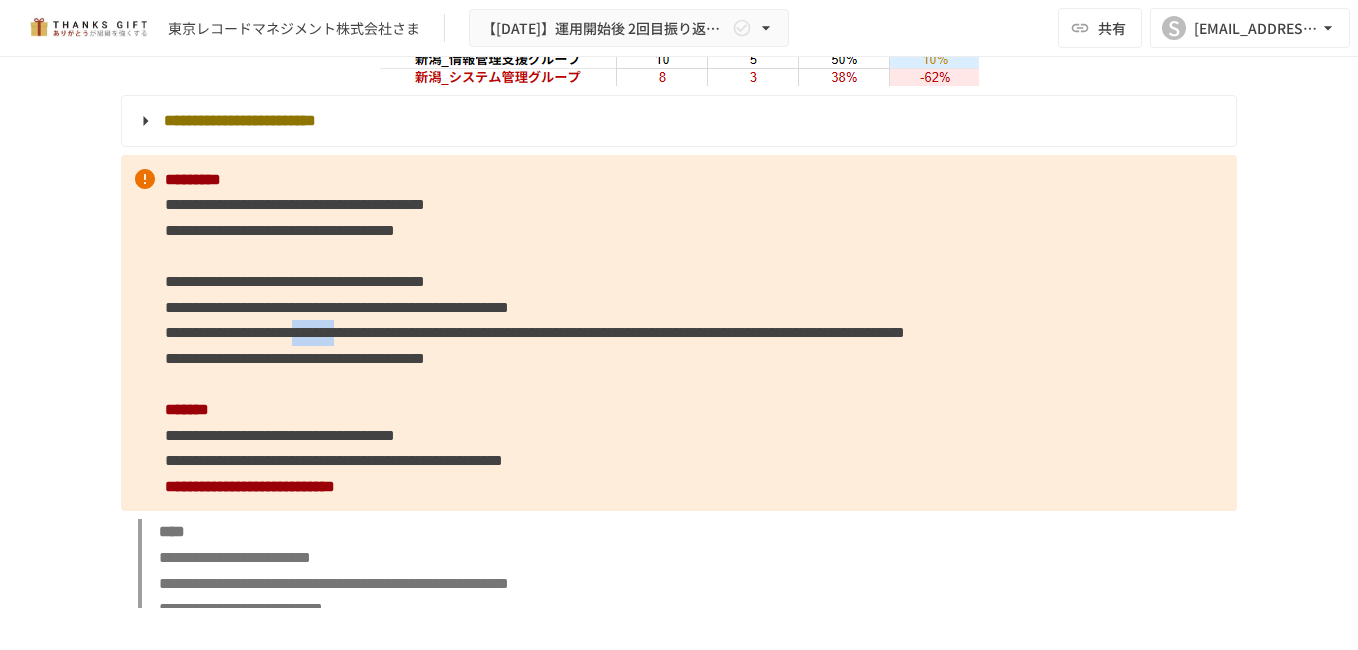 drag, startPoint x: 499, startPoint y: 435, endPoint x: 608, endPoint y: 435, distance: 109 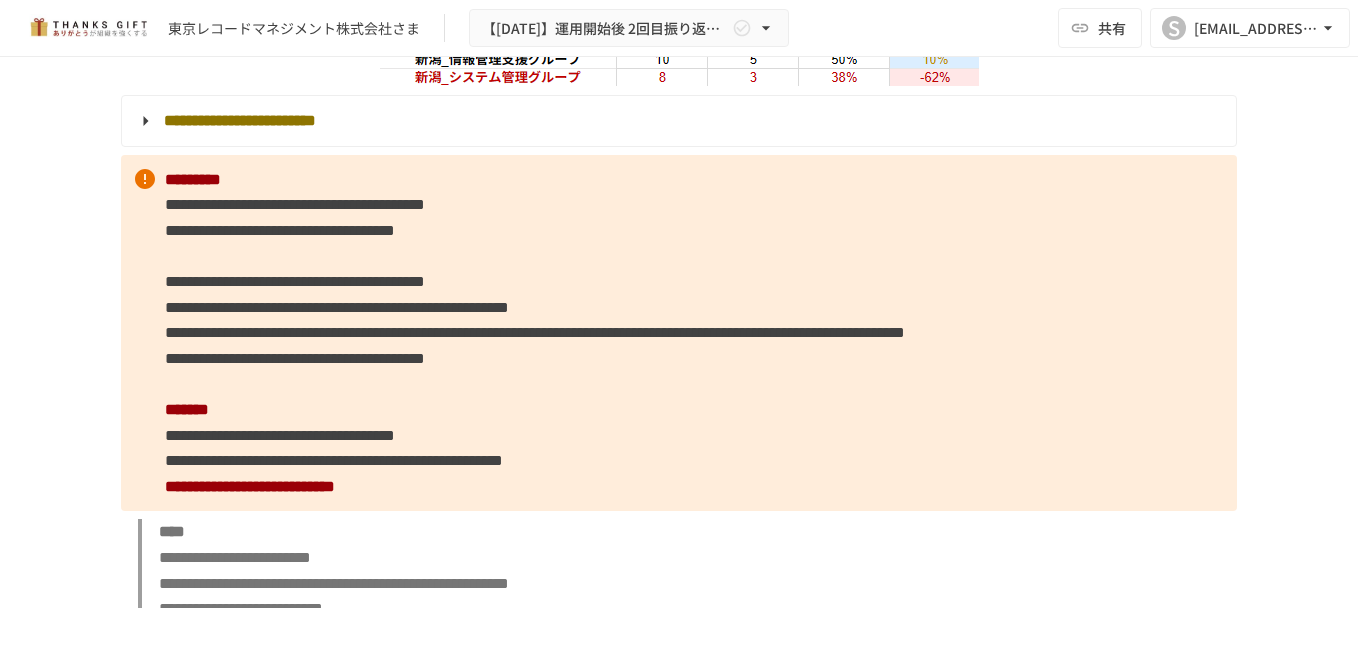 drag, startPoint x: 608, startPoint y: 435, endPoint x: 689, endPoint y: 434, distance: 81.00617 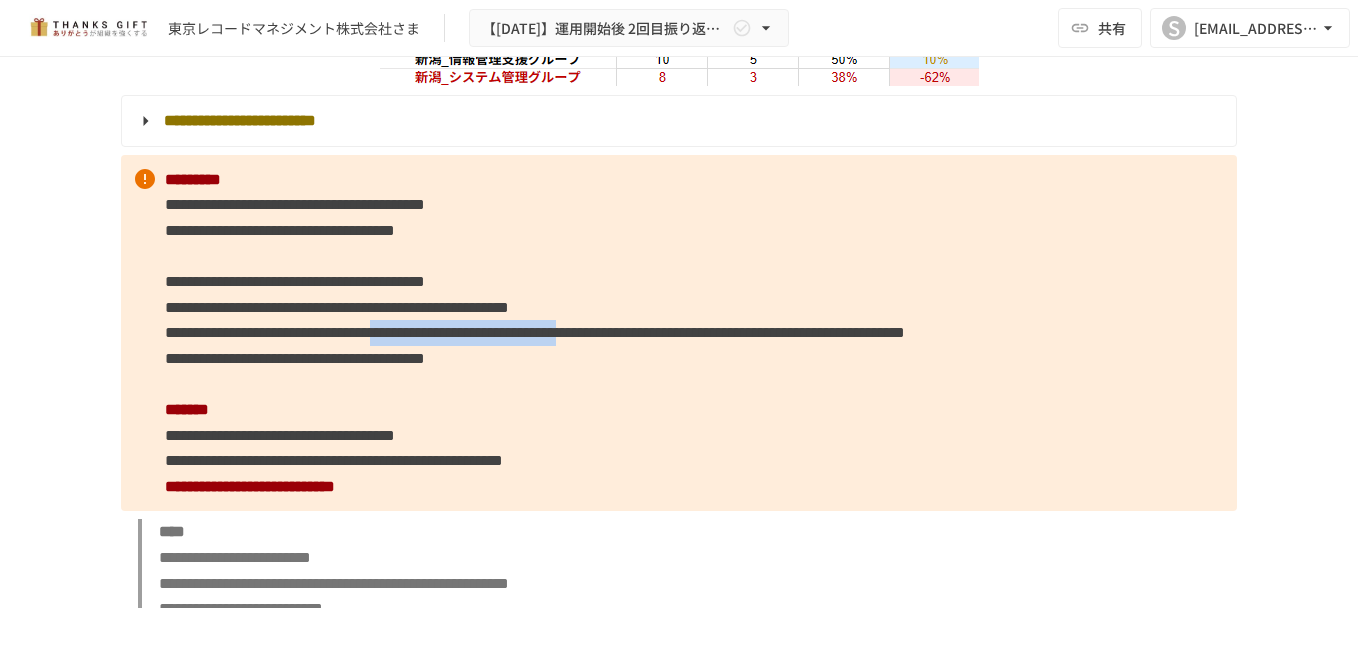 drag, startPoint x: 701, startPoint y: 431, endPoint x: 1186, endPoint y: 429, distance: 485.00412 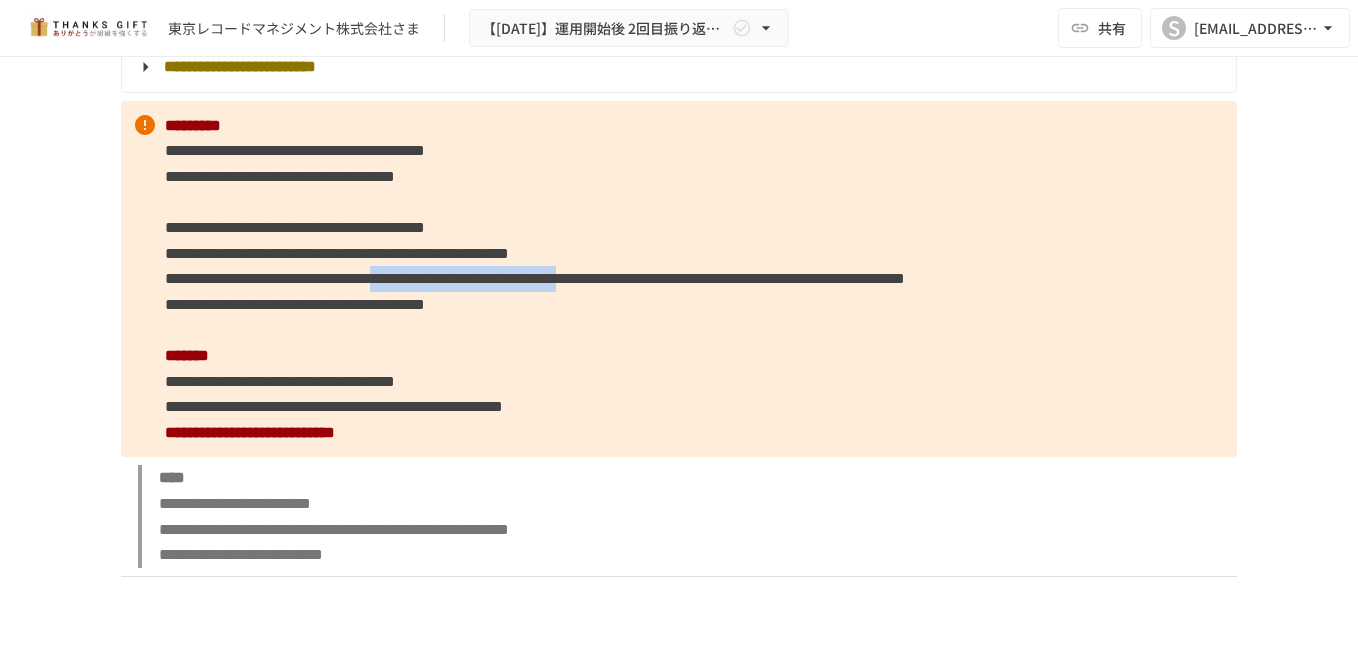 scroll, scrollTop: 5800, scrollLeft: 0, axis: vertical 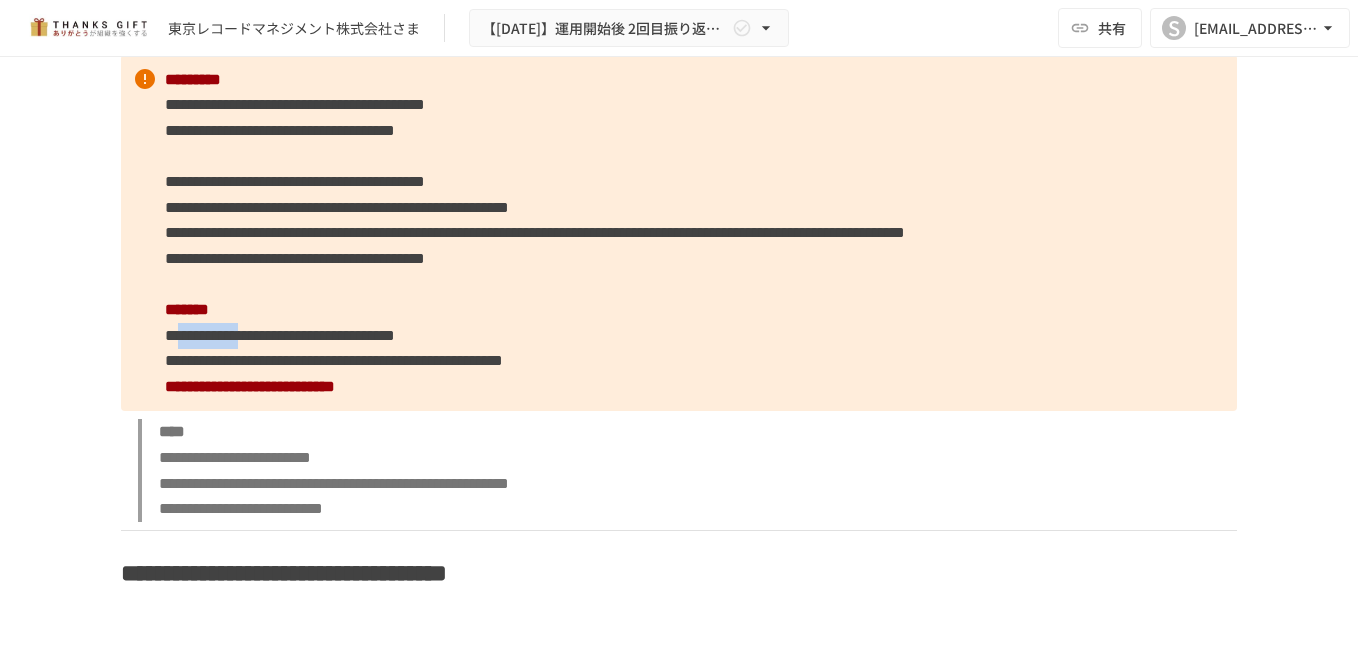 drag, startPoint x: 201, startPoint y: 460, endPoint x: 346, endPoint y: 459, distance: 145.00345 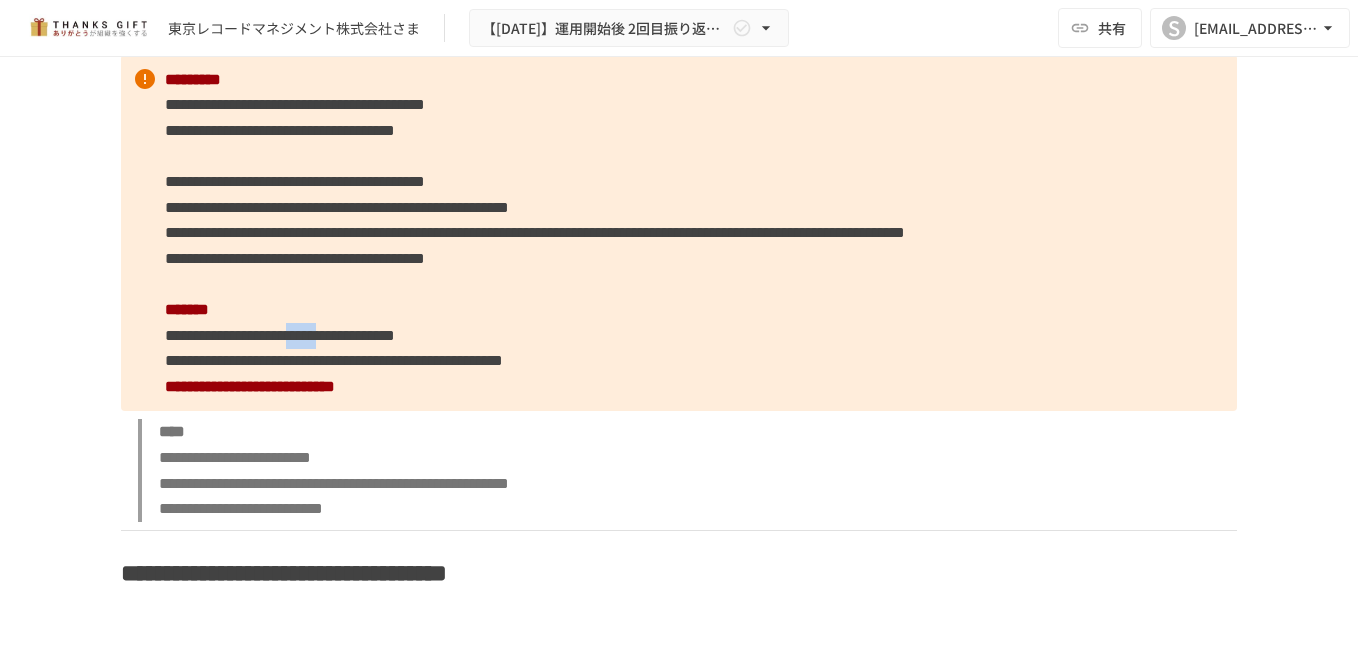 drag, startPoint x: 473, startPoint y: 463, endPoint x: 550, endPoint y: 463, distance: 77 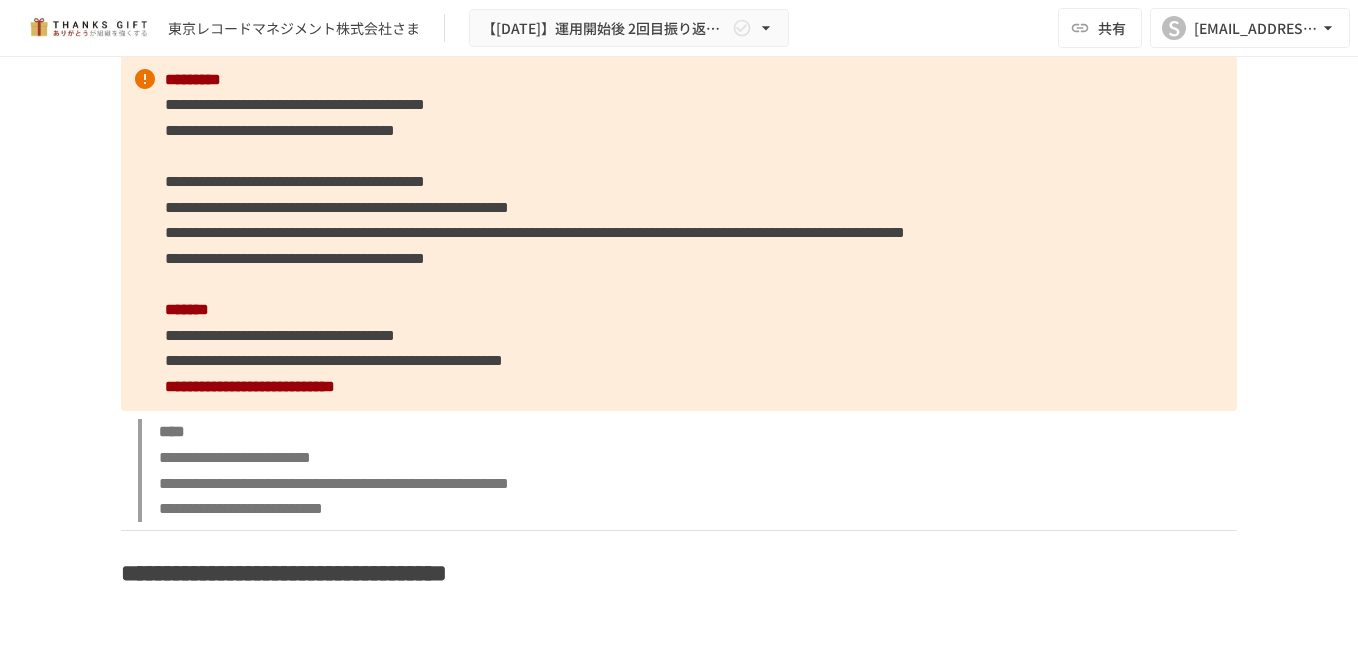 drag, startPoint x: 550, startPoint y: 463, endPoint x: 638, endPoint y: 459, distance: 88.09086 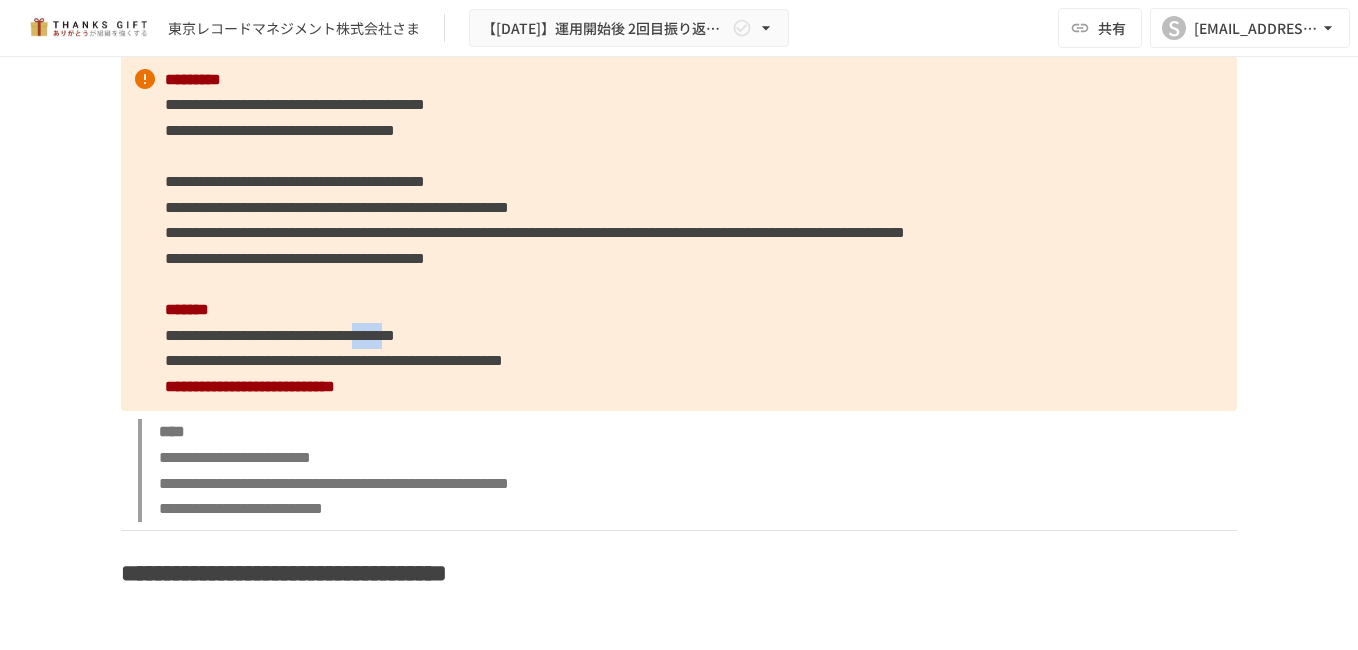 drag, startPoint x: 646, startPoint y: 455, endPoint x: 724, endPoint y: 454, distance: 78.00641 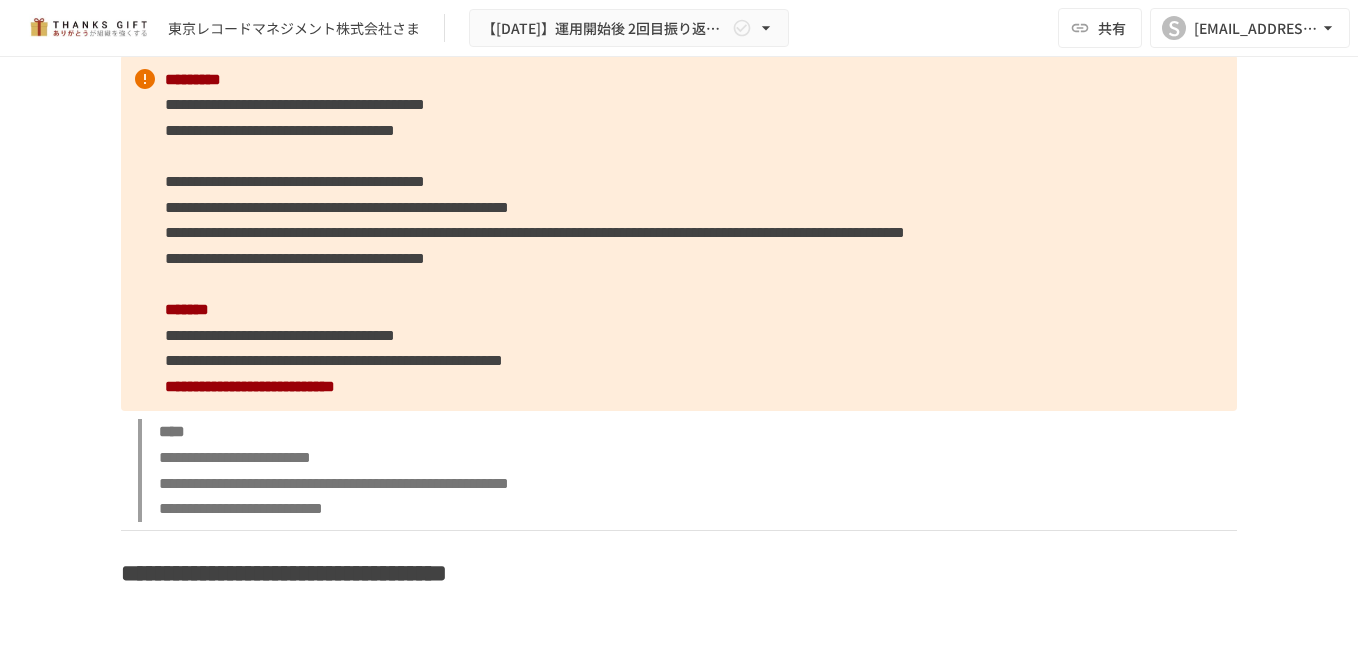 drag, startPoint x: 215, startPoint y: 488, endPoint x: 262, endPoint y: 489, distance: 47.010635 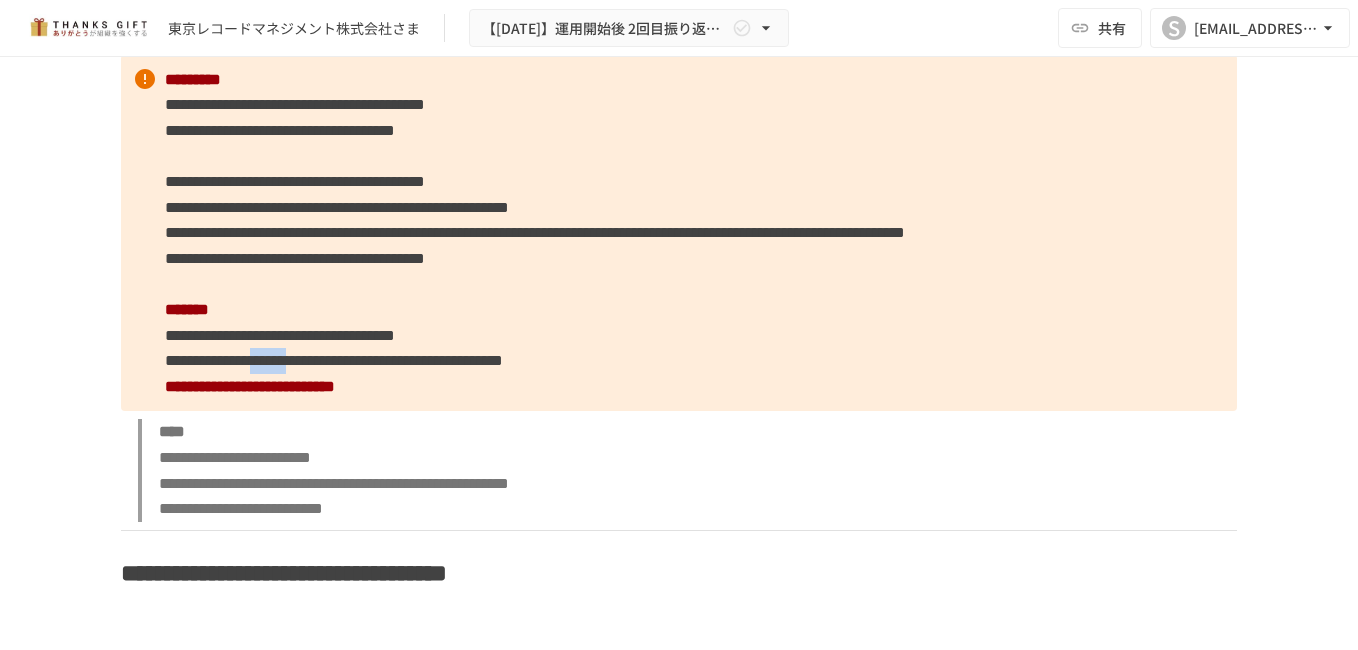 drag, startPoint x: 397, startPoint y: 490, endPoint x: 484, endPoint y: 490, distance: 87 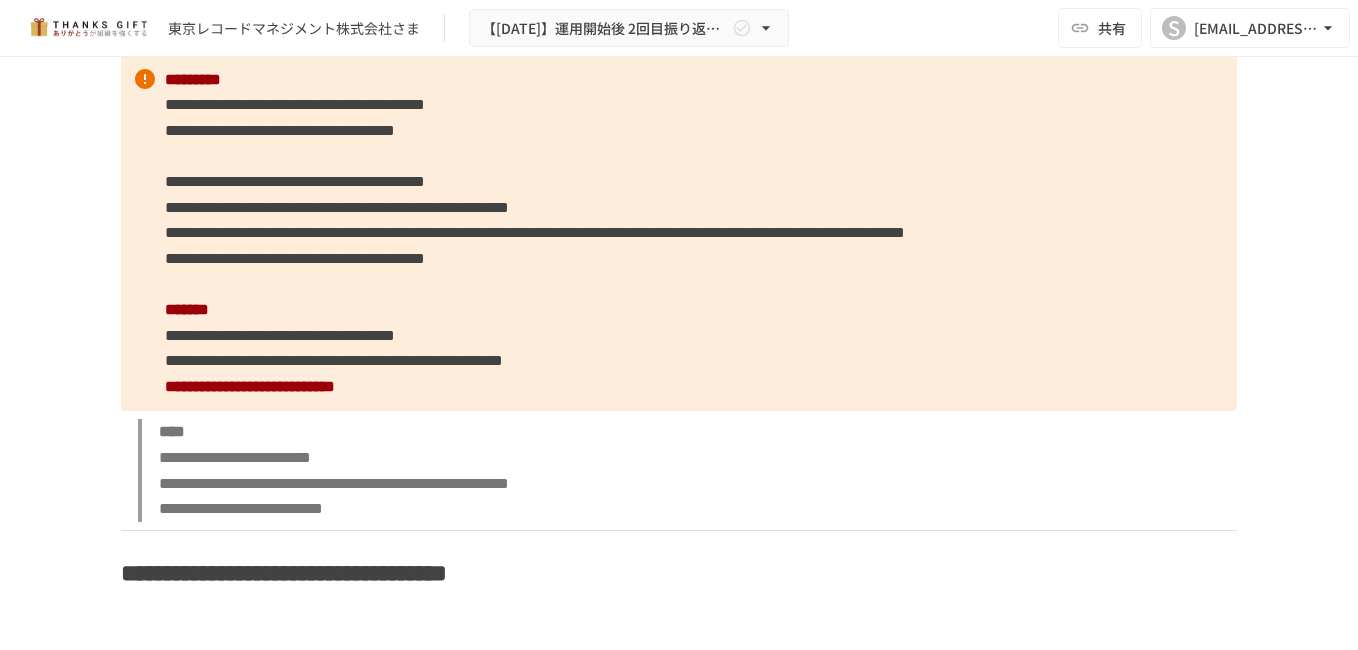 drag, startPoint x: 484, startPoint y: 490, endPoint x: 533, endPoint y: 488, distance: 49.0408 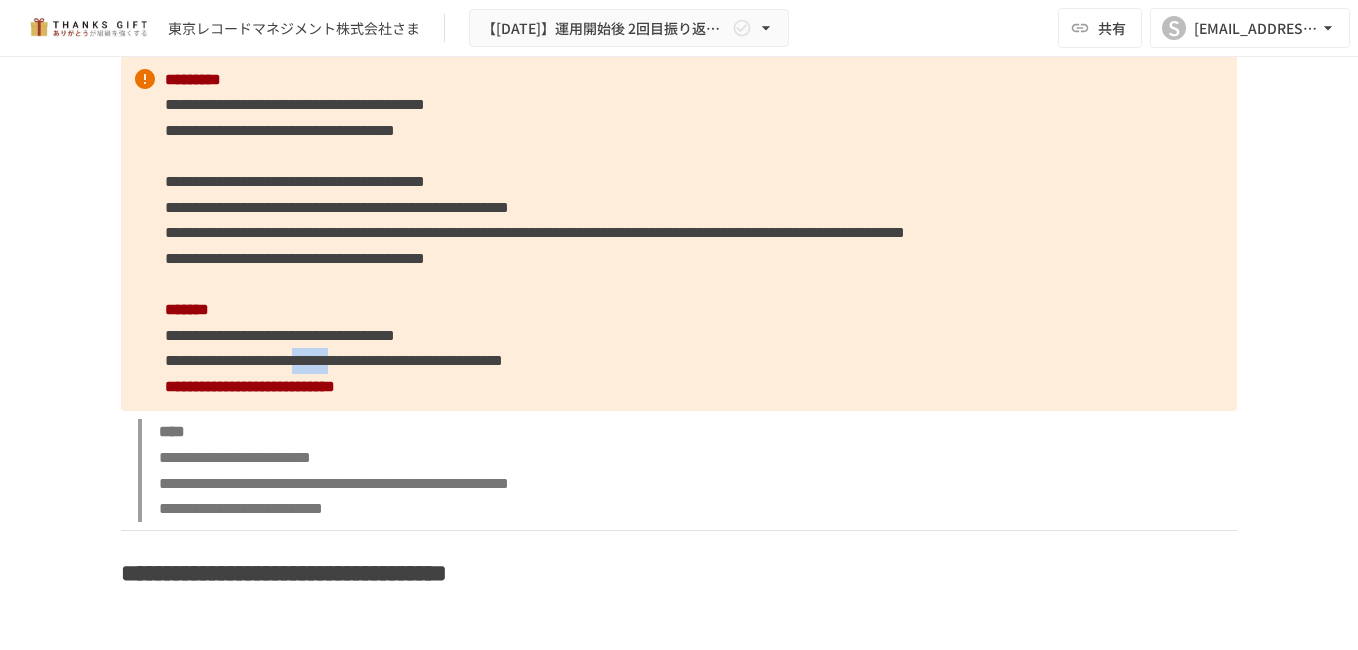 drag, startPoint x: 487, startPoint y: 484, endPoint x: 582, endPoint y: 484, distance: 95 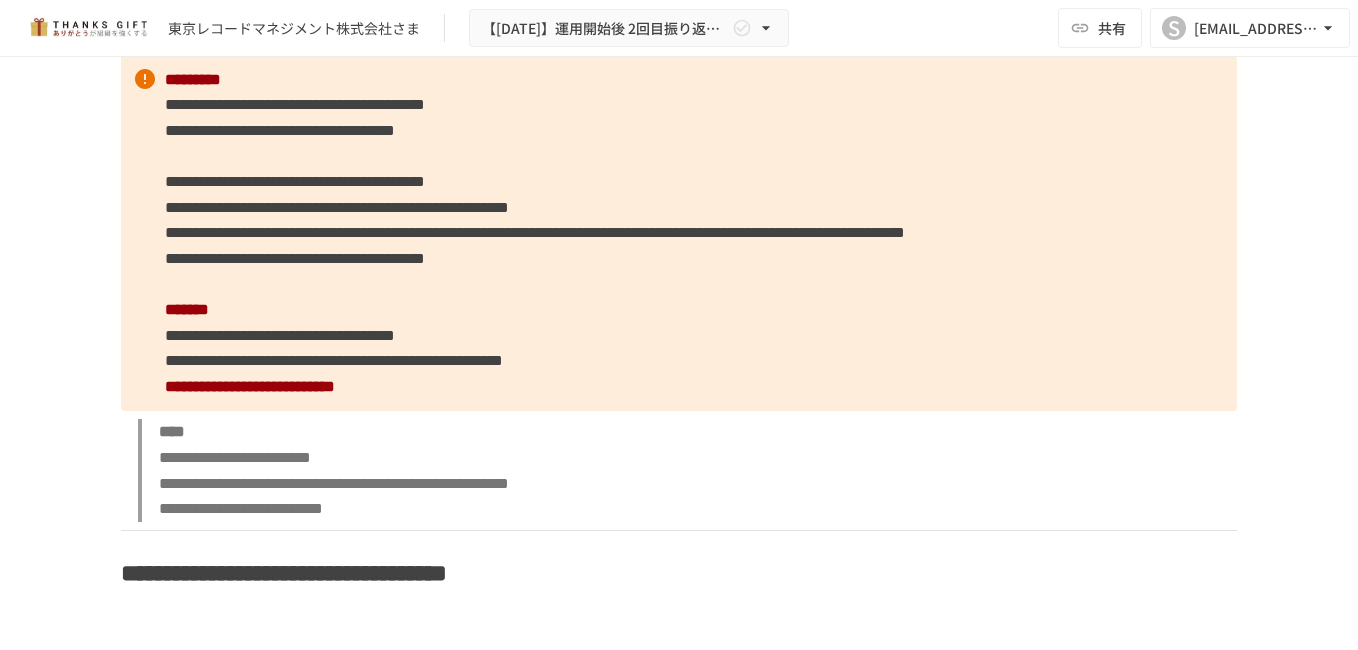 drag, startPoint x: 582, startPoint y: 484, endPoint x: 634, endPoint y: 484, distance: 52 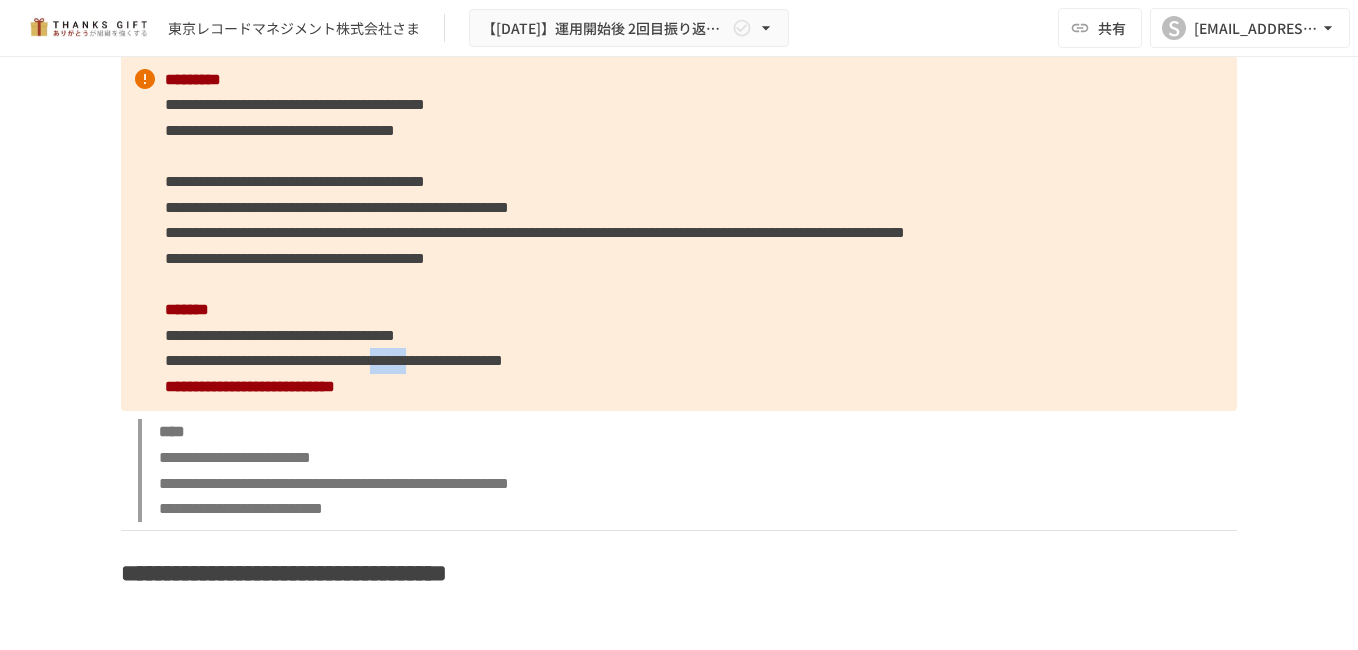 click on "**********" at bounding box center [334, 360] 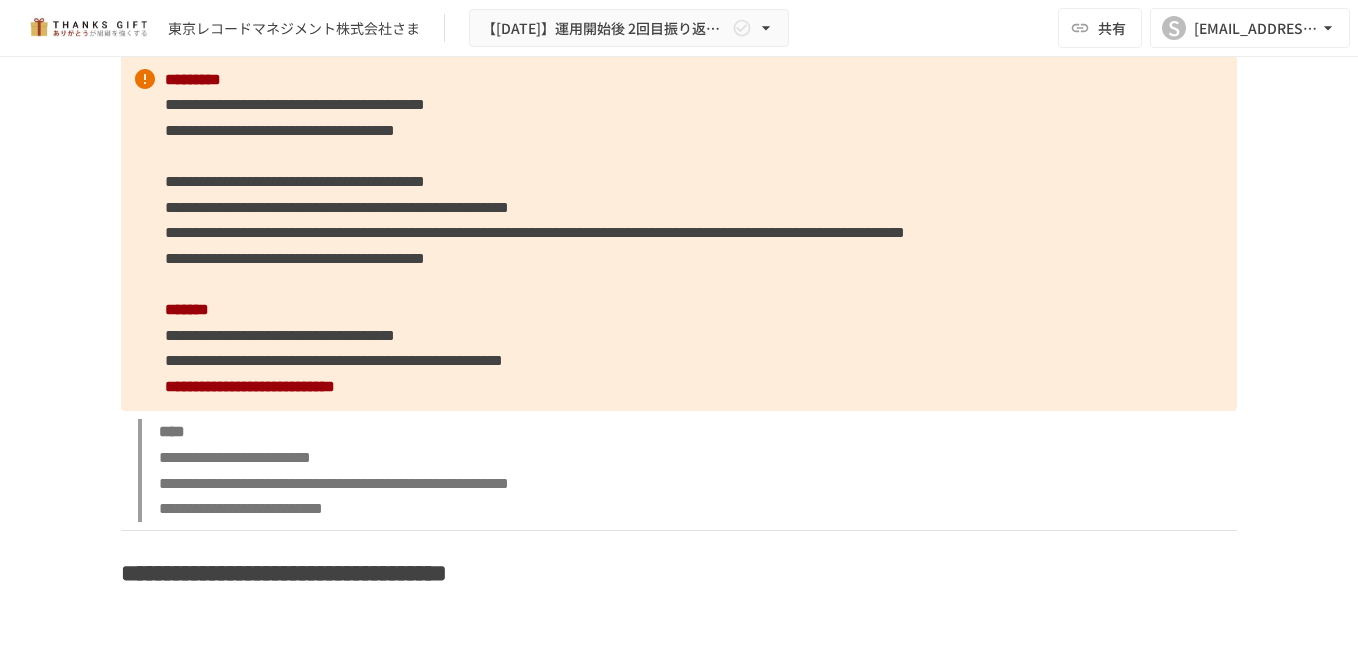 click on "**********" at bounding box center (334, 360) 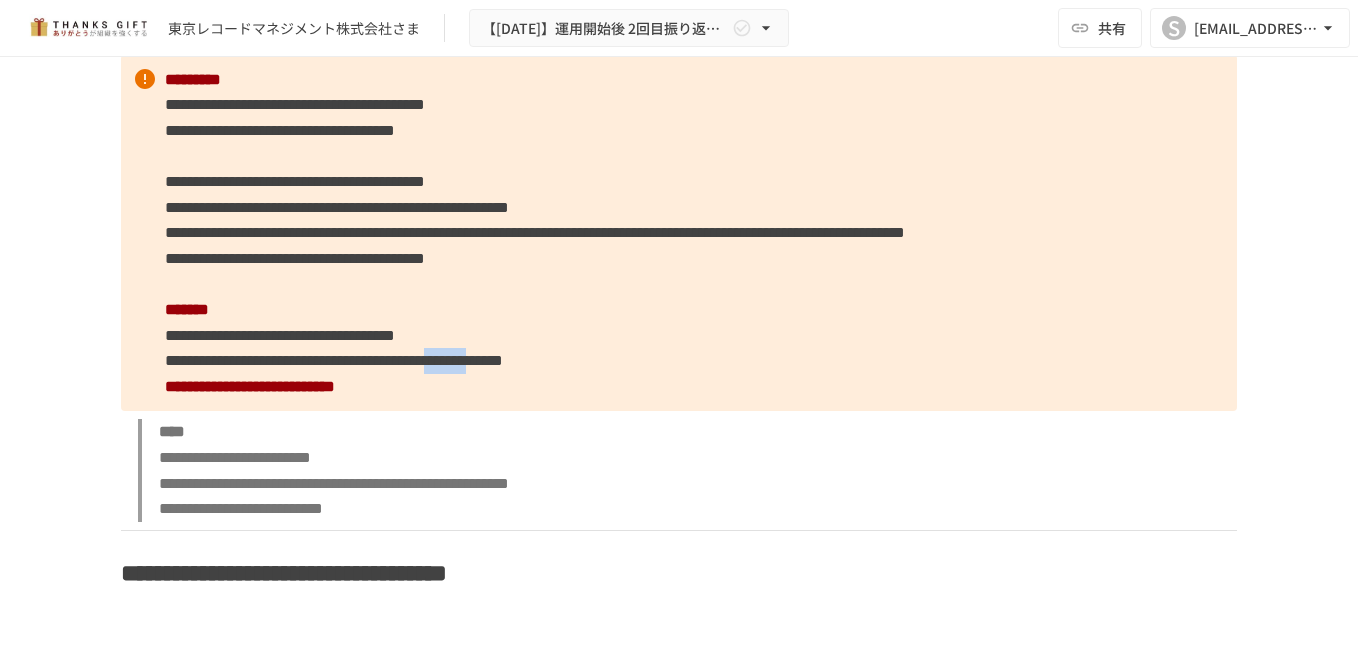 click on "**********" at bounding box center [334, 360] 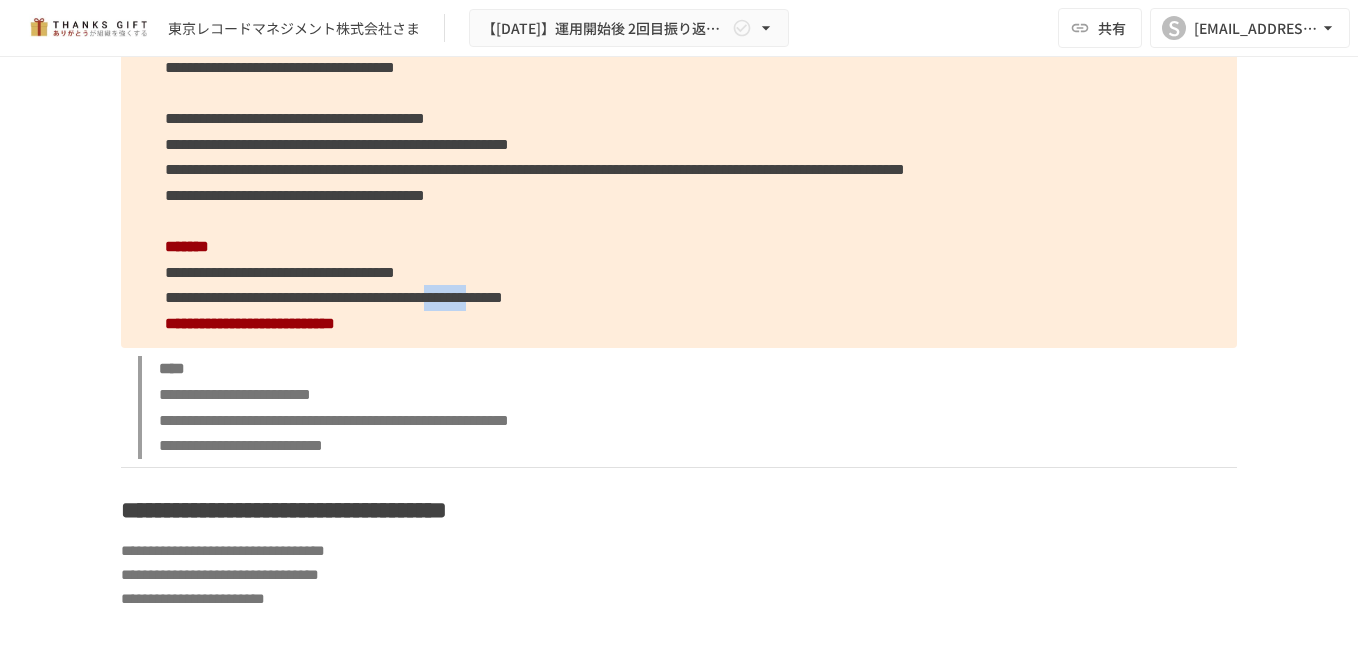 scroll, scrollTop: 6000, scrollLeft: 0, axis: vertical 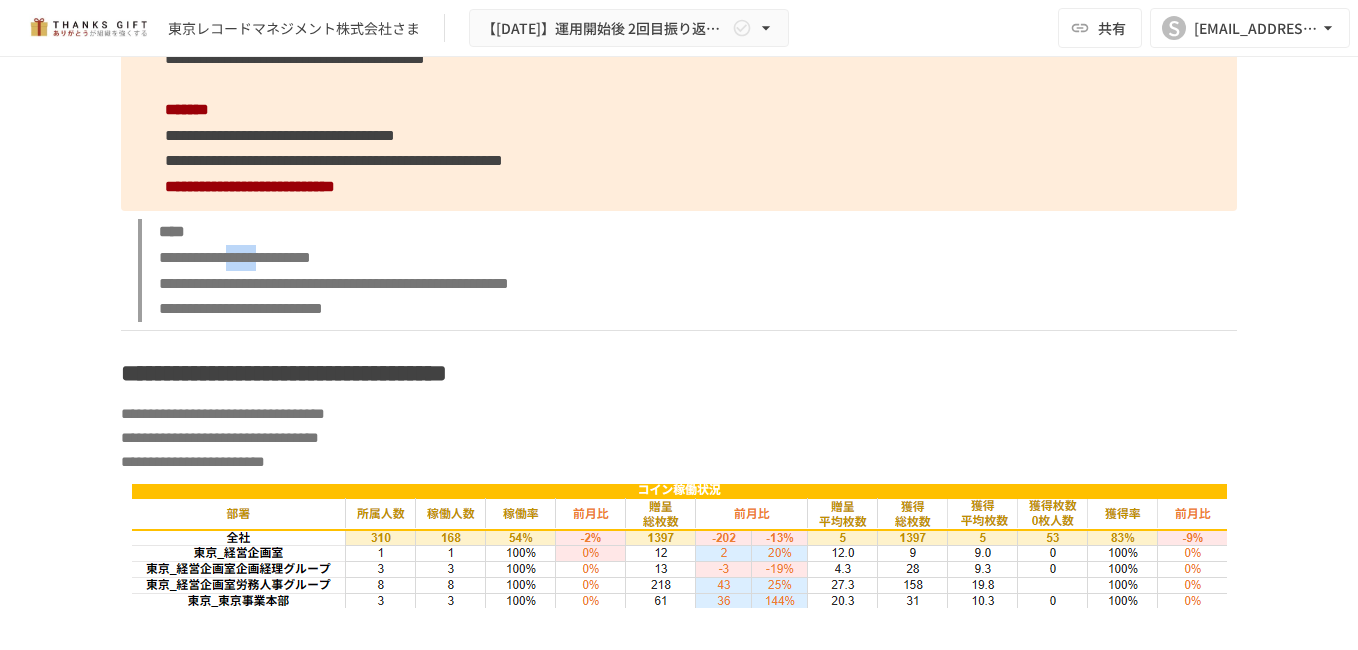 click on "**********" at bounding box center (235, 257) 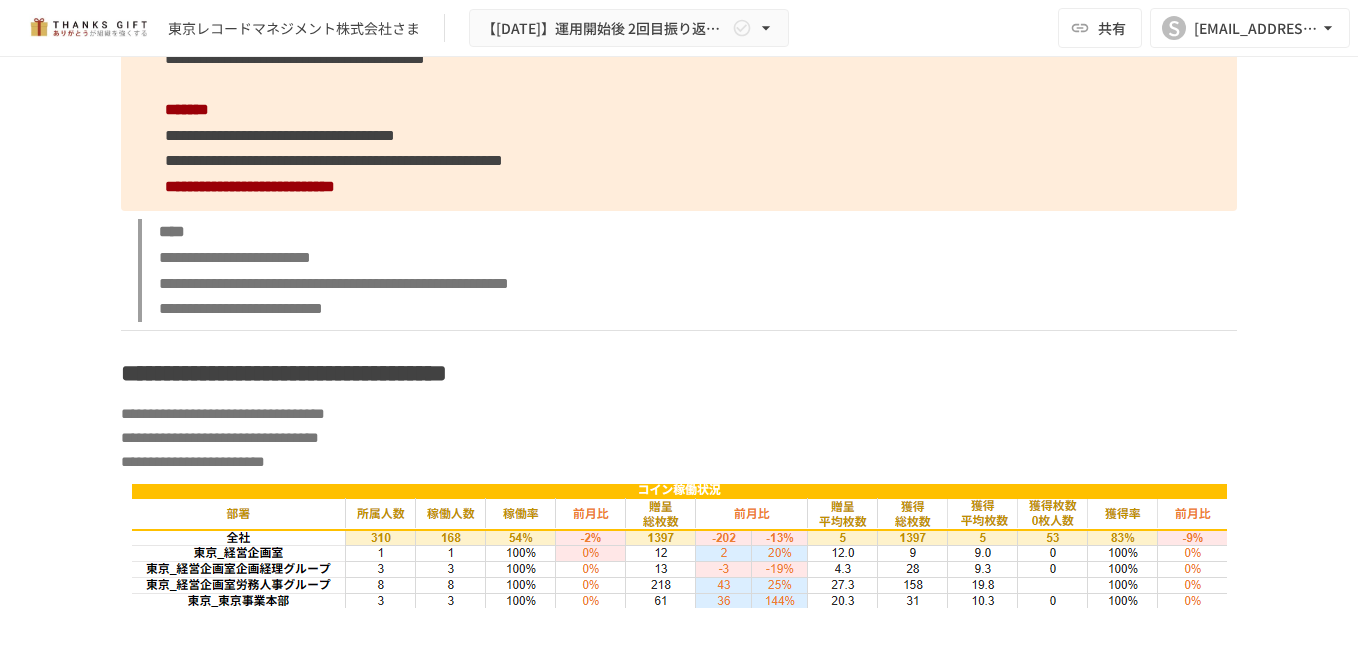 click on "**********" at bounding box center [334, 283] 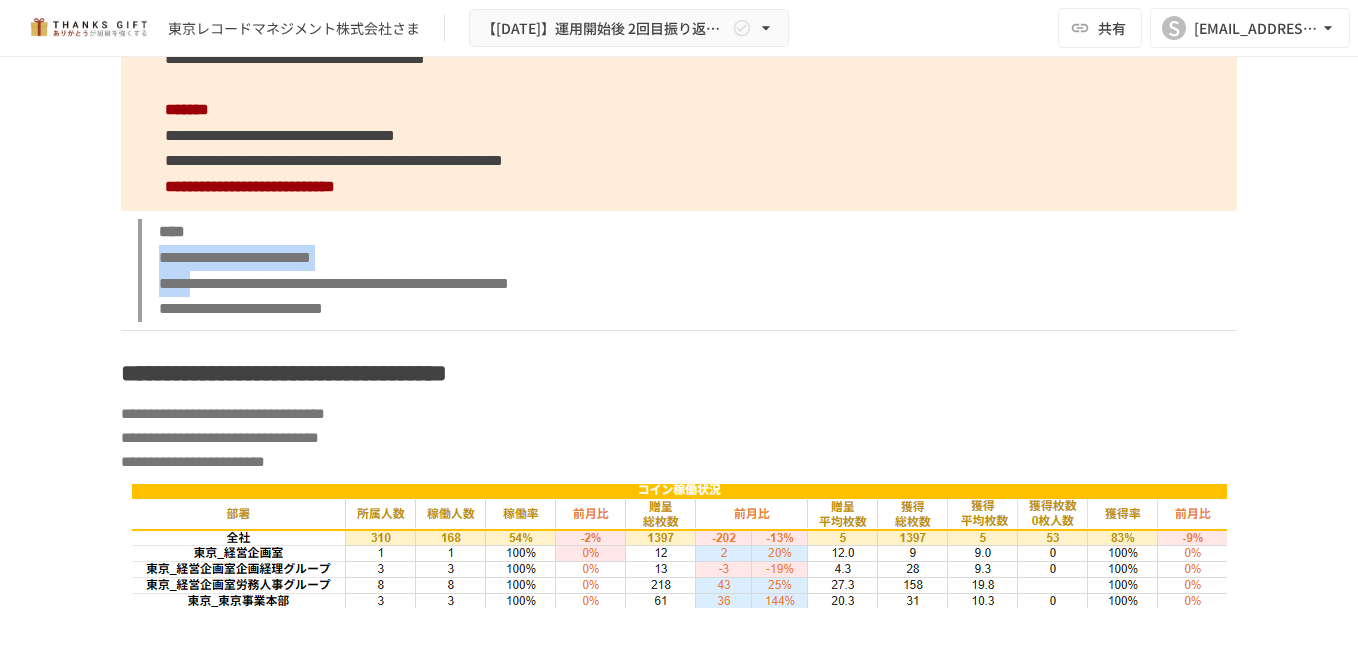 click on "**********" at bounding box center [687, 270] 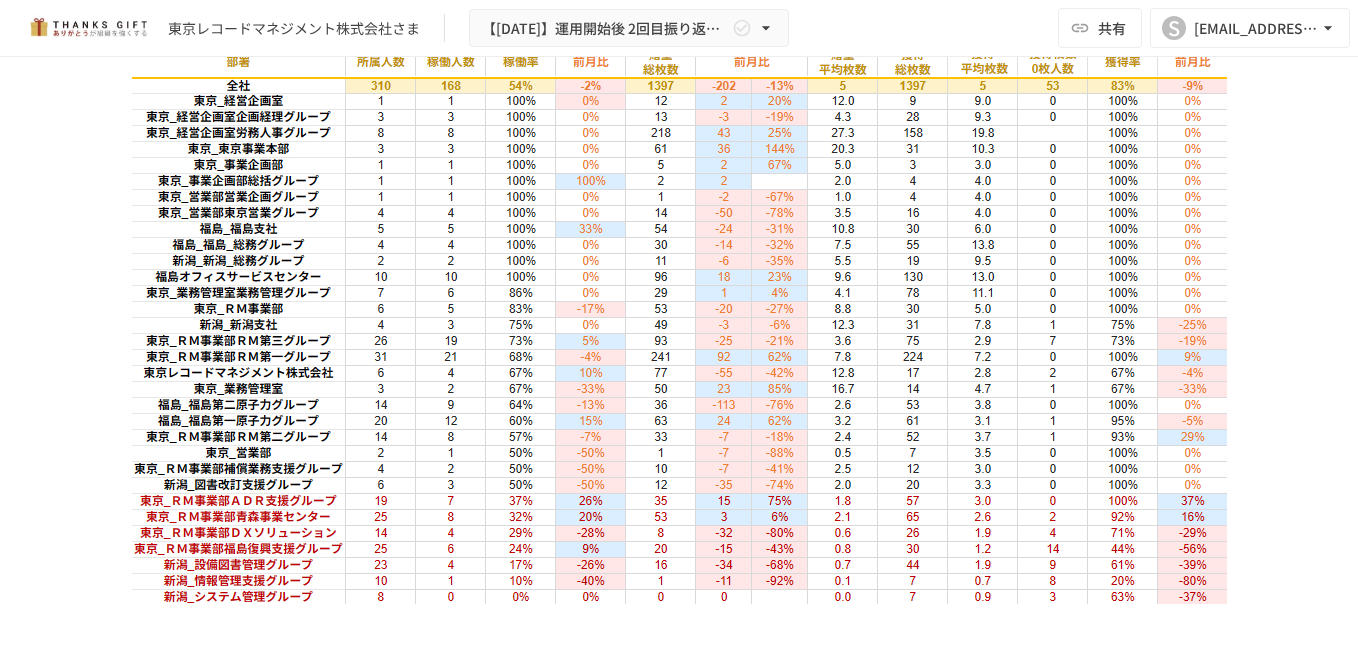 scroll, scrollTop: 6500, scrollLeft: 0, axis: vertical 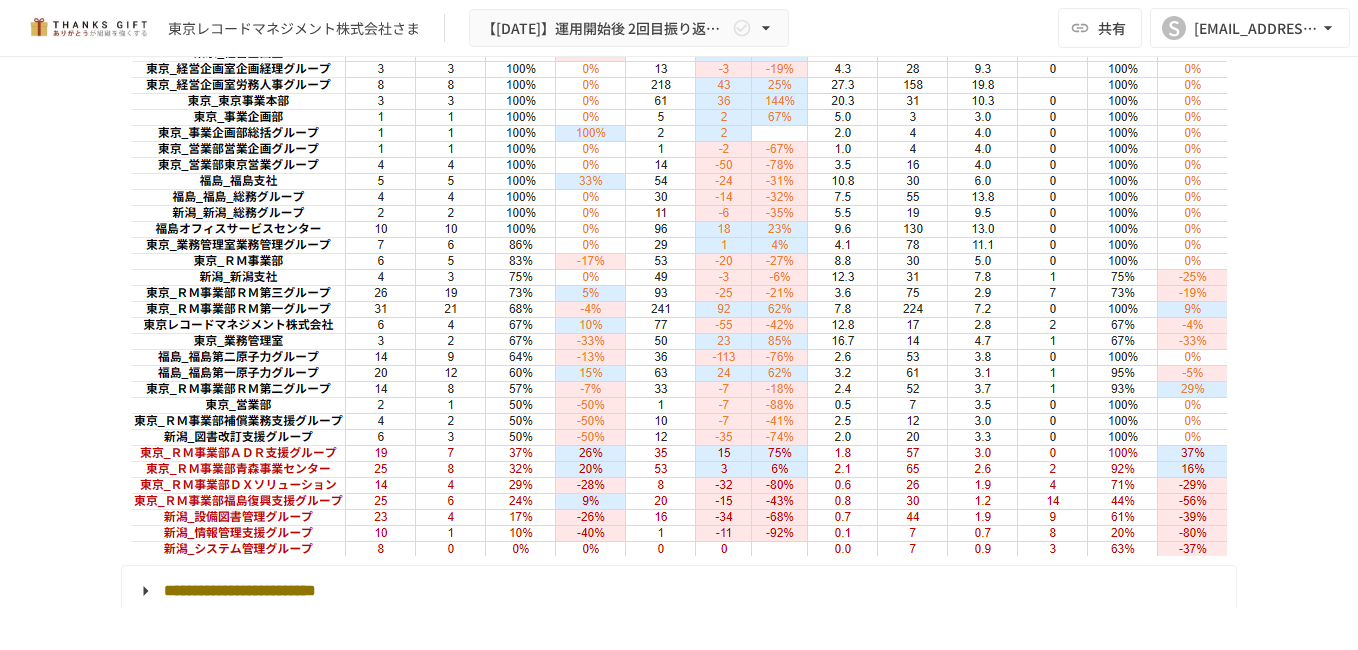 click at bounding box center [679, 270] 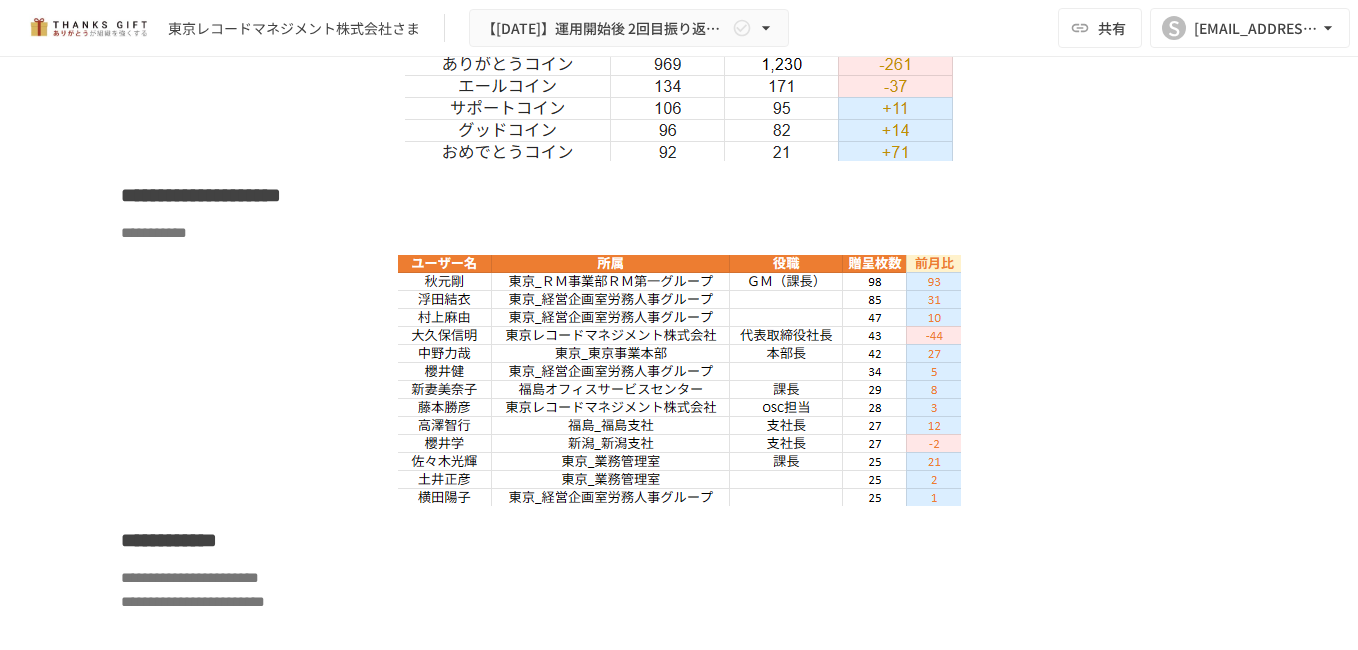 scroll, scrollTop: 7600, scrollLeft: 0, axis: vertical 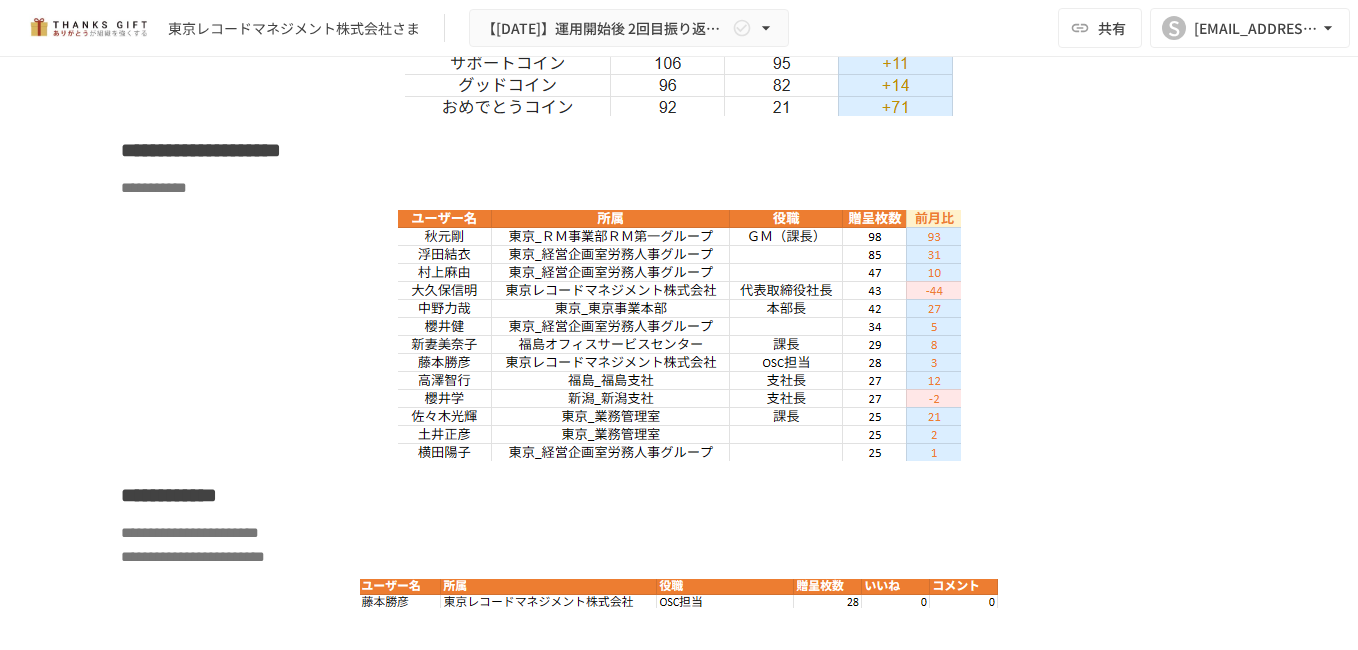 drag, startPoint x: 426, startPoint y: 542, endPoint x: 476, endPoint y: 543, distance: 50.01 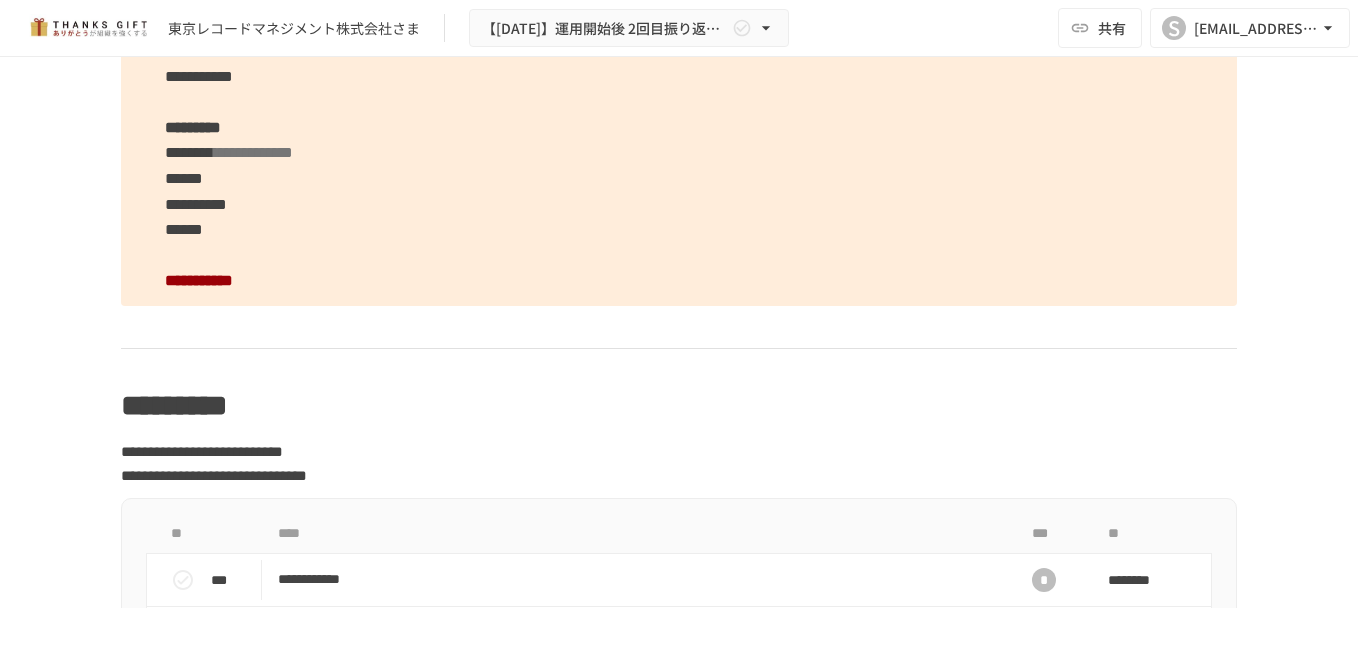 scroll, scrollTop: 13800, scrollLeft: 0, axis: vertical 